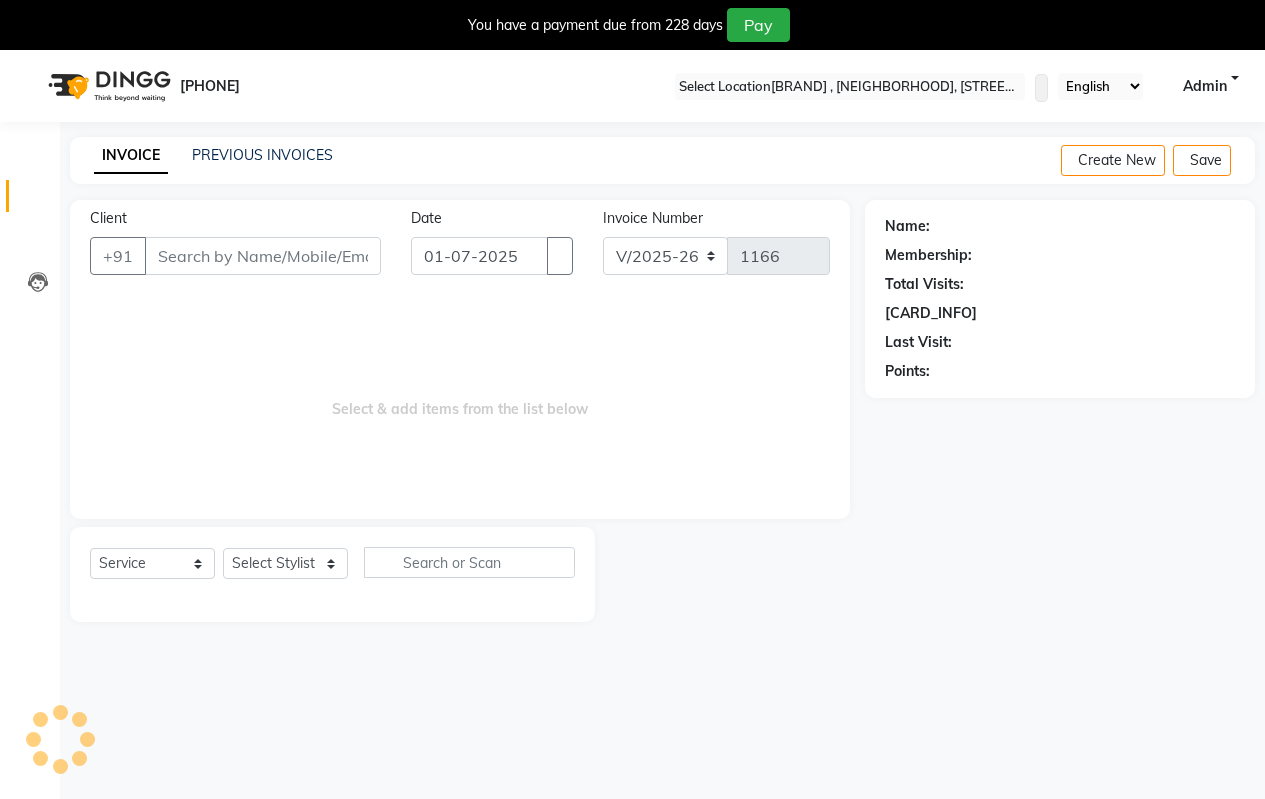 scroll, scrollTop: 50, scrollLeft: 0, axis: vertical 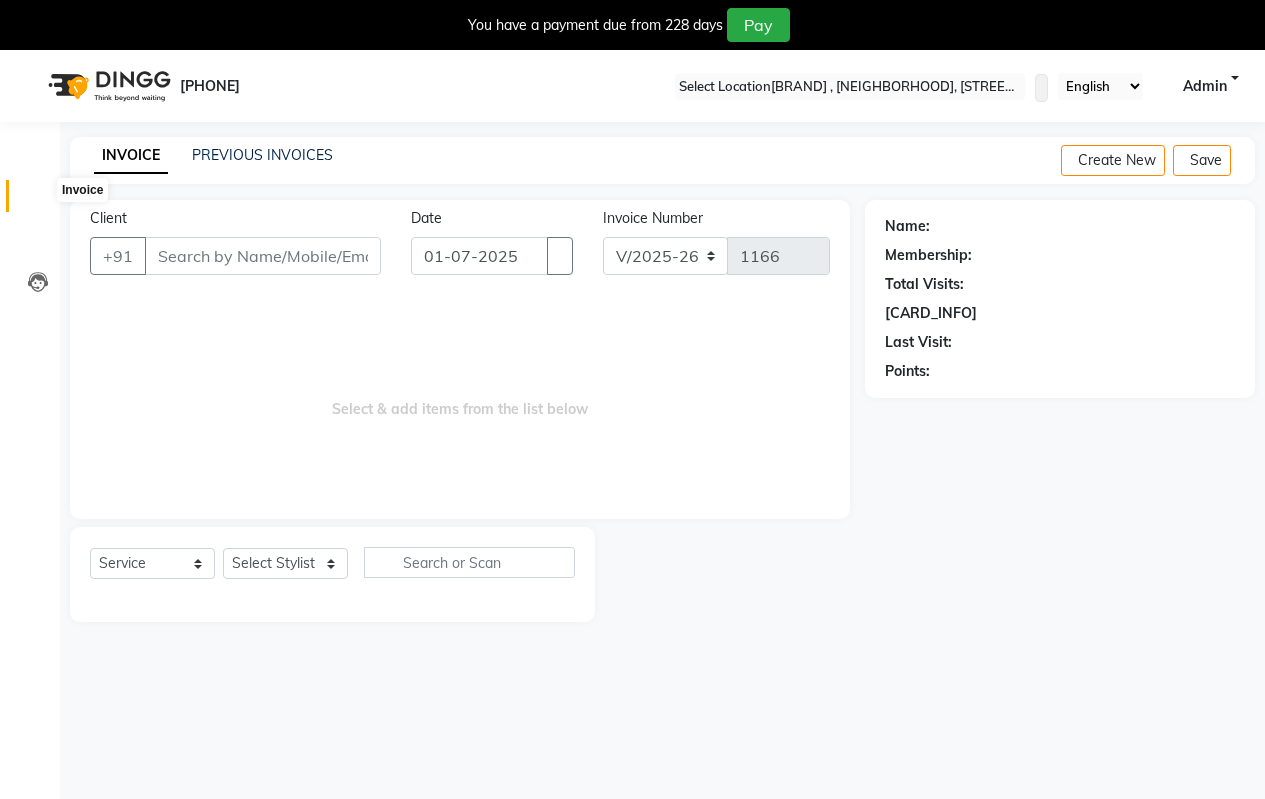 click at bounding box center [38, 201] 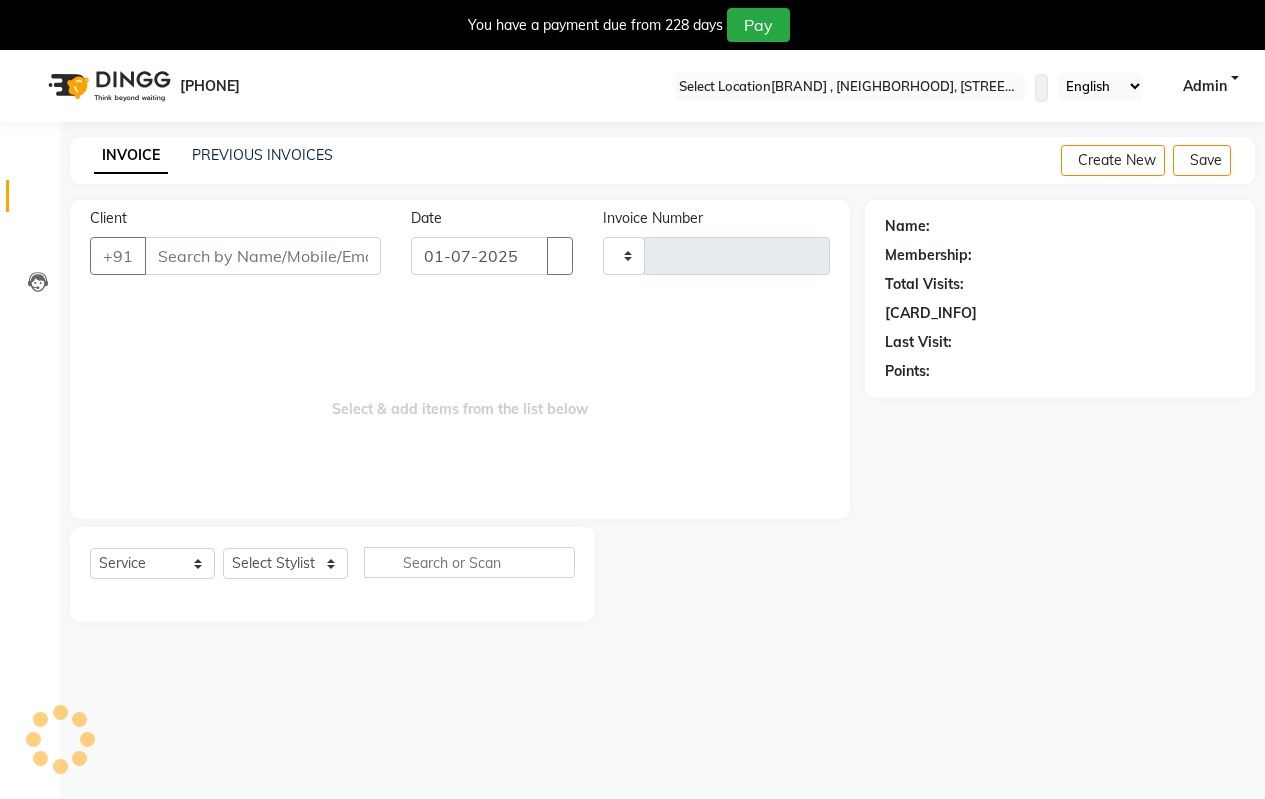 scroll, scrollTop: 9, scrollLeft: 0, axis: vertical 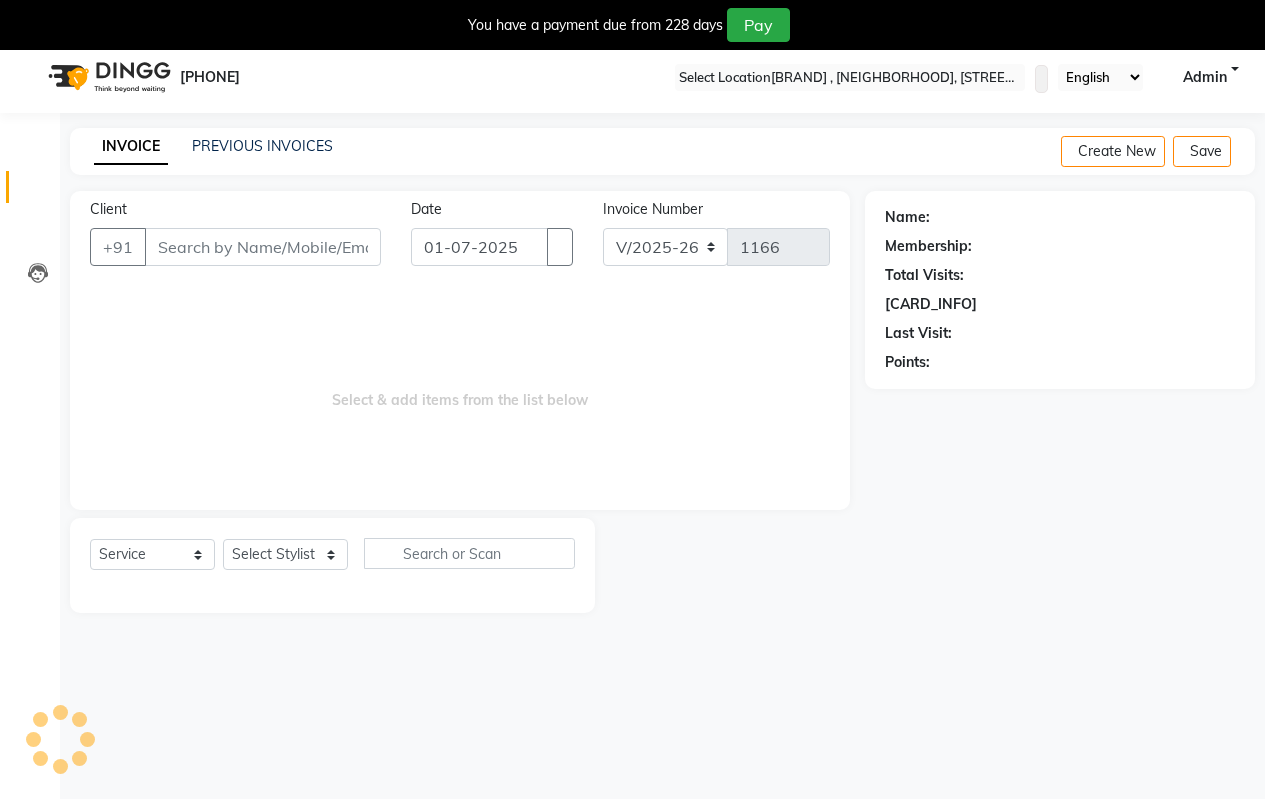 click on "Client" at bounding box center (263, 247) 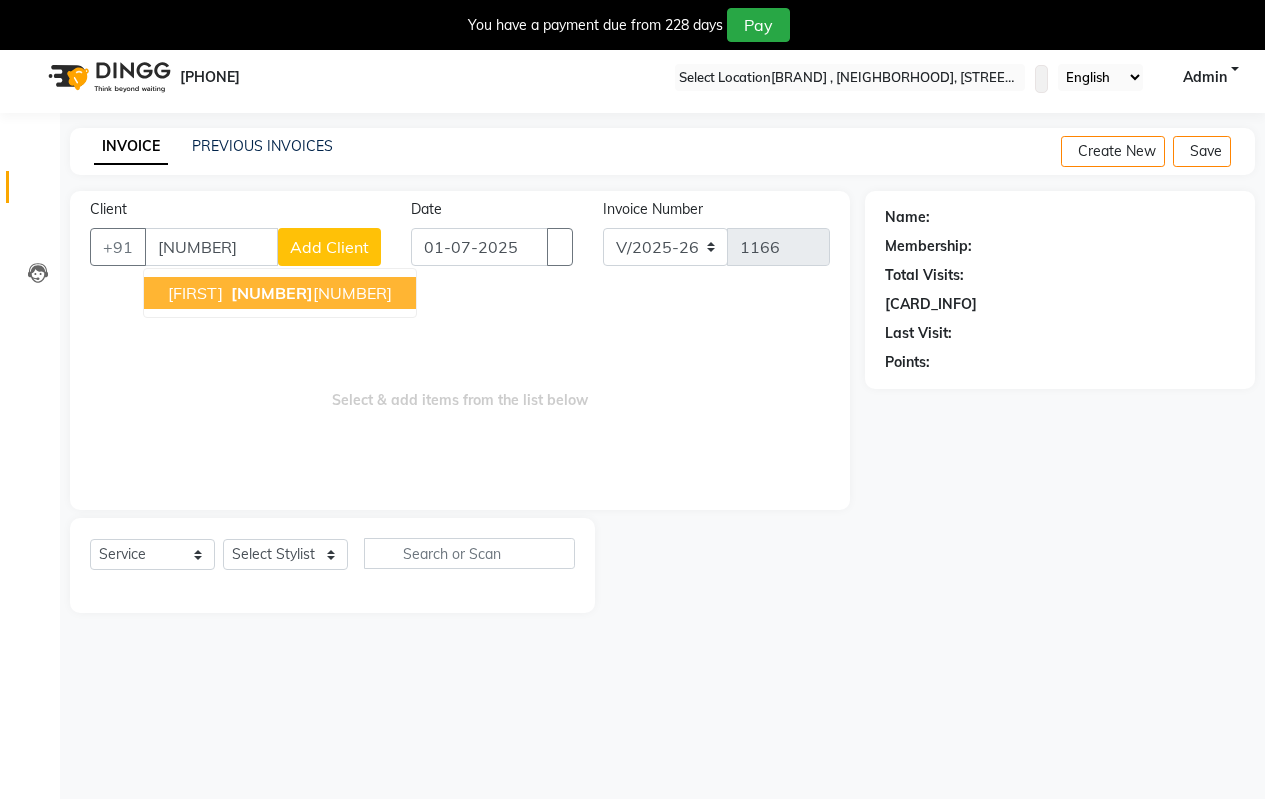 click on "[FIRST]" at bounding box center (195, 293) 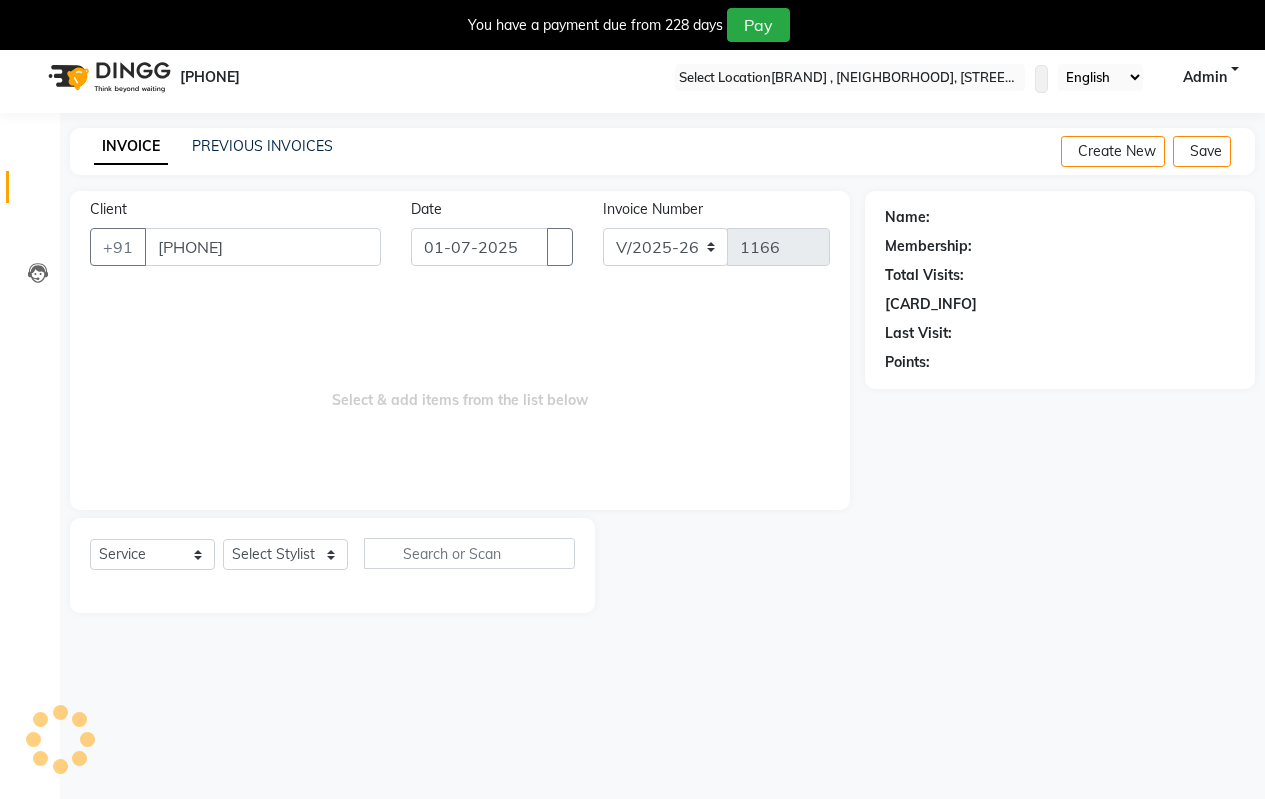 type on "[PHONE]" 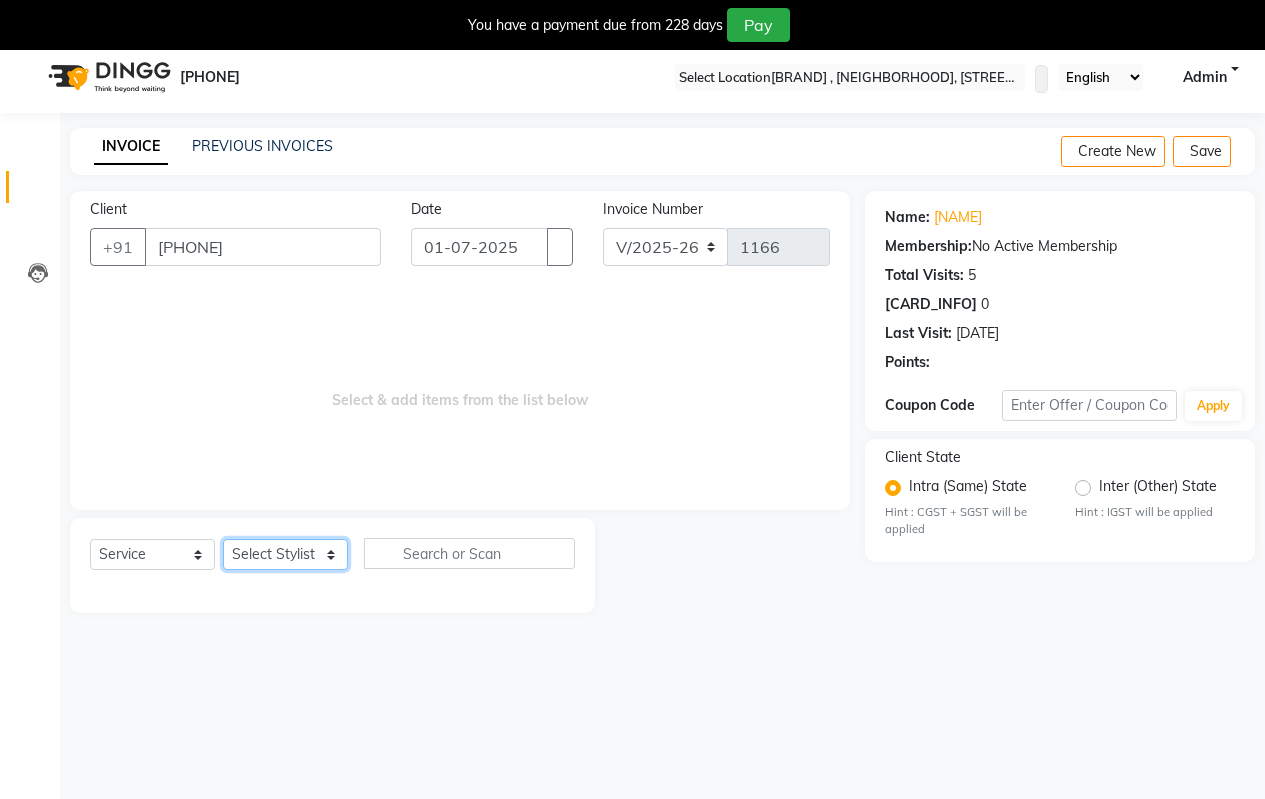 click on "Select Stylist [FIRST] [LAST] [FIRST] [LAST] [FIRST] [LAST] [FIRST] [LAST] [FIRST] [LAST] [FIRST] [LAST] [FIRST] [LAST] [FIRST] [LAST] [FIRST] [LAST] [FIRST] [LAST] [FIRST] [LAST] [FIRST] [LAST]" at bounding box center [285, 554] 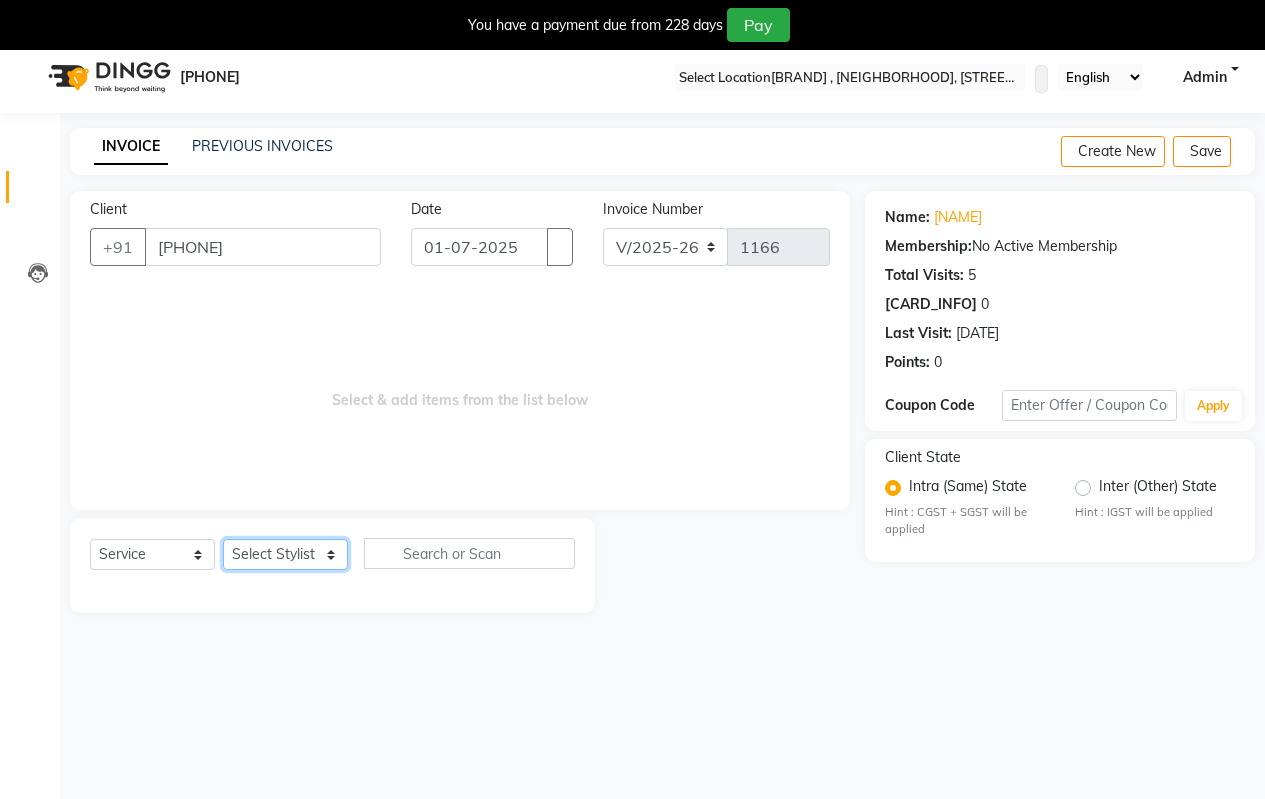 select on "30153" 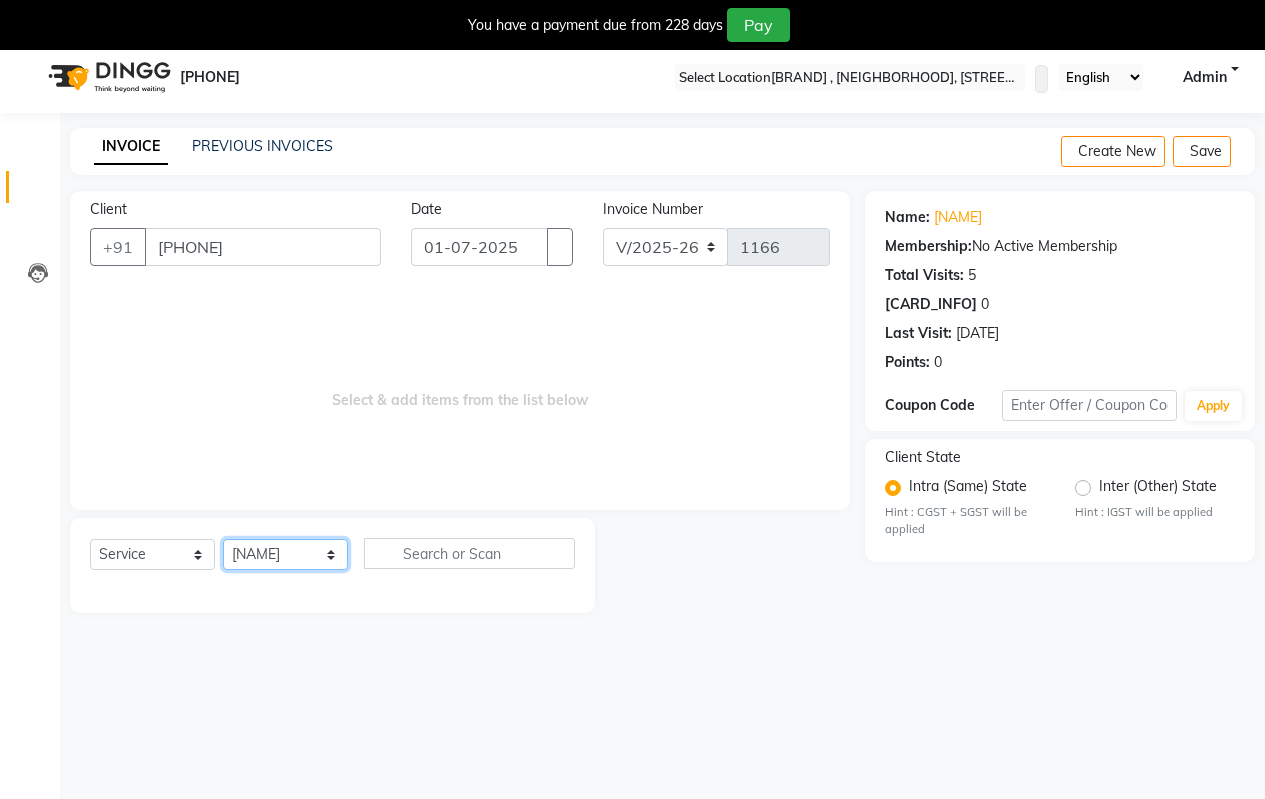 click on "Select Stylist [FIRST] [LAST] [FIRST] [LAST] [FIRST] [LAST] [FIRST] [LAST] [FIRST] [LAST] [FIRST] [LAST] [FIRST] [LAST] [FIRST] [LAST] [FIRST] [LAST] [FIRST] [LAST] [FIRST] [LAST] [FIRST] [LAST]" at bounding box center (285, 554) 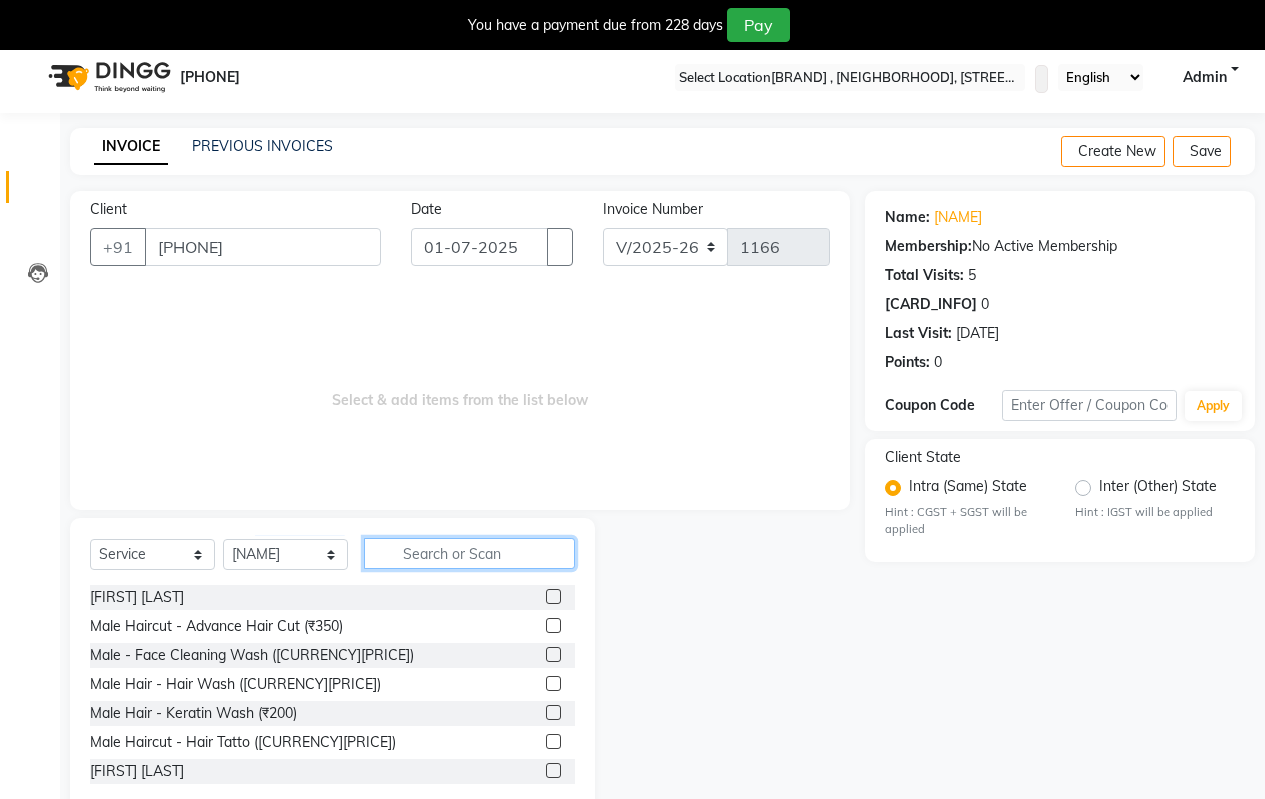 click at bounding box center [469, 553] 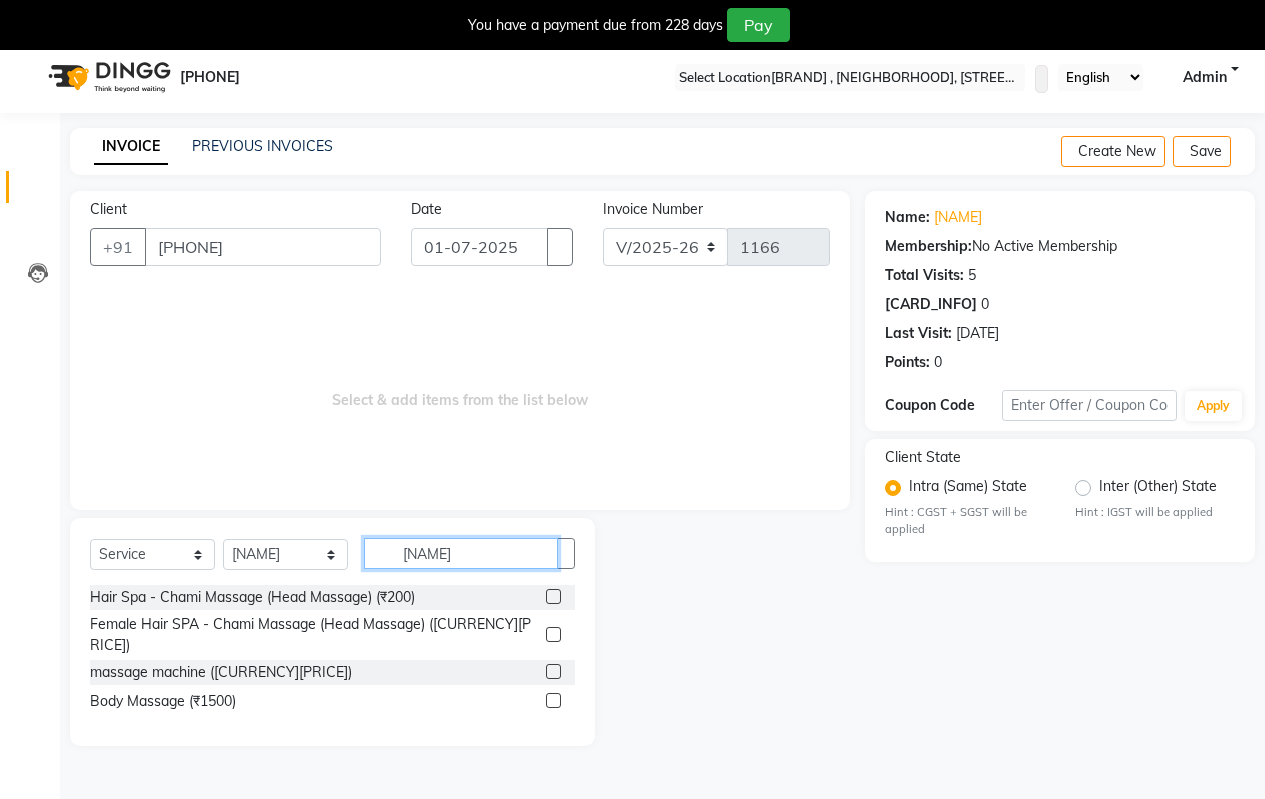 type on "[NAME]" 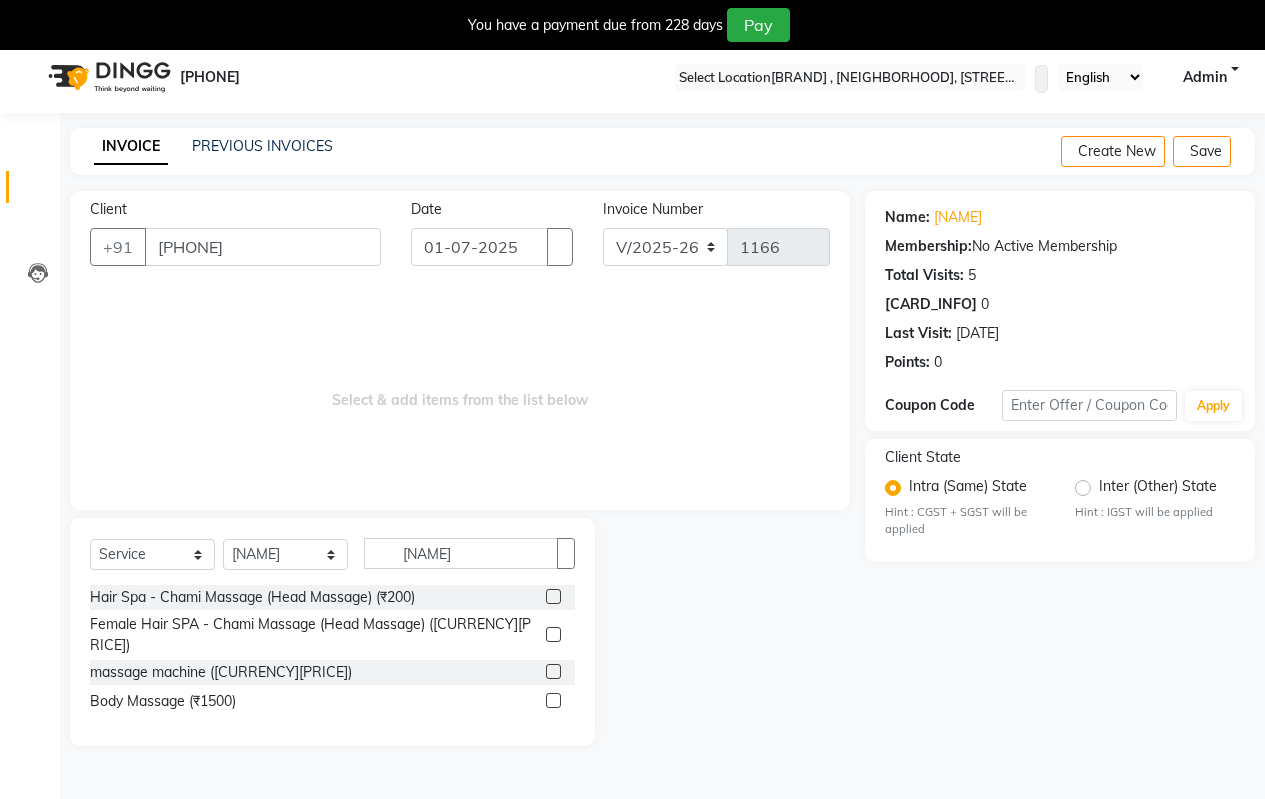 click at bounding box center (553, 671) 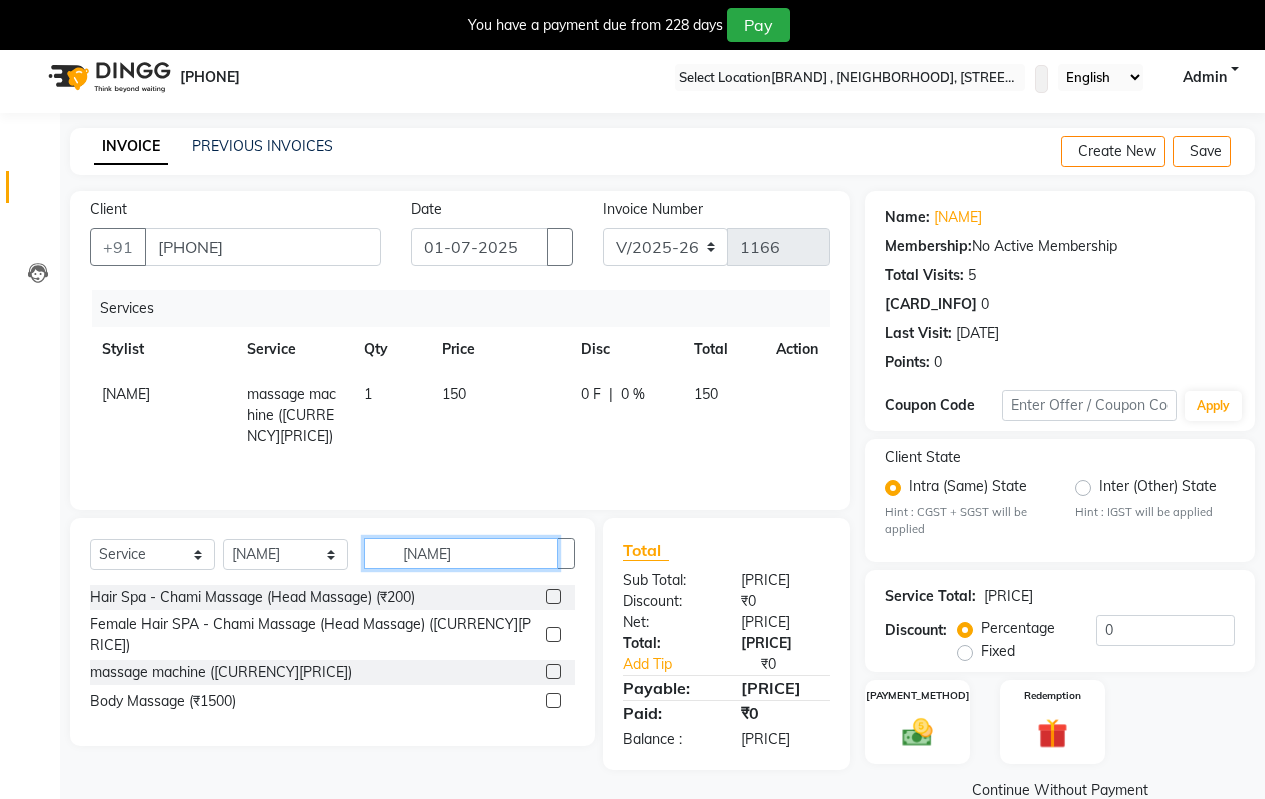 click on "[NAME]" at bounding box center (461, 553) 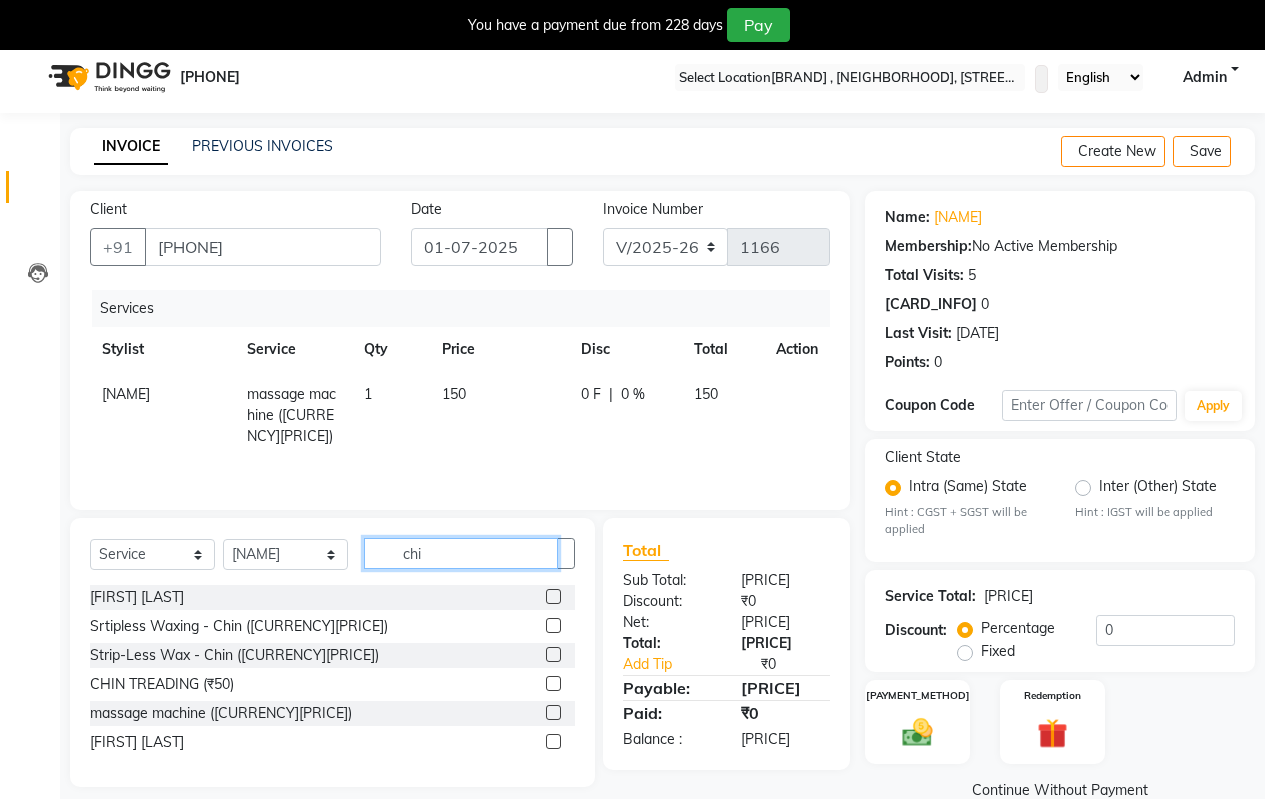 type on "chi" 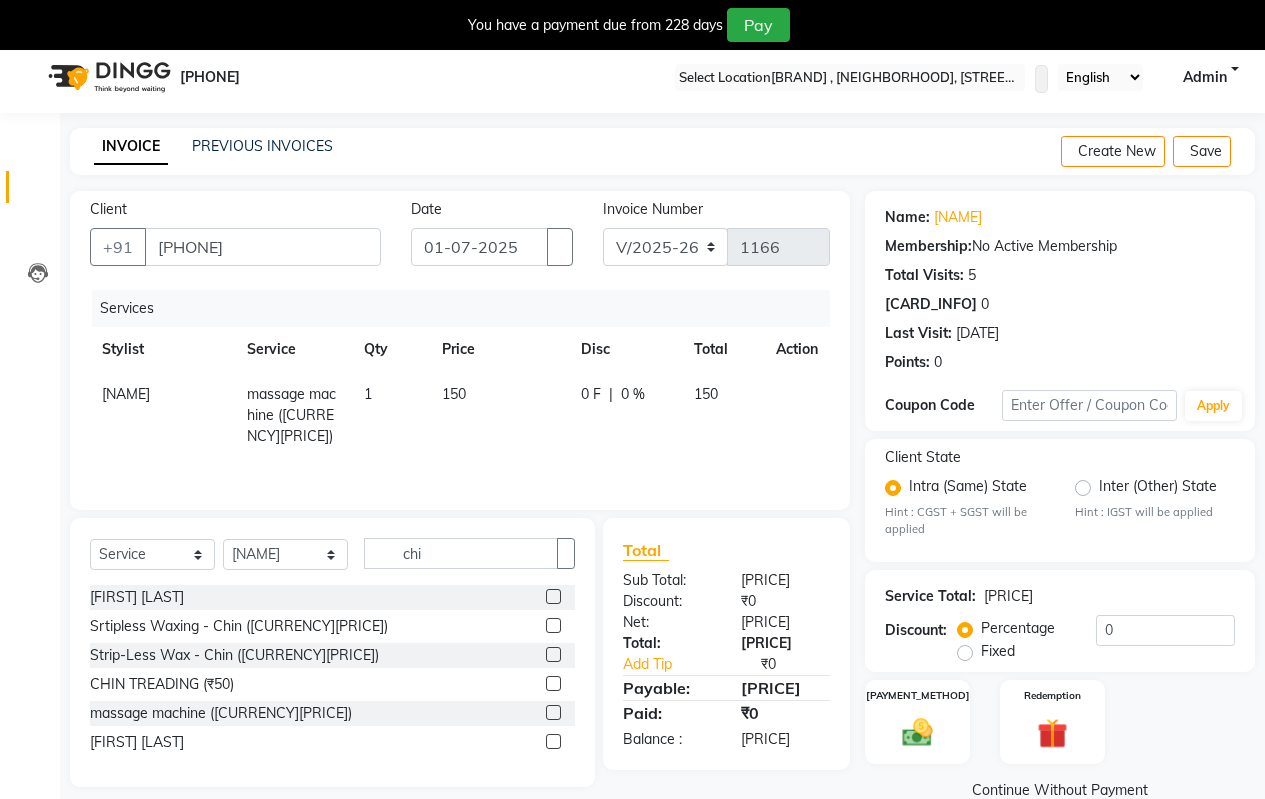 click at bounding box center (553, 596) 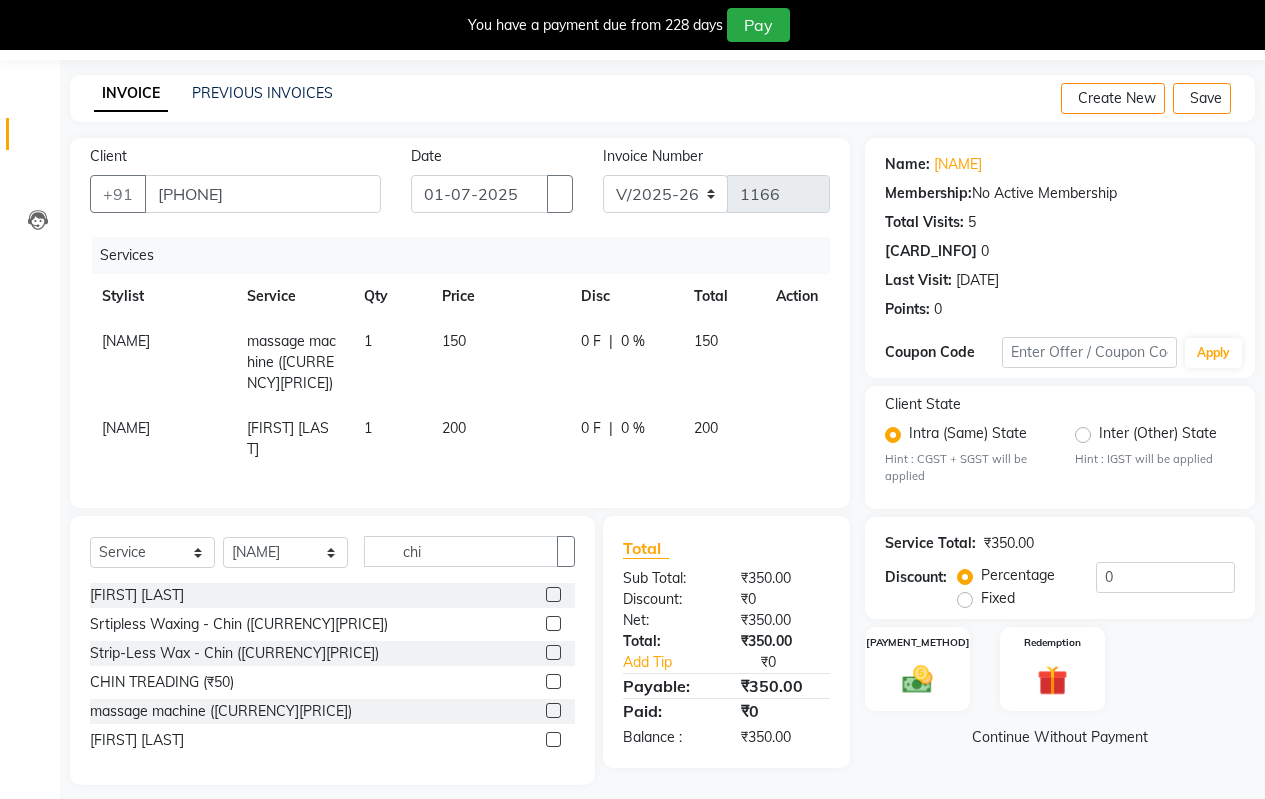 scroll, scrollTop: 92, scrollLeft: 0, axis: vertical 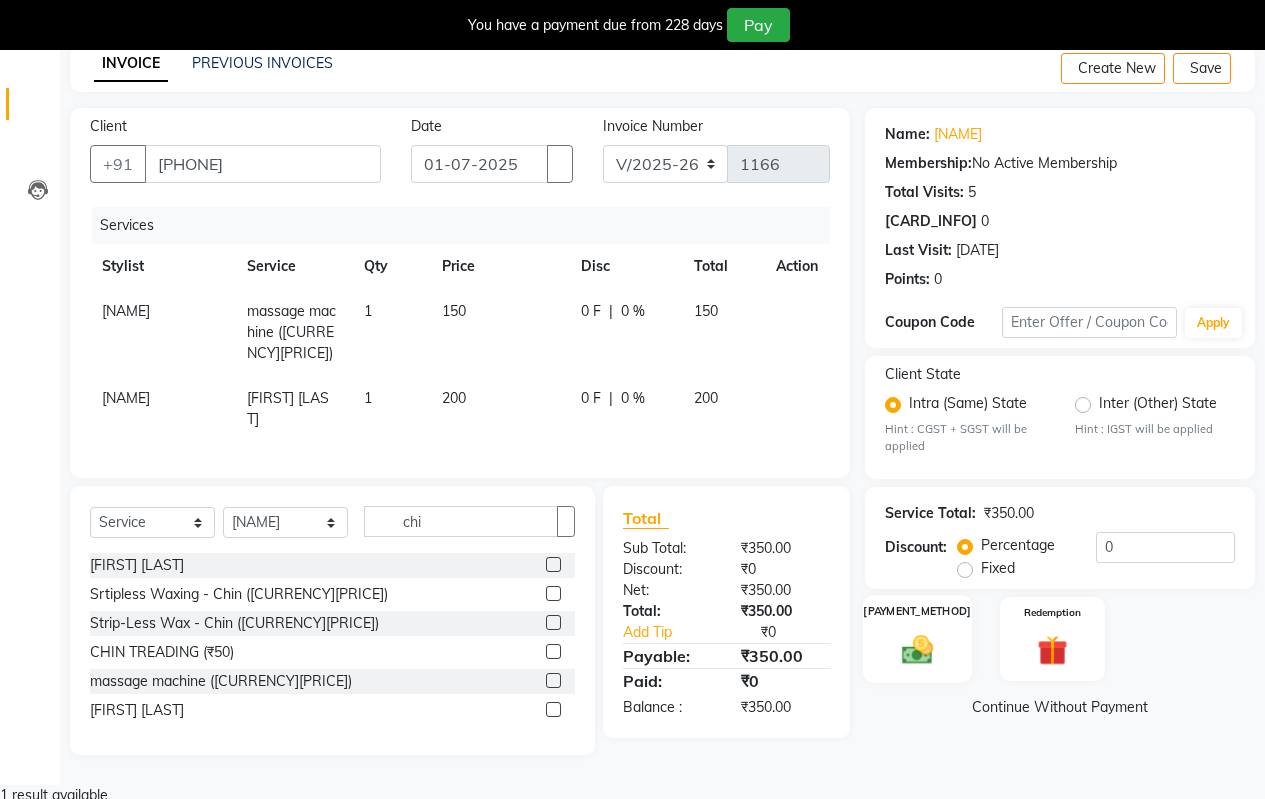 drag, startPoint x: 918, startPoint y: 664, endPoint x: 922, endPoint y: 641, distance: 23.345236 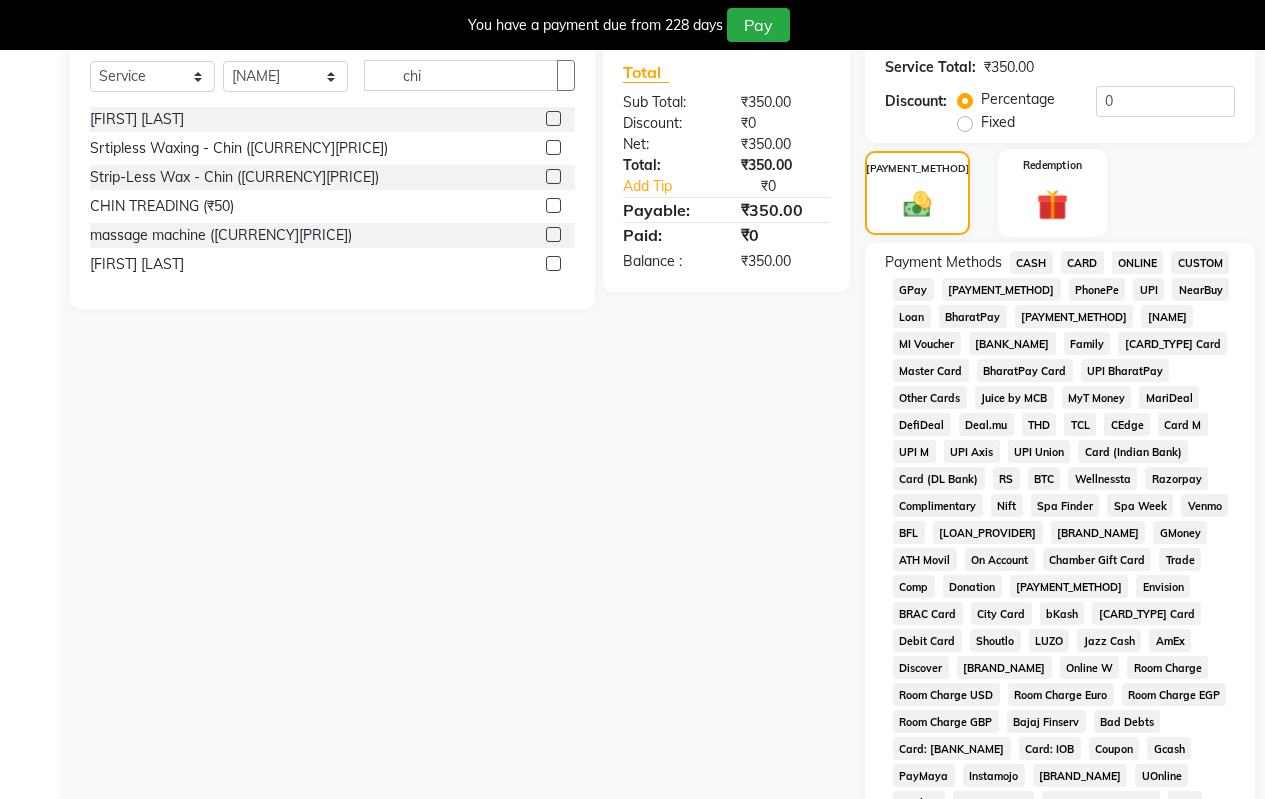 scroll, scrollTop: 532, scrollLeft: 0, axis: vertical 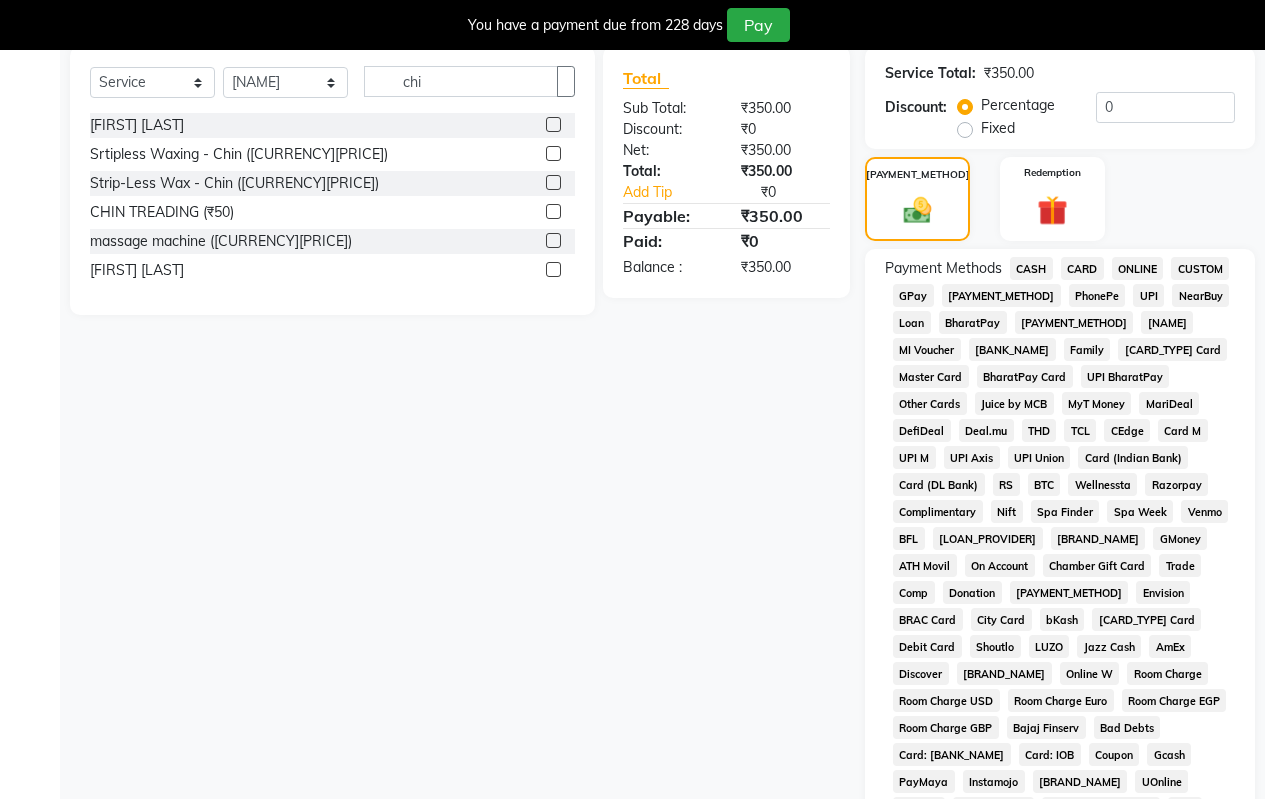 click on "CASH" at bounding box center [1031, 268] 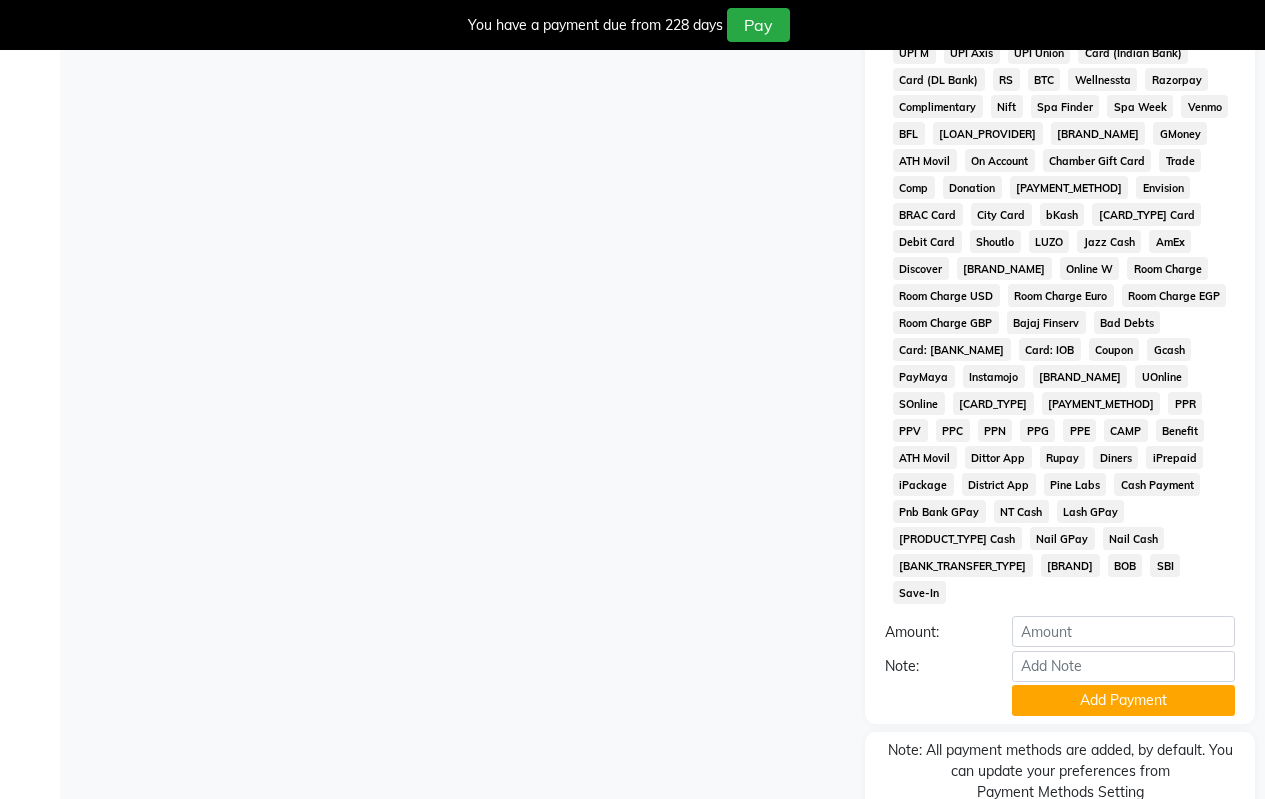 scroll, scrollTop: 938, scrollLeft: 0, axis: vertical 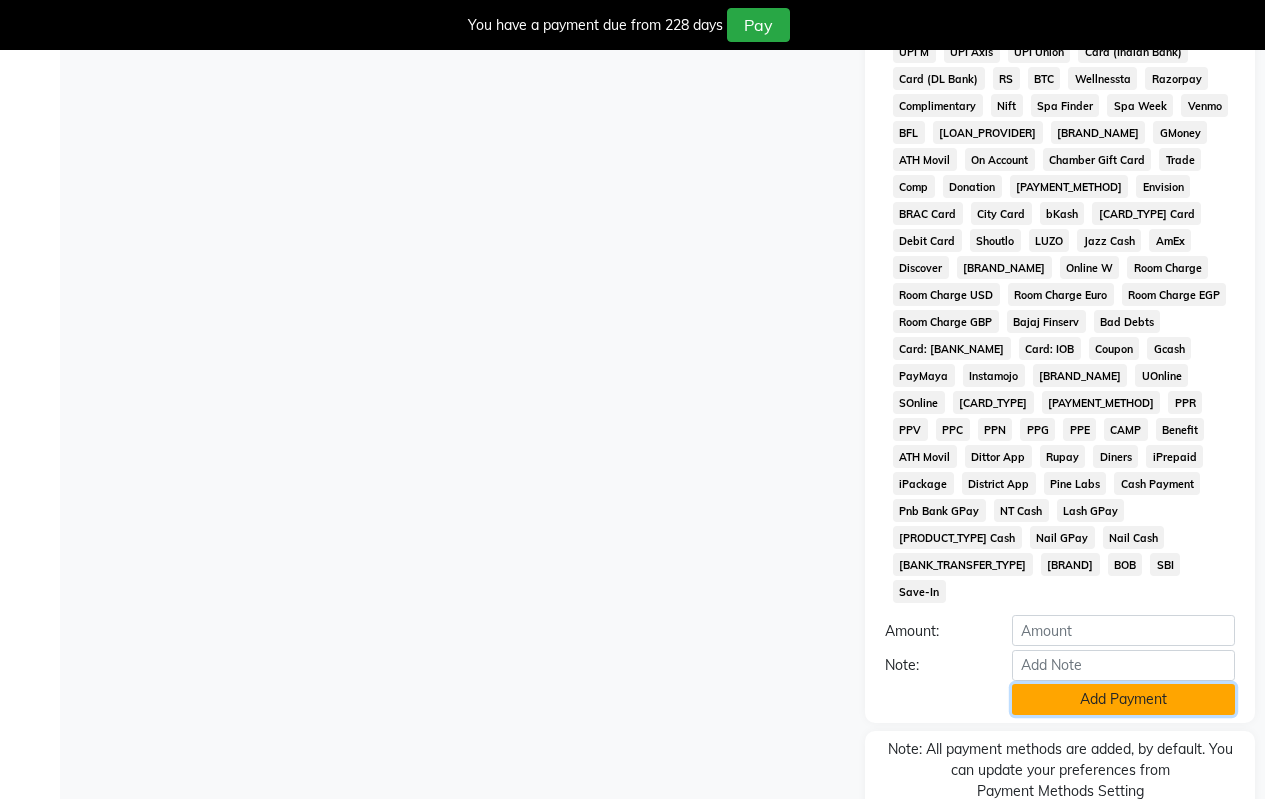 click on "Add Payment" at bounding box center (1123, 699) 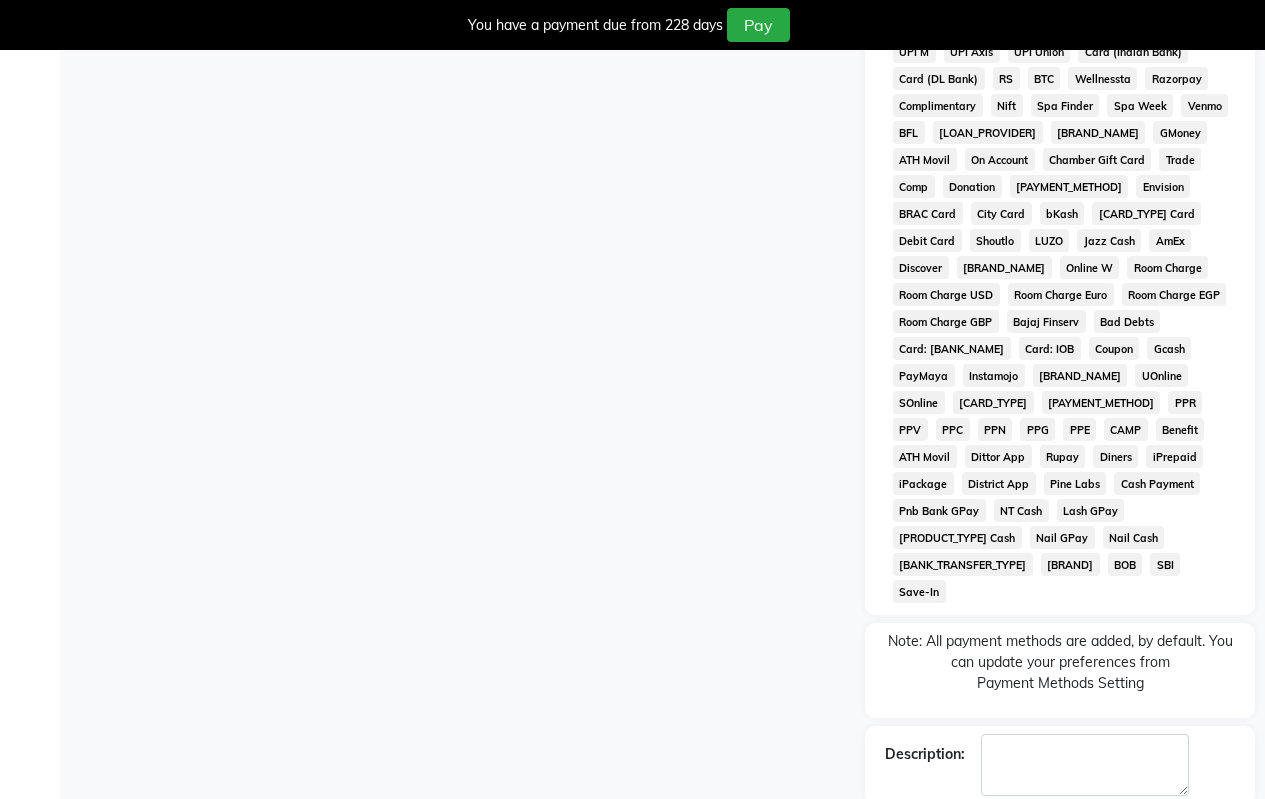 click on "Checkout" at bounding box center (1060, 856) 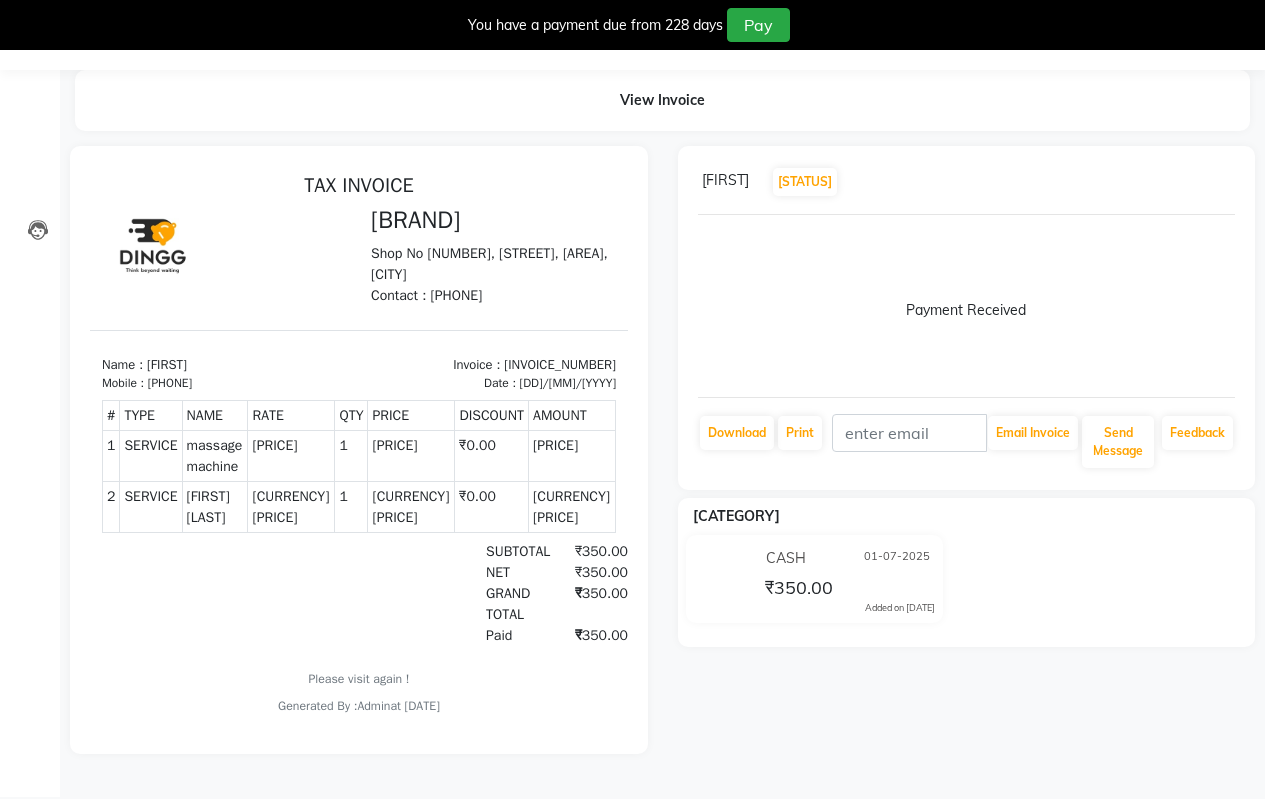 scroll, scrollTop: 0, scrollLeft: 0, axis: both 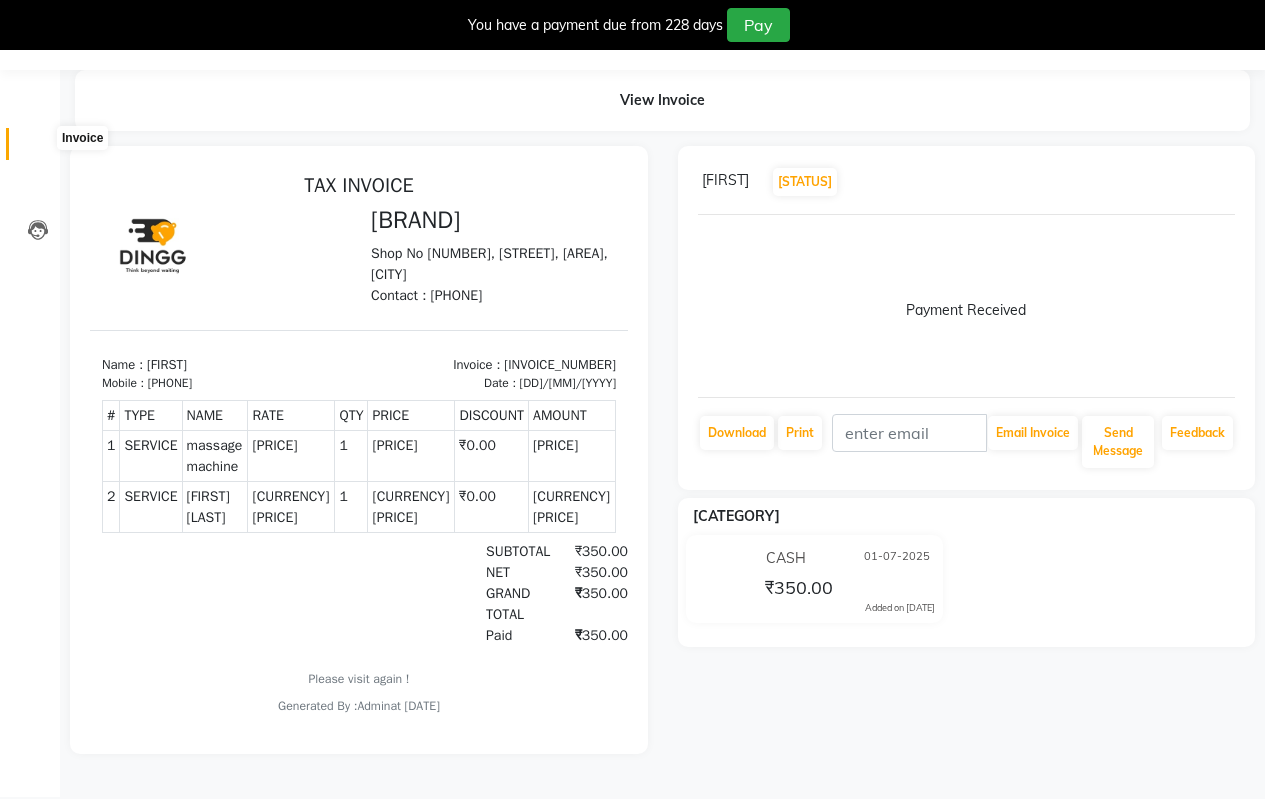 click at bounding box center [37, 149] 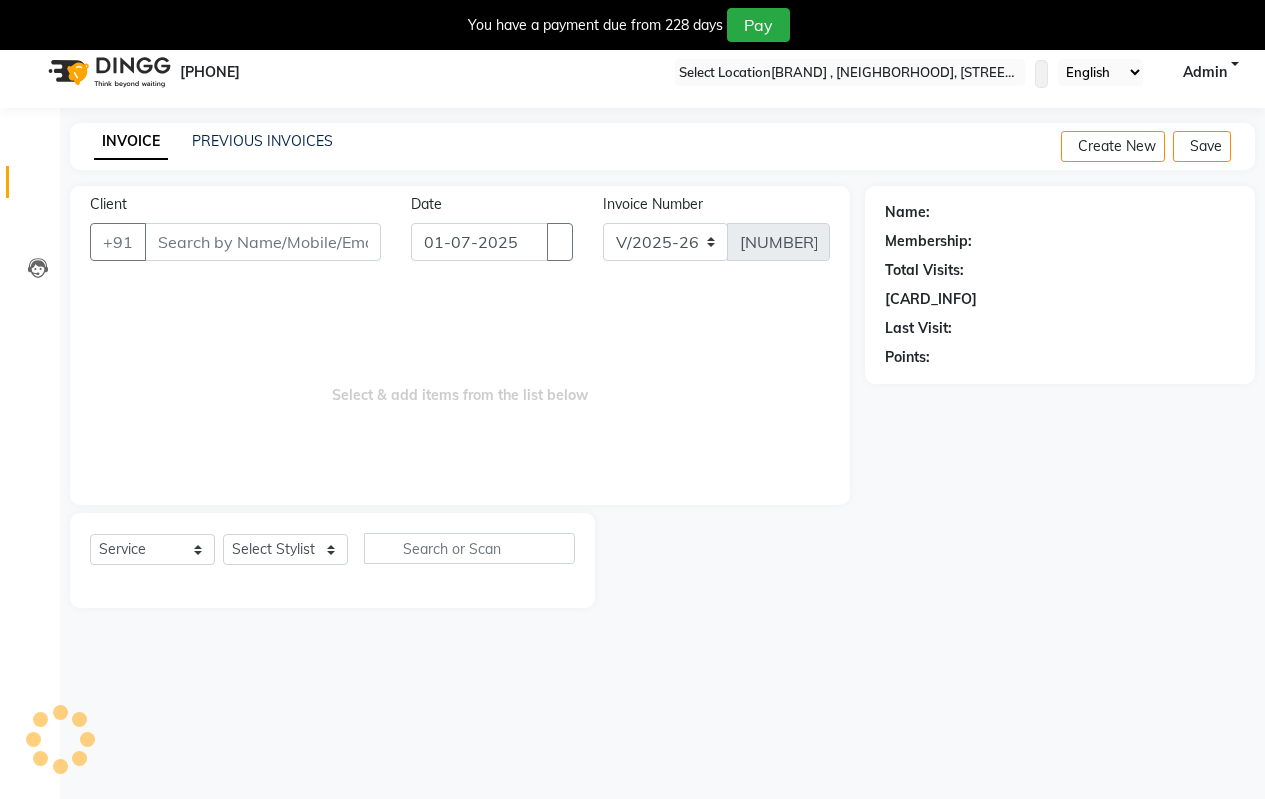 scroll, scrollTop: 0, scrollLeft: 0, axis: both 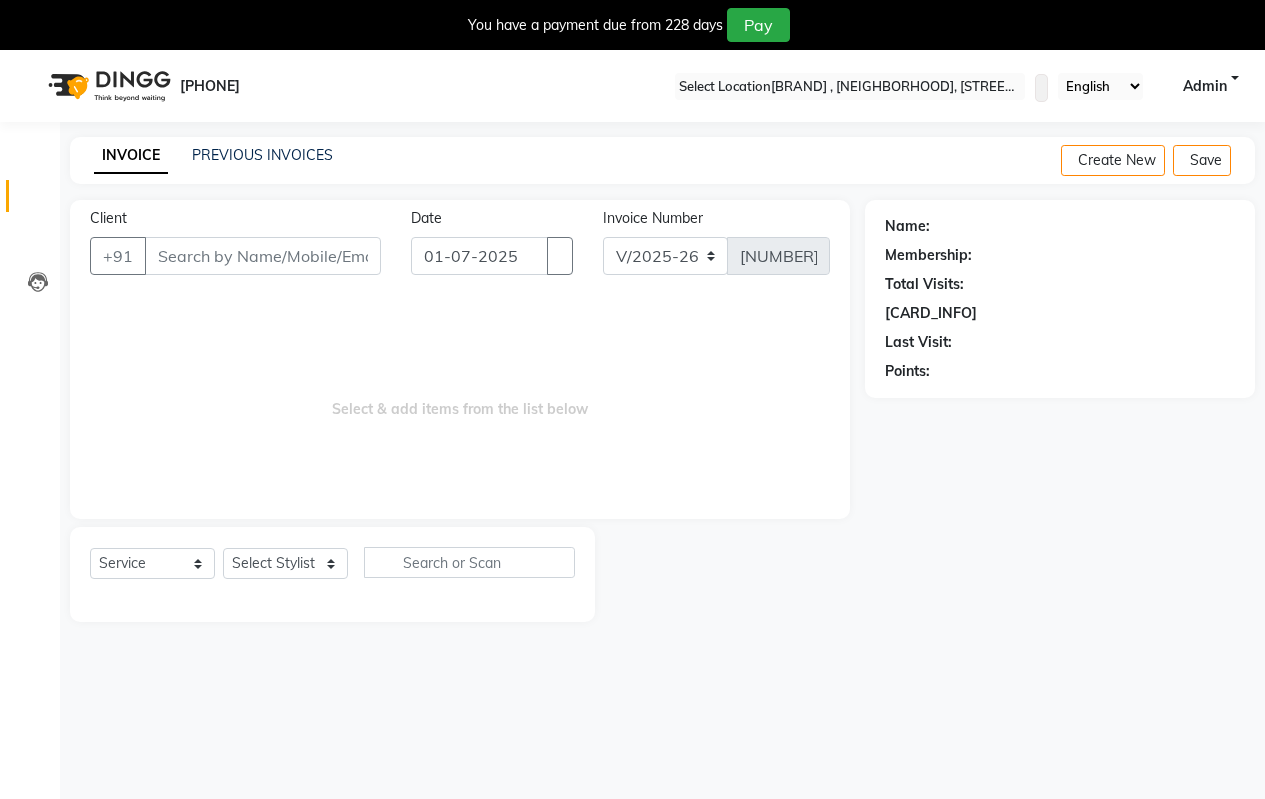 click at bounding box center (1249, 8) 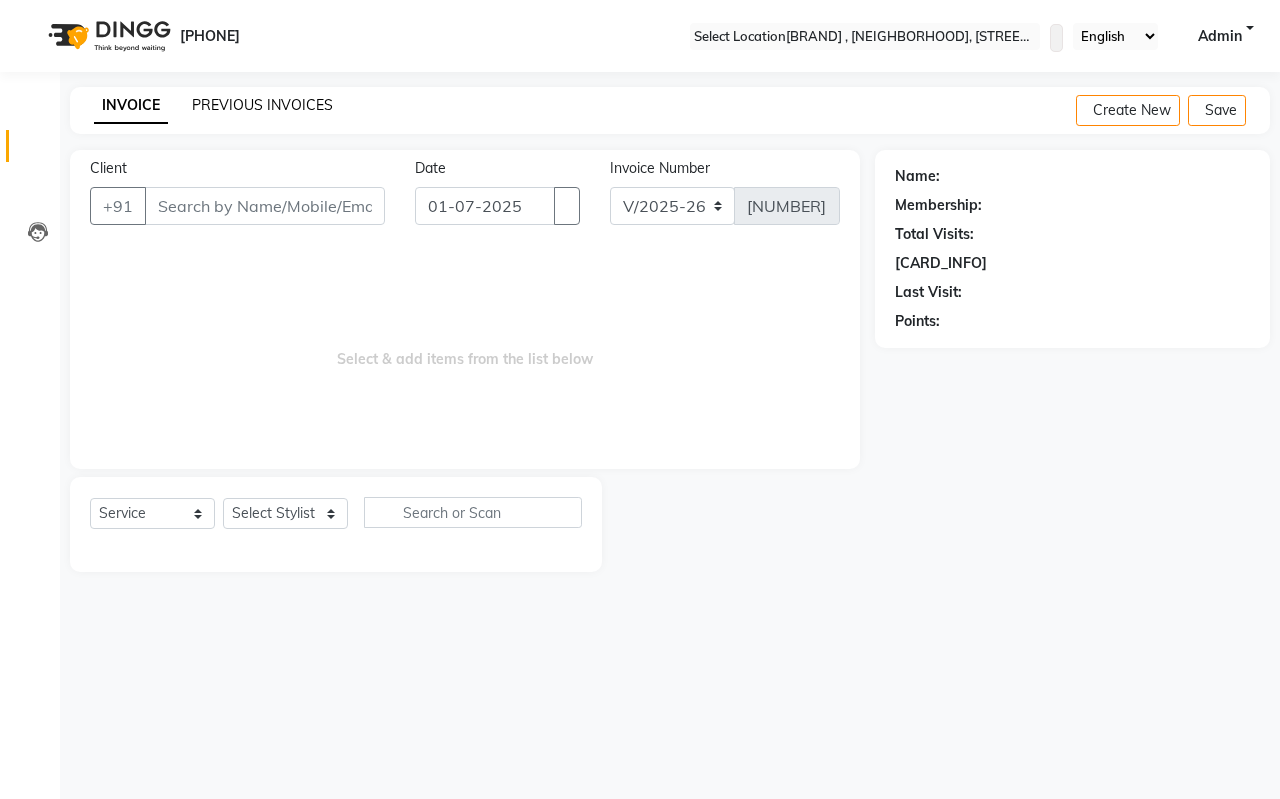 click on "PREVIOUS INVOICES" at bounding box center (262, 105) 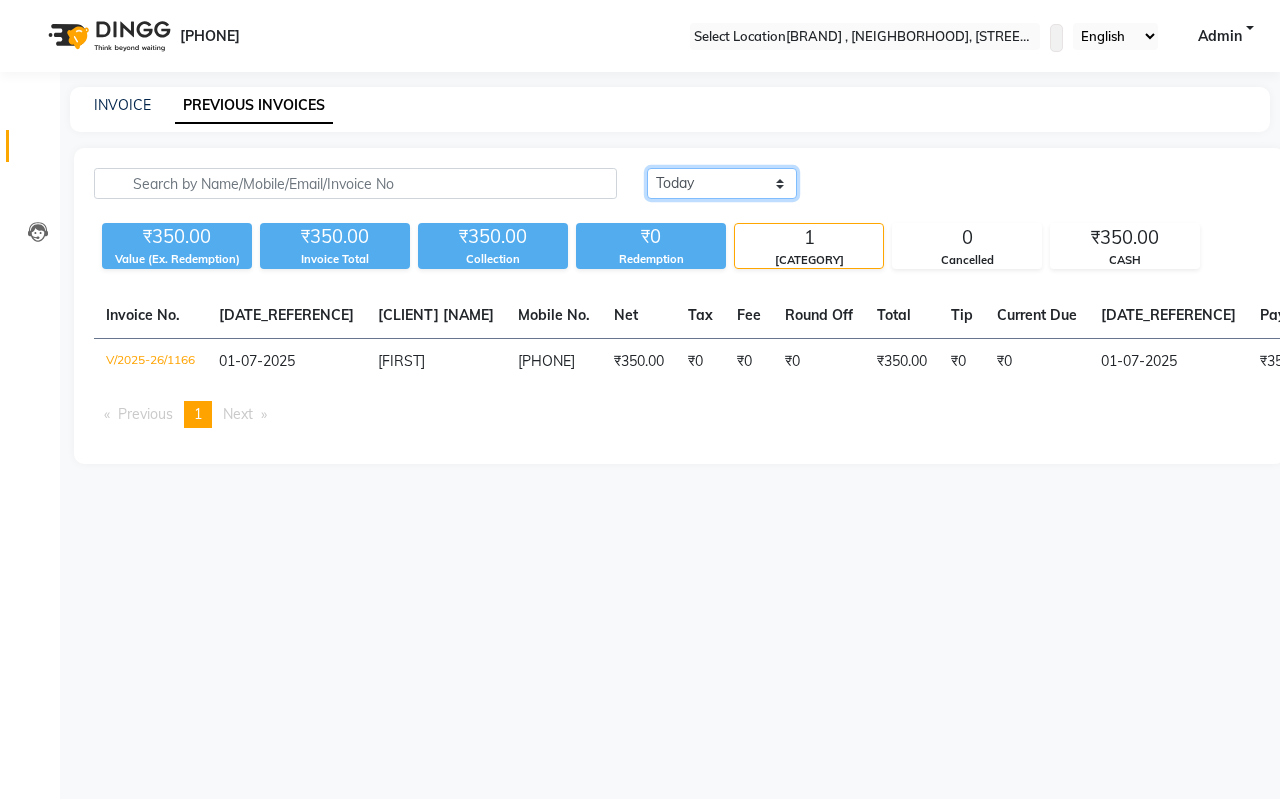 click on "[DATE_REFERENCE]" at bounding box center [722, 183] 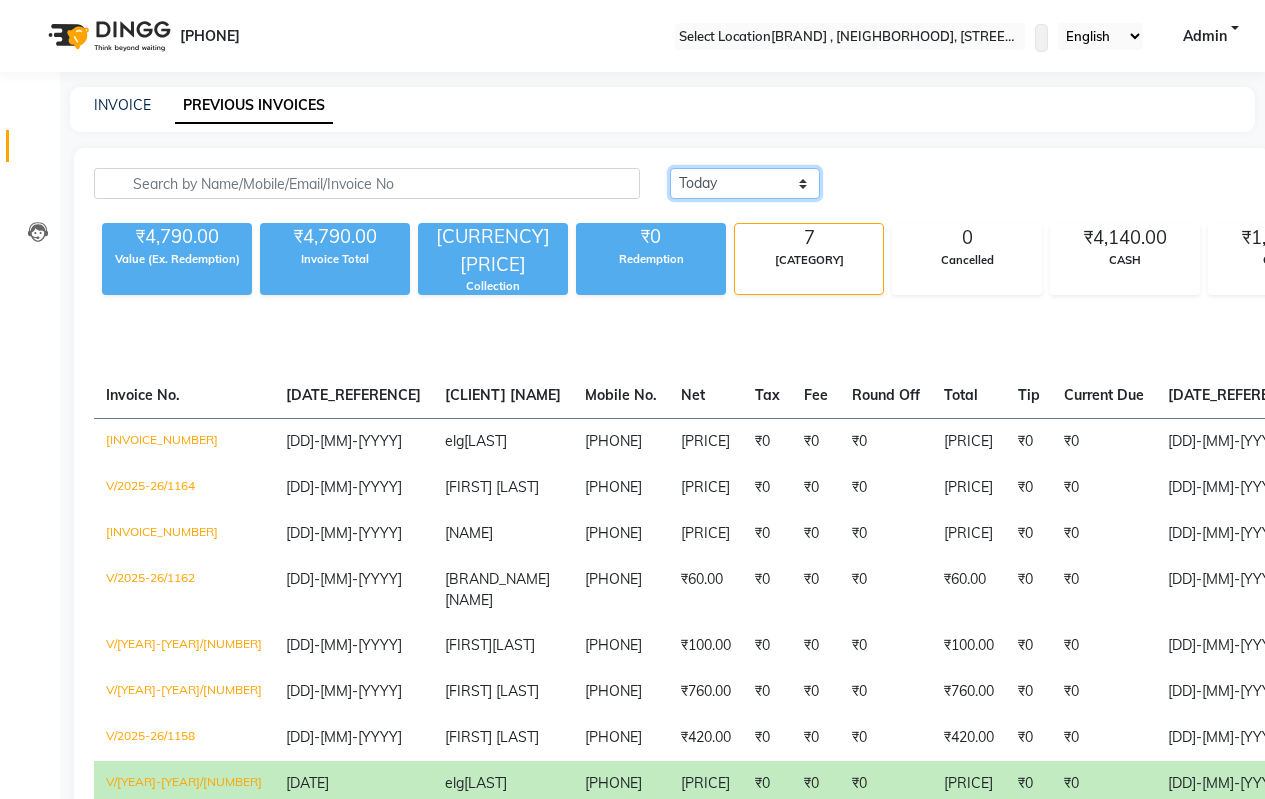 click on "[DATE_REFERENCE]" at bounding box center [745, 183] 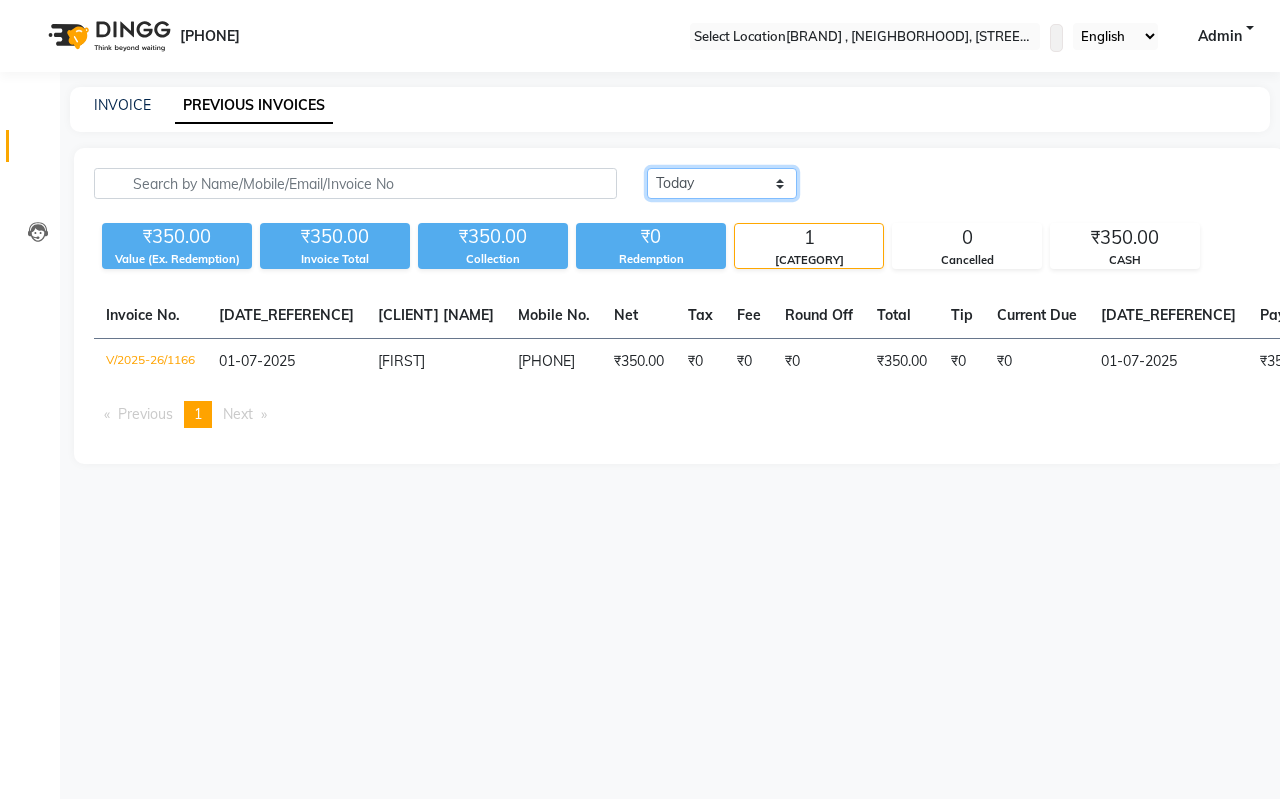 click on "[DATE_REFERENCE]" at bounding box center (722, 183) 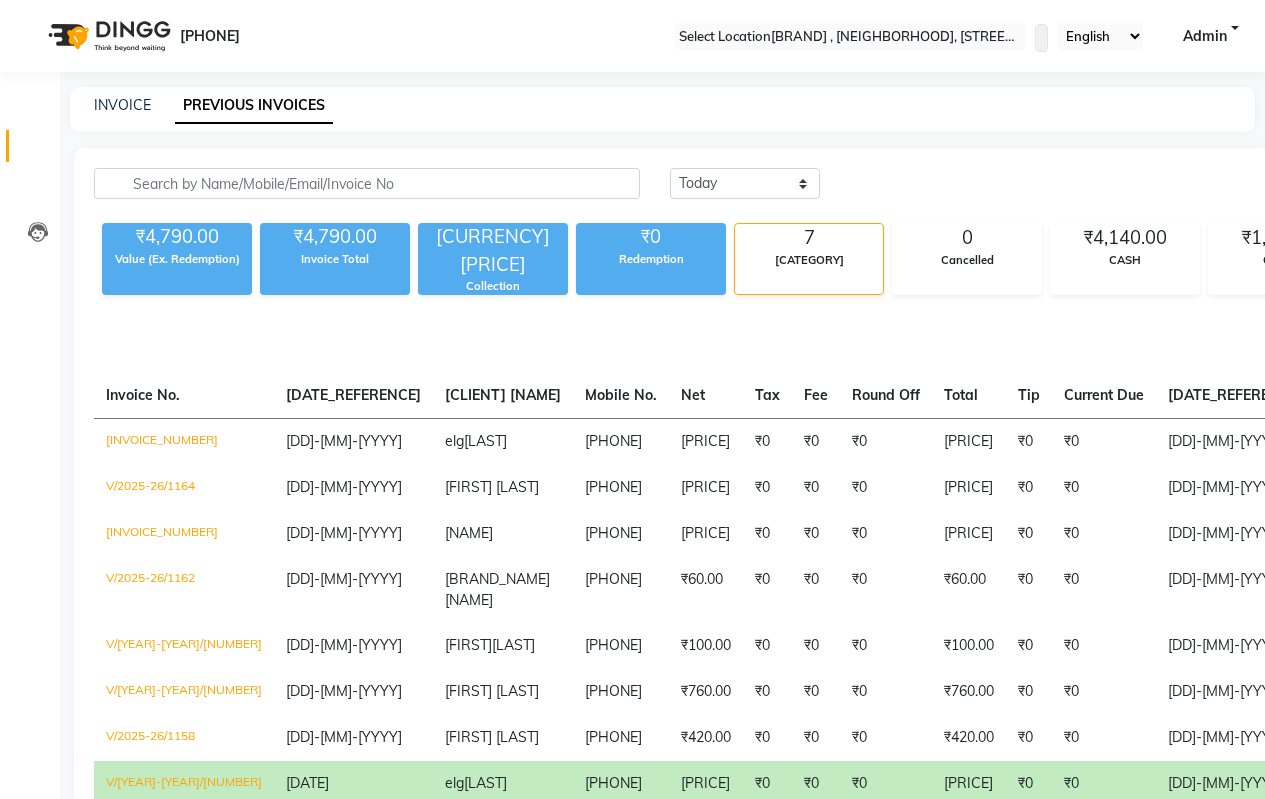 click on "INVOICE PREVIOUS INVOICES" at bounding box center [662, 109] 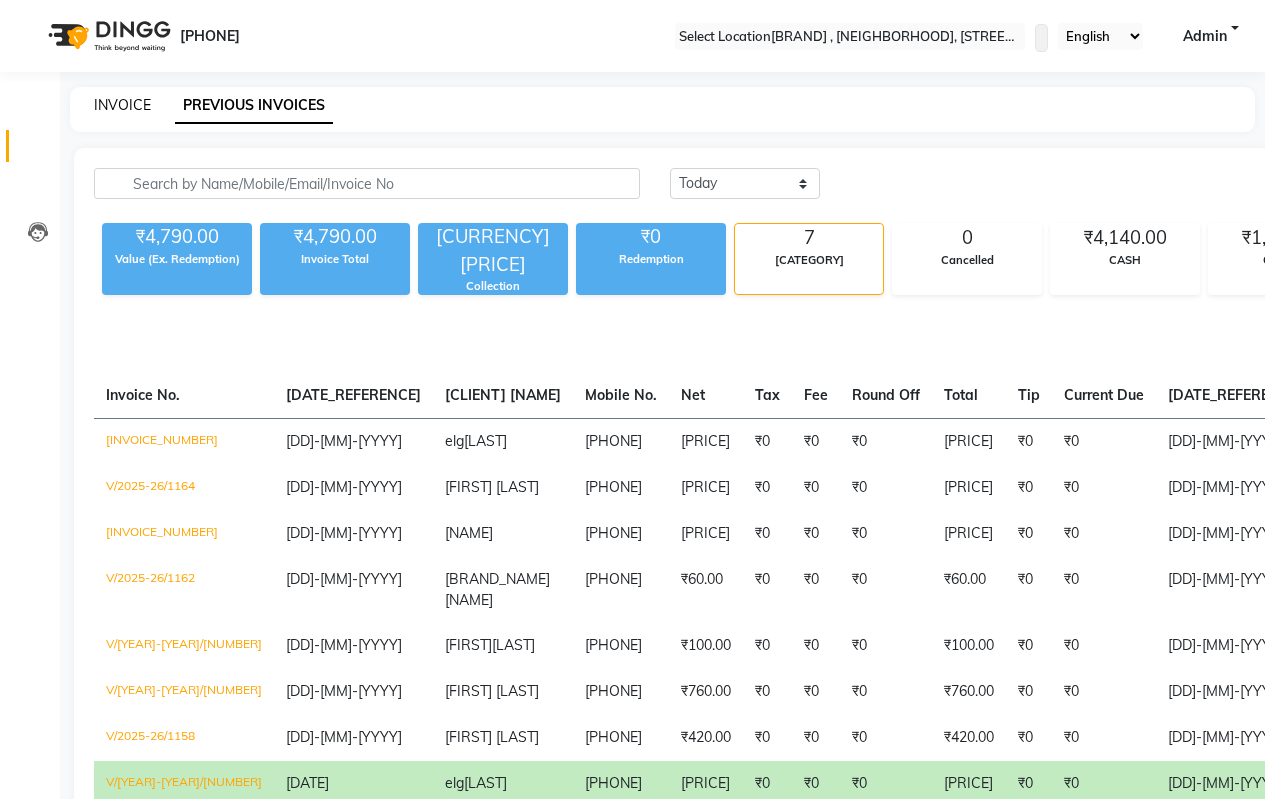 click on "INVOICE" at bounding box center (122, 105) 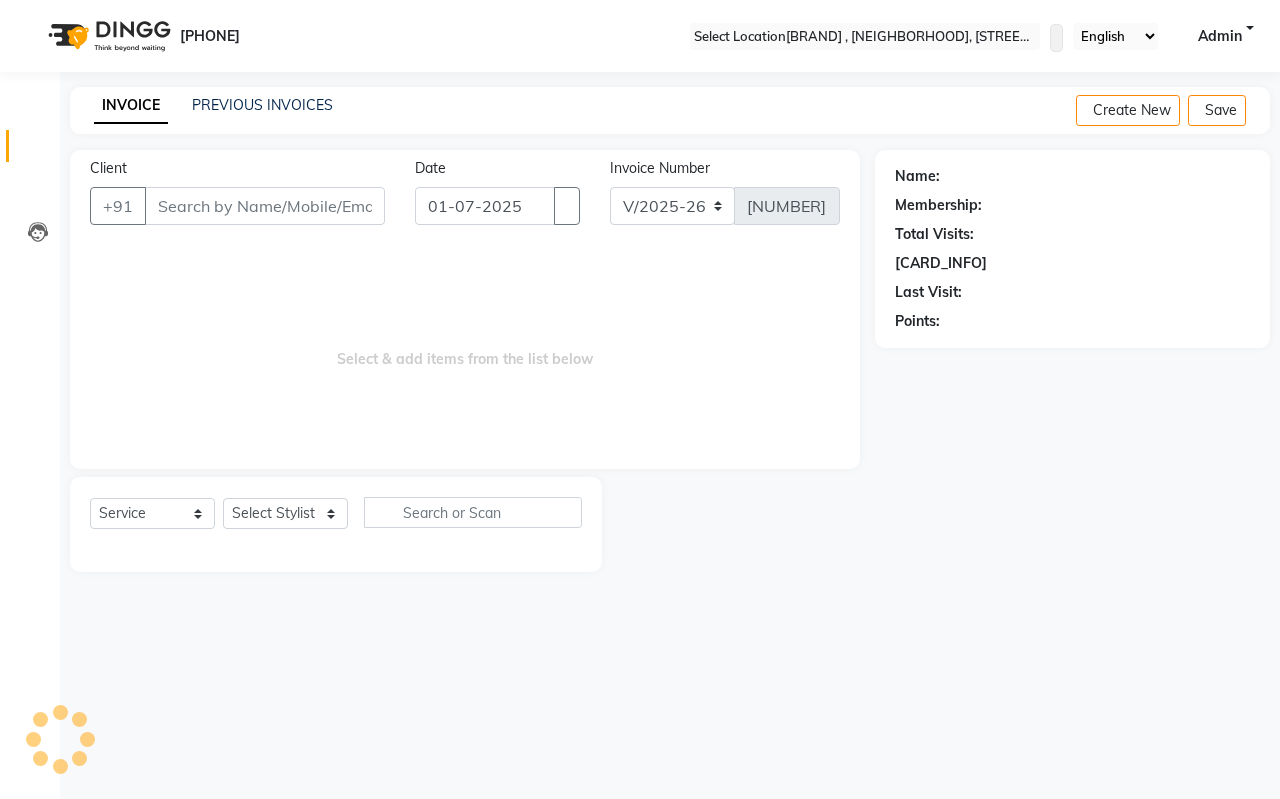 click on "Client" at bounding box center (265, 206) 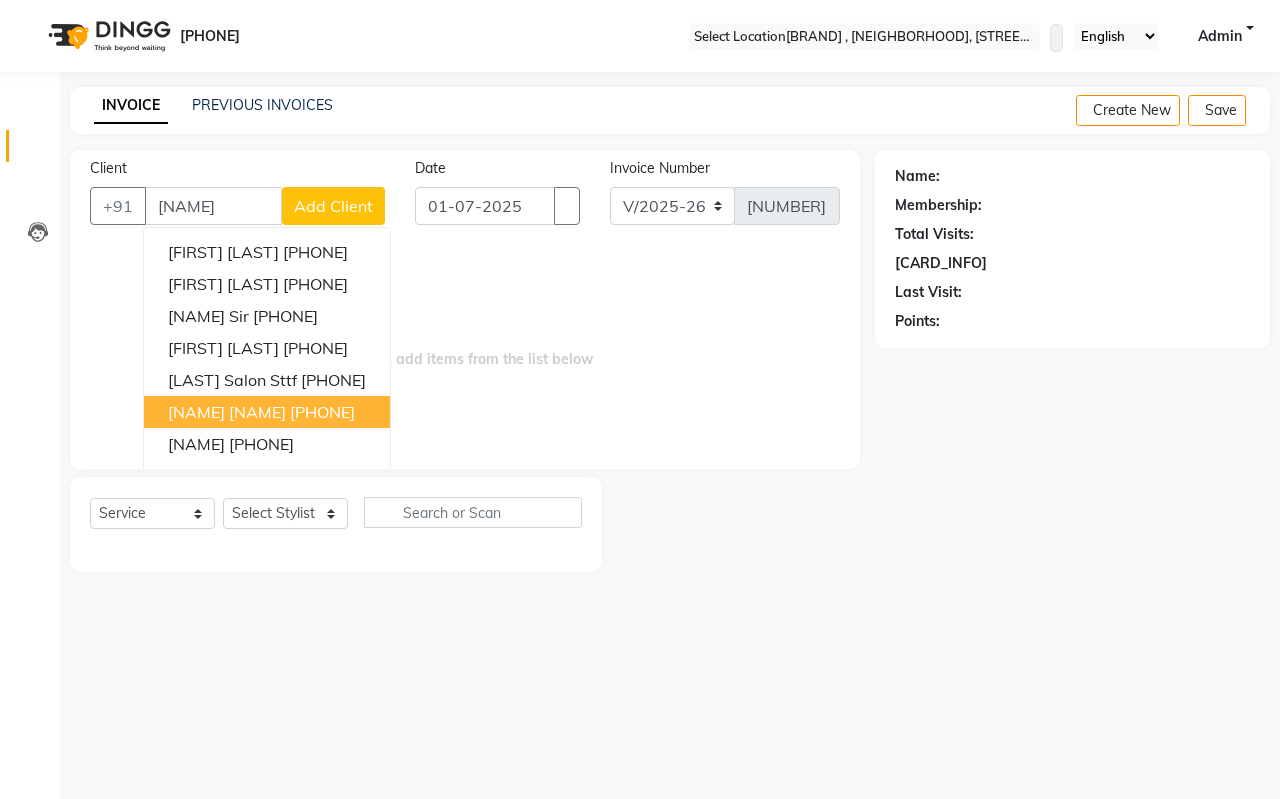 click on "[NAME] [NAME]" at bounding box center [227, 412] 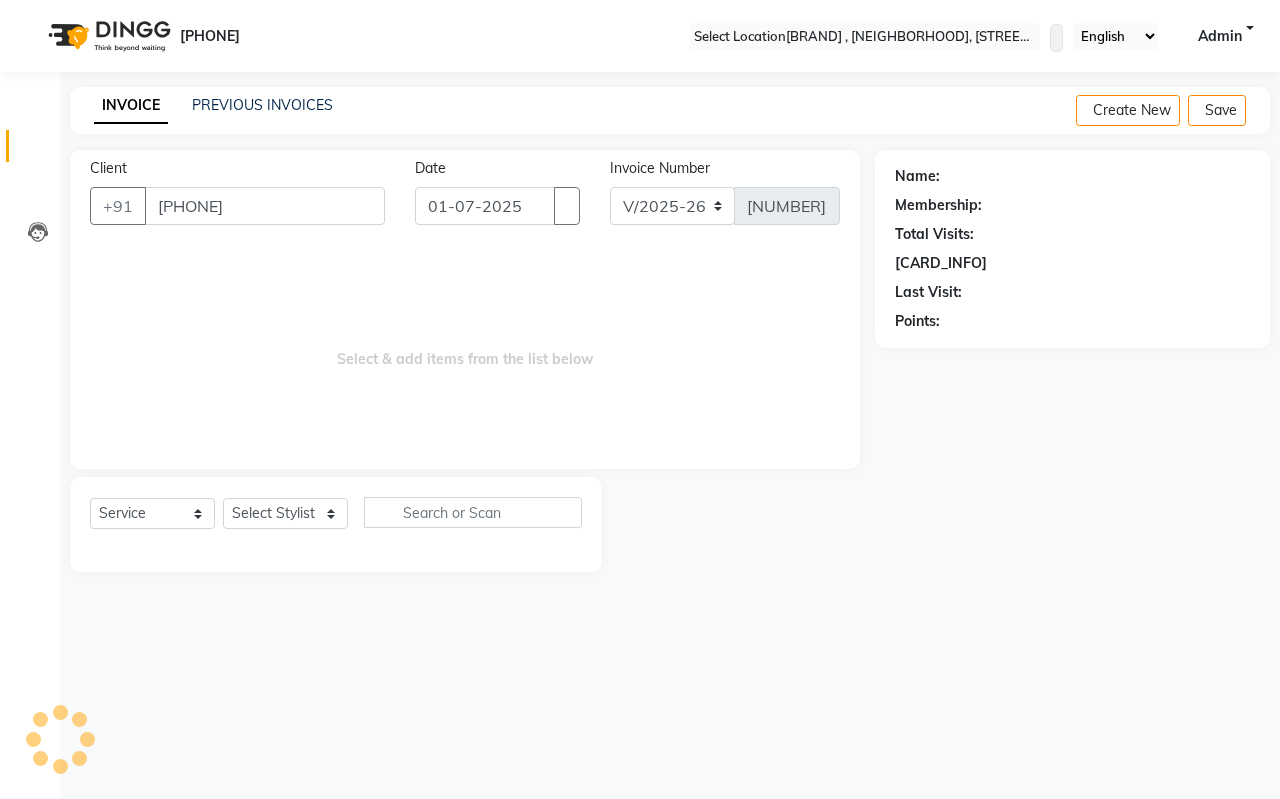 type on "[PHONE]" 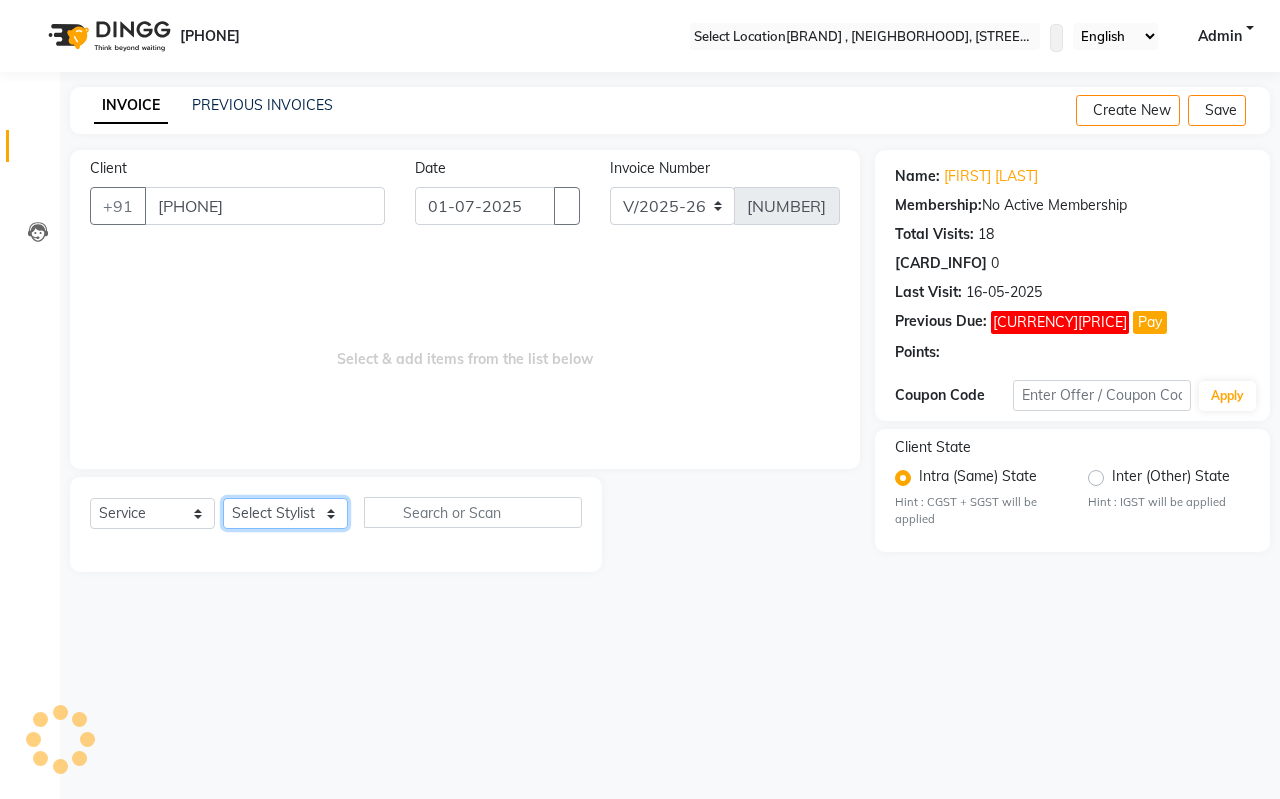 click on "Select Stylist [FIRST] [LAST] [FIRST] [LAST] [FIRST] [LAST] [FIRST] [LAST] [FIRST] [LAST] [FIRST] [LAST] [FIRST] [LAST] [FIRST] [LAST] [FIRST] [LAST] [FIRST] [LAST] [FIRST] [LAST] [FIRST] [LAST]" at bounding box center [285, 513] 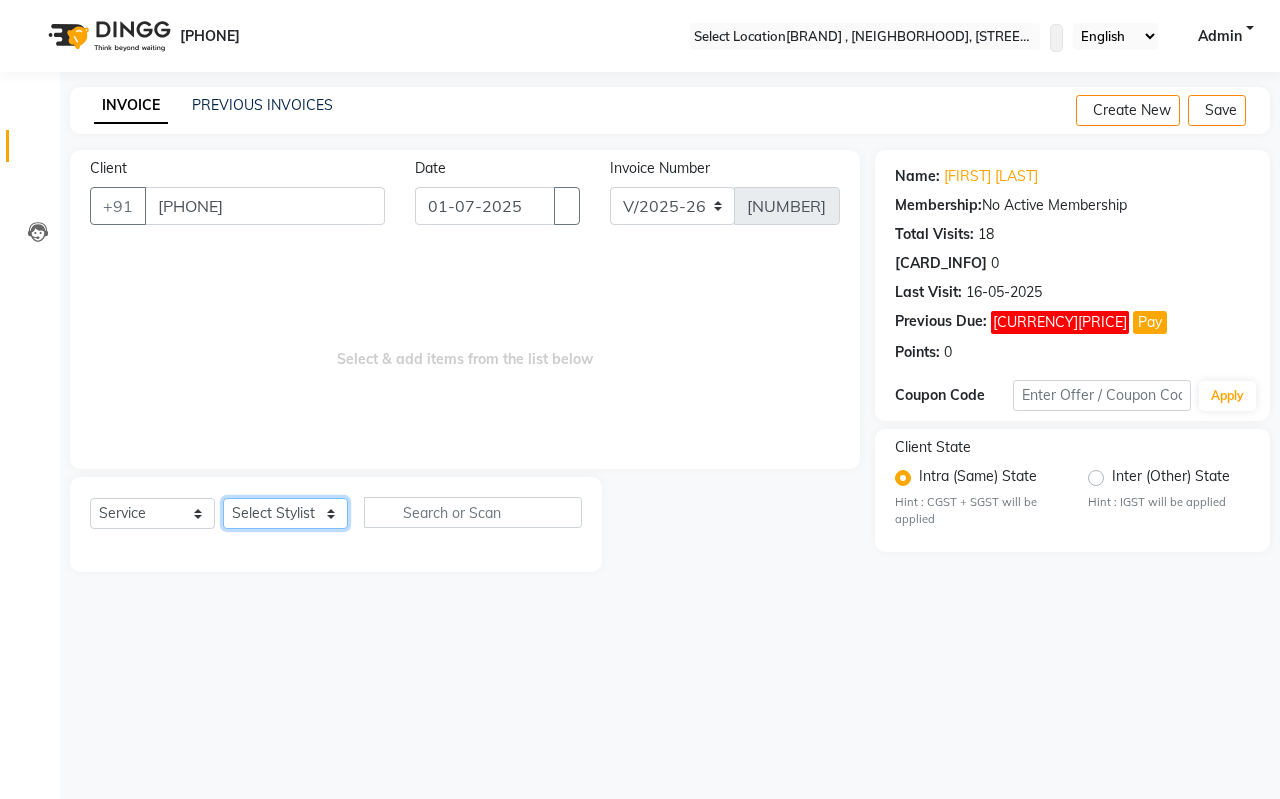 select on "30153" 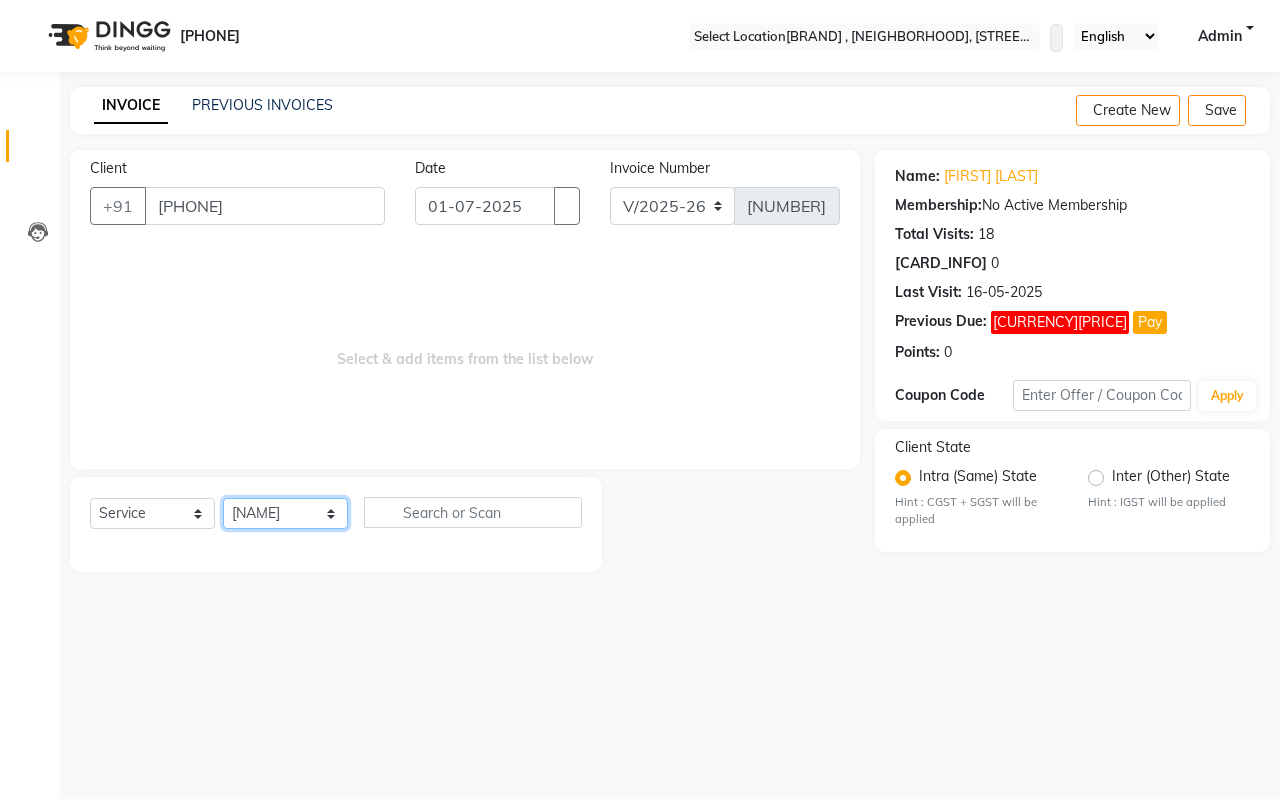 click on "Select Stylist [FIRST] [LAST] [FIRST] [LAST] [FIRST] [LAST] [FIRST] [LAST] [FIRST] [LAST] [FIRST] [LAST] [FIRST] [LAST] [FIRST] [LAST] [FIRST] [LAST] [FIRST] [LAST] [FIRST] [LAST] [FIRST] [LAST]" at bounding box center (285, 513) 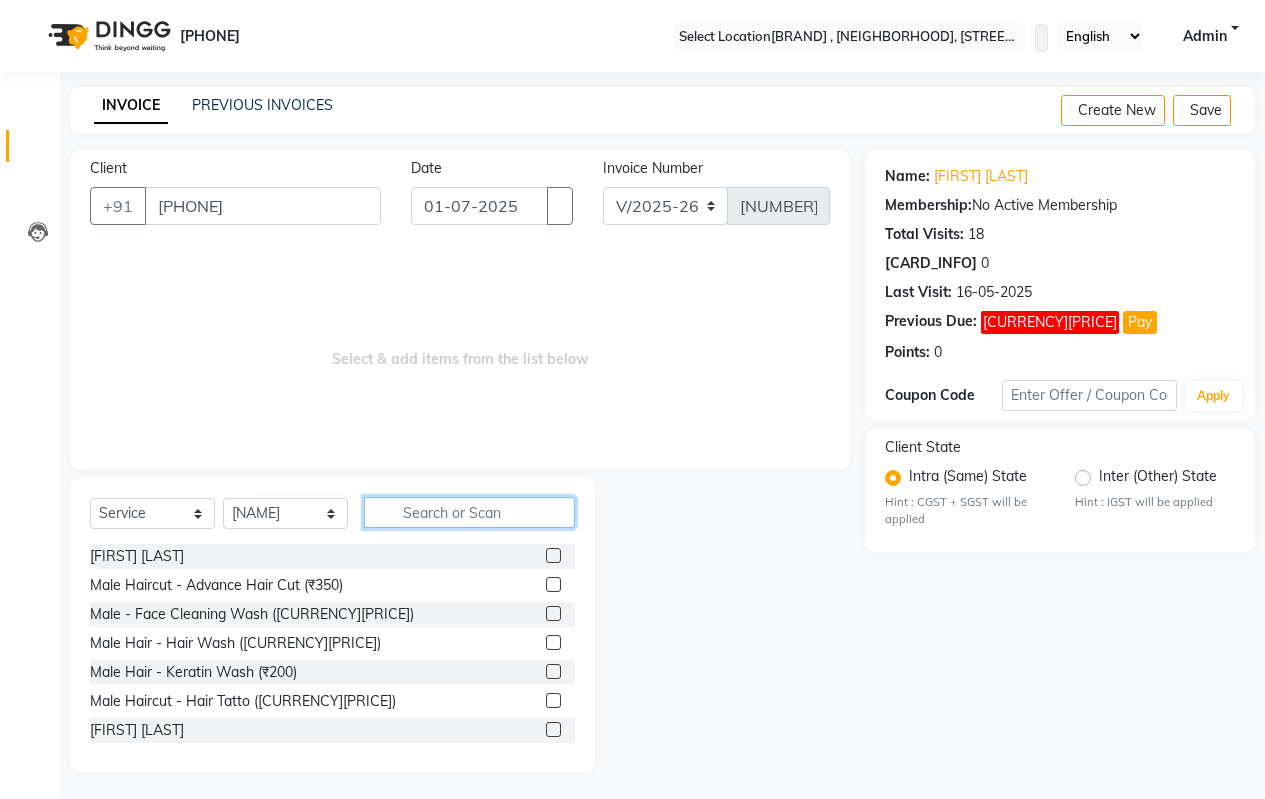click at bounding box center (469, 512) 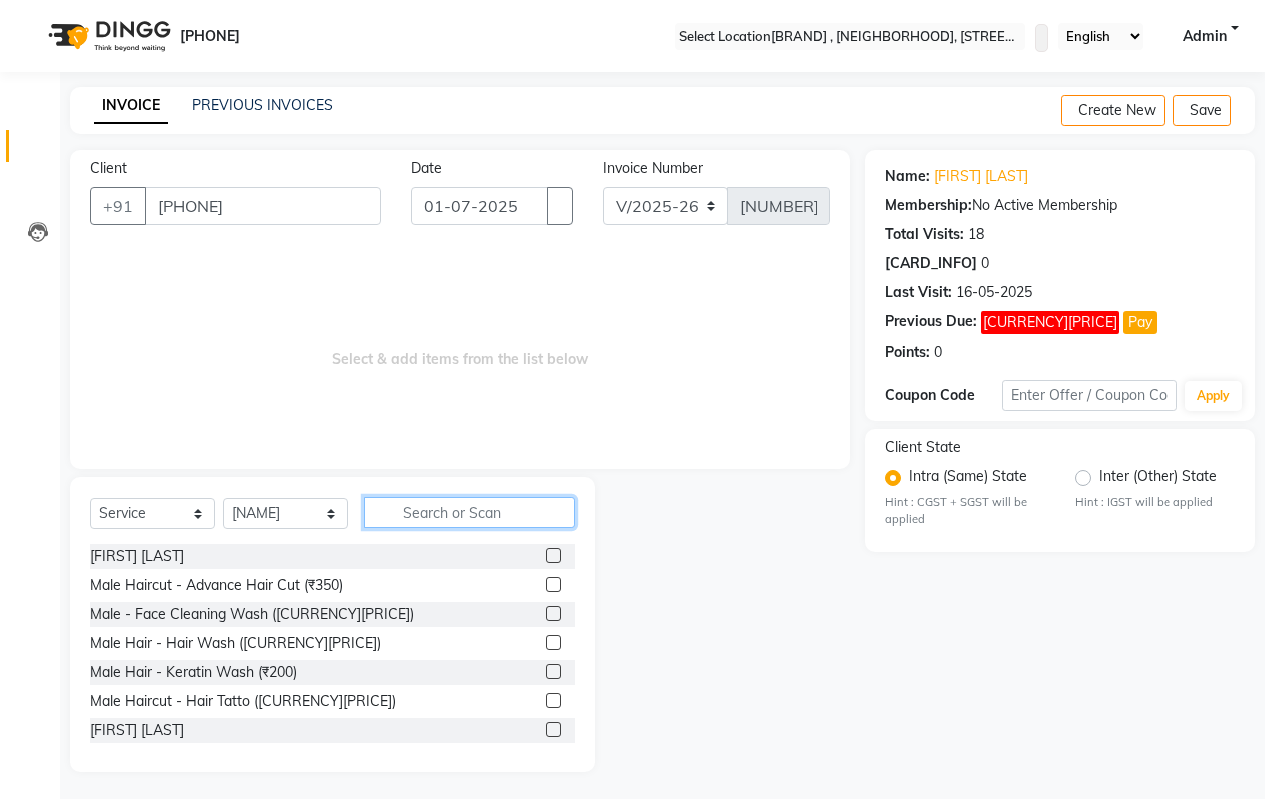 click at bounding box center [469, 512] 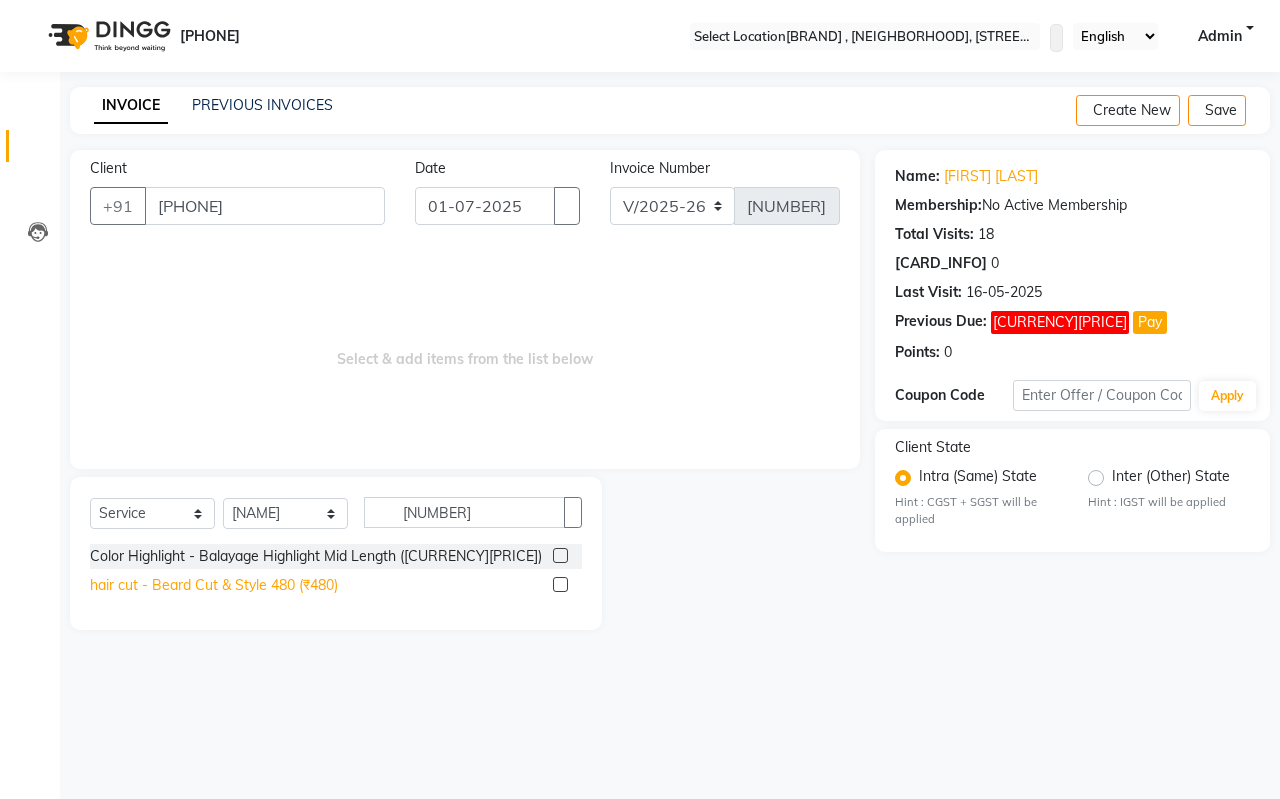 click on "hair cut  - Beard Cut & Style 480 (₹480)" at bounding box center (316, 556) 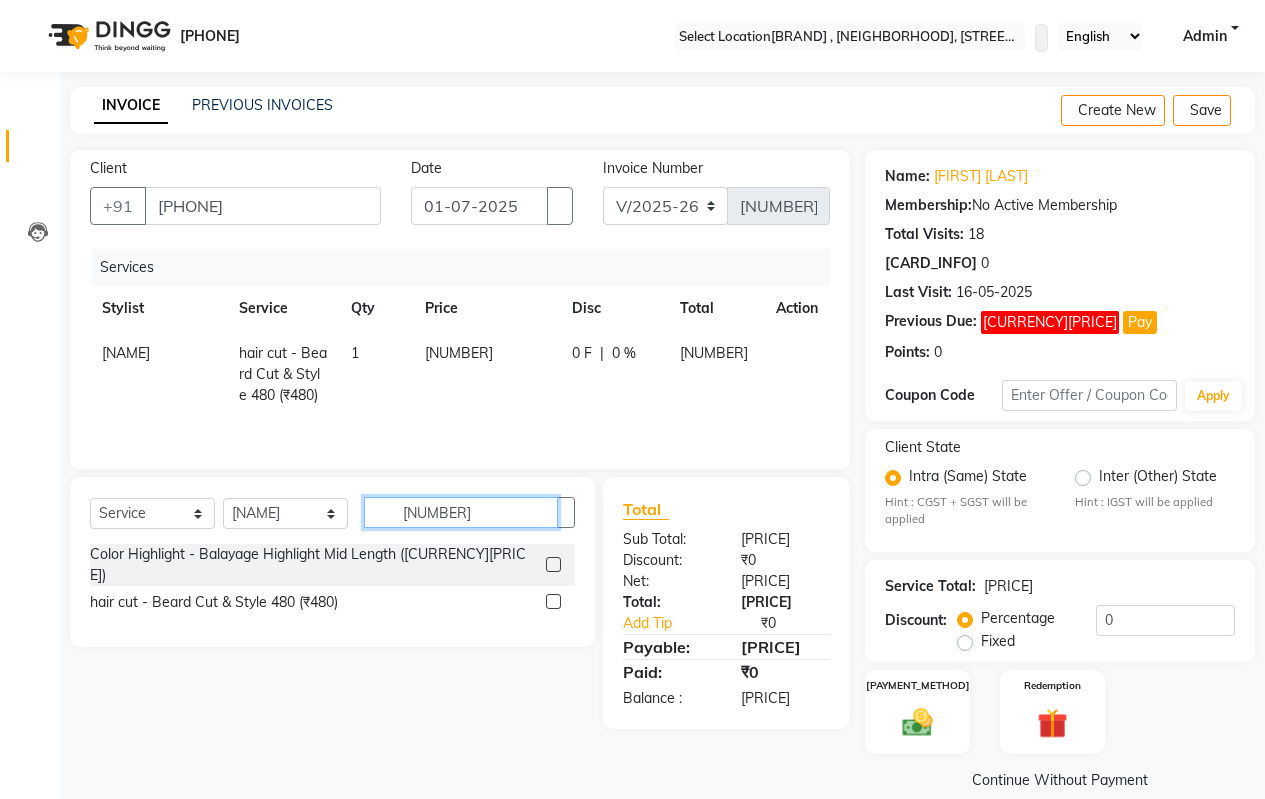 click on "[NUMBER]" at bounding box center (461, 512) 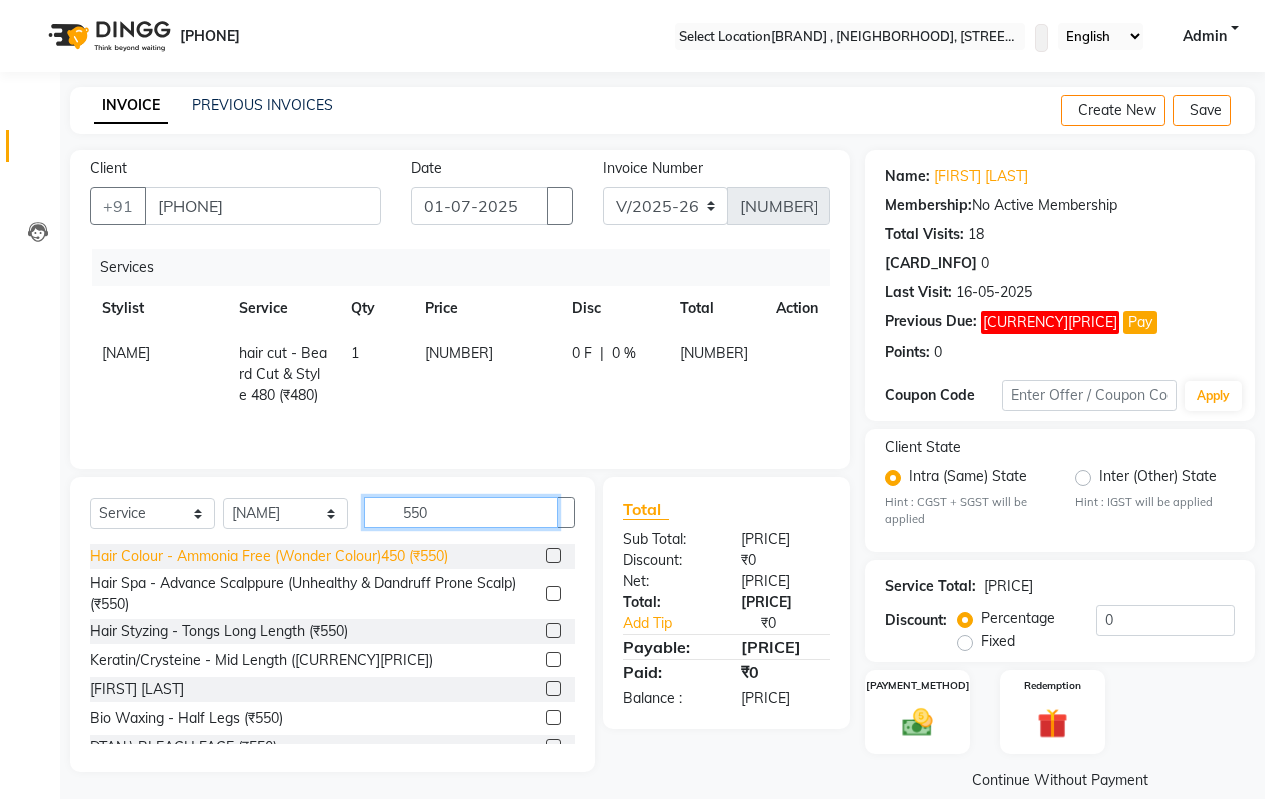 type on "550" 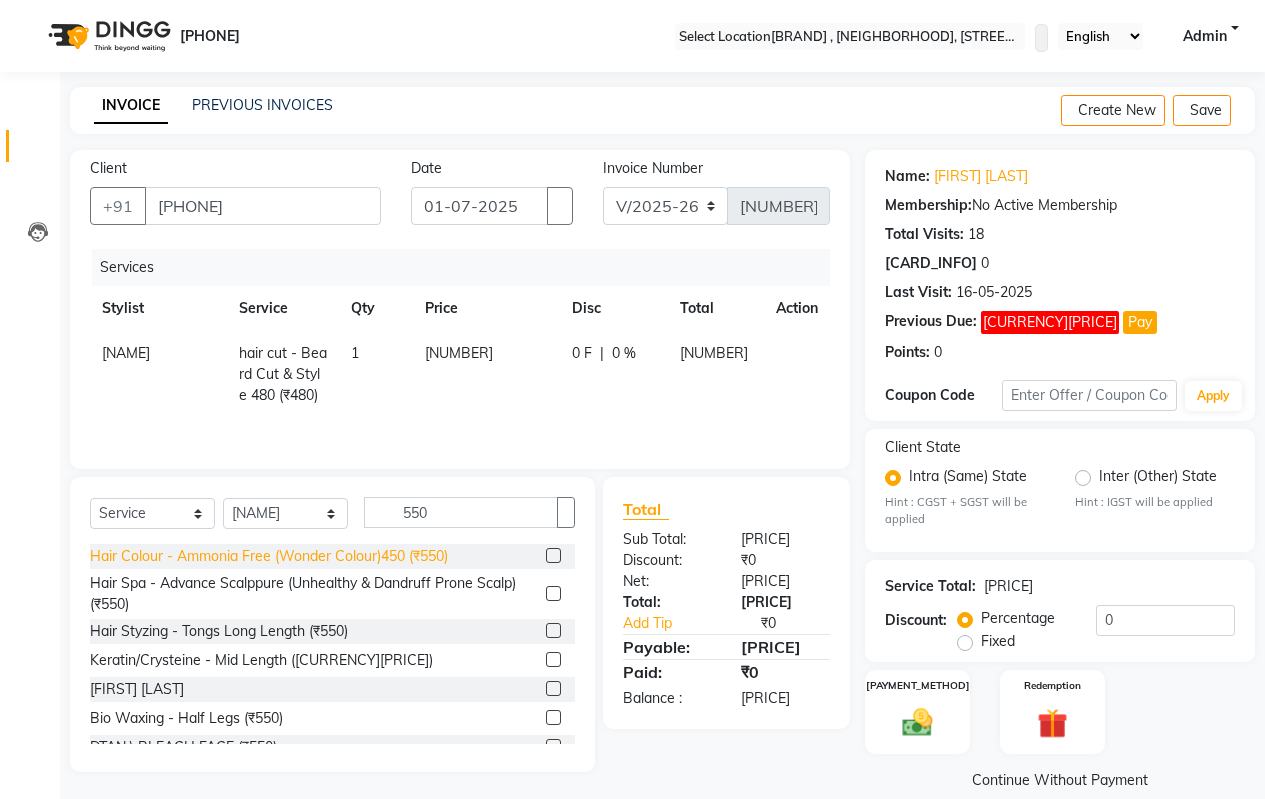 click on "Hair Colour - Ammonia Free (Wonder    Colour)450 (₹550)" at bounding box center [269, 556] 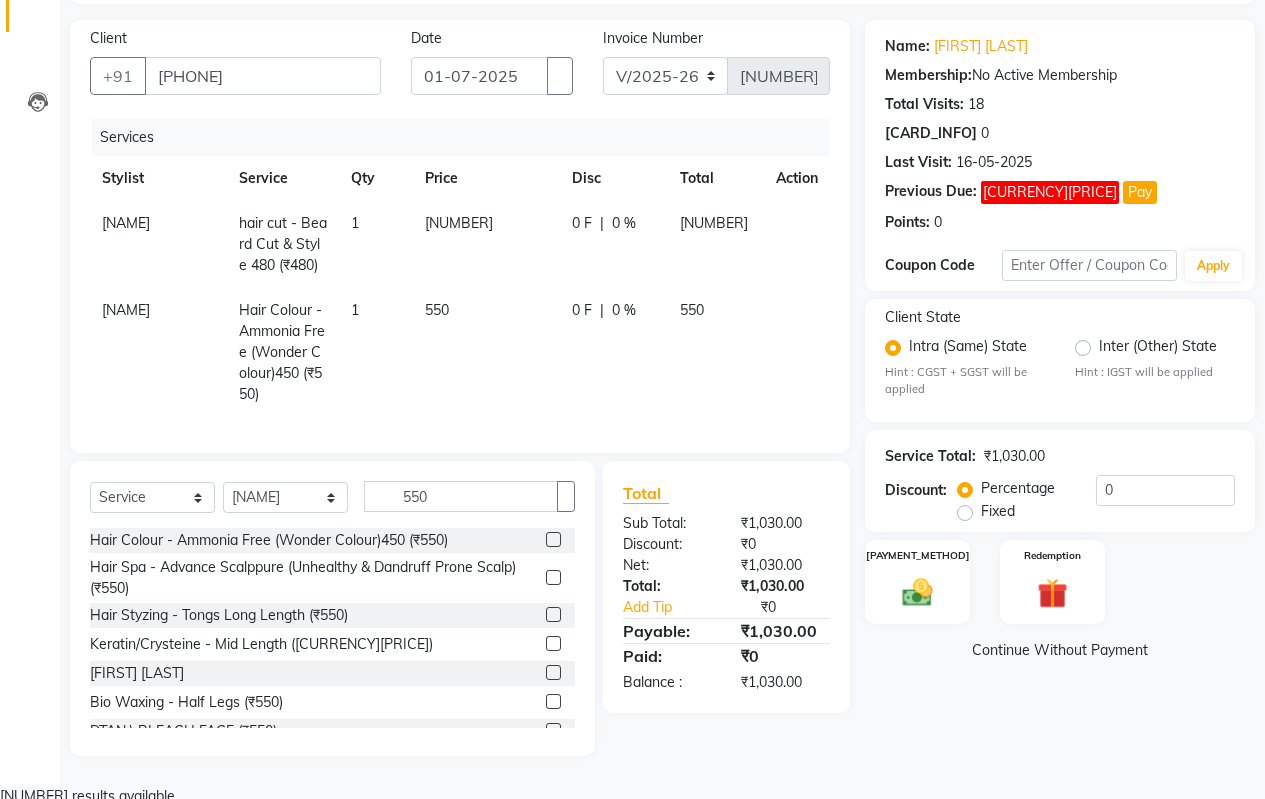 scroll, scrollTop: 131, scrollLeft: 0, axis: vertical 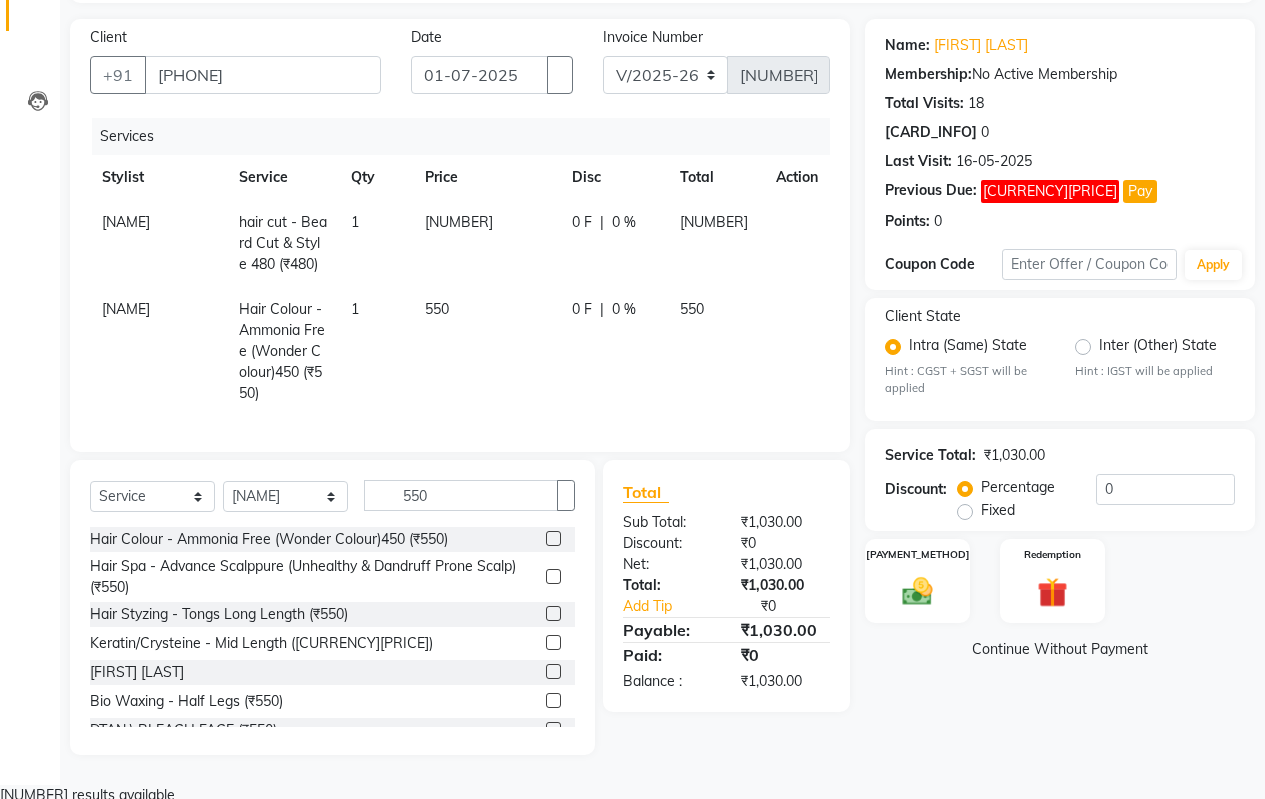 click on "Name: [FIRST] [LAST] Vp Membership:  No Active Membership  Total Visits:  18 Card on file:  0 Last Visit:   [DATE] Previous Due:  ₹32.75 Pay Points:   0  Coupon Code Apply Client State Intra (Same) State Hint : CGST + SGST will be applied Inter (Other) State Hint : IGST will be applied Service Total:  ₹1,030.00  Discount:  Percentage   Fixed  0 Manual Payment Redemption  Continue Without Payment" at bounding box center [1067, 387] 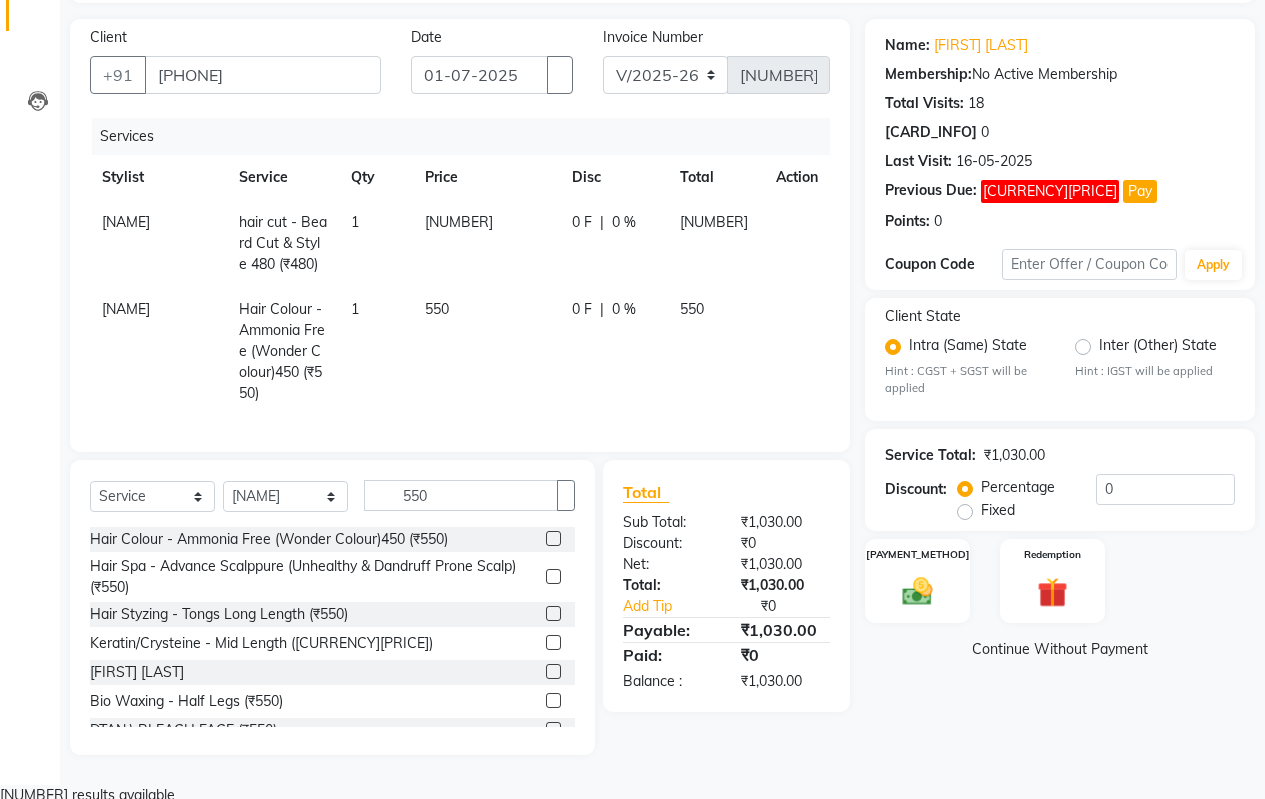 click on "550" at bounding box center (486, 243) 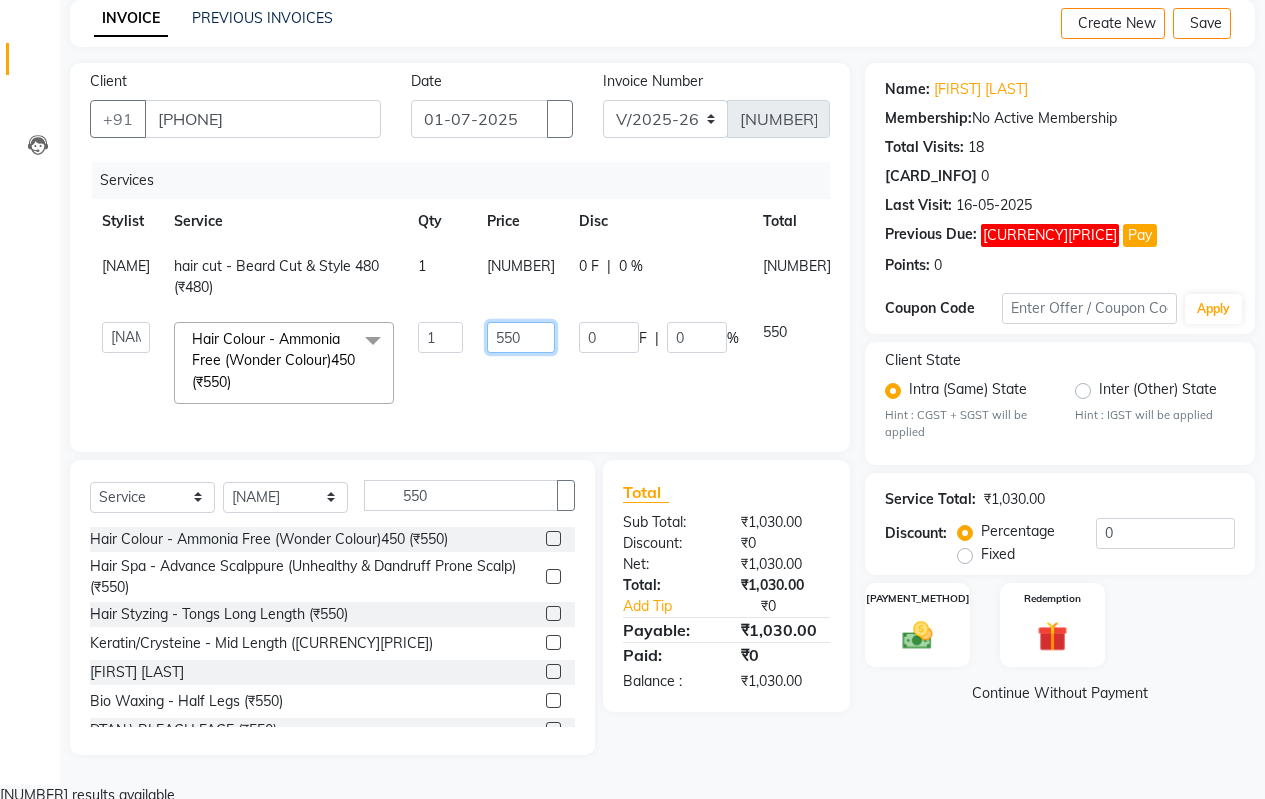 click on "550" at bounding box center (440, 337) 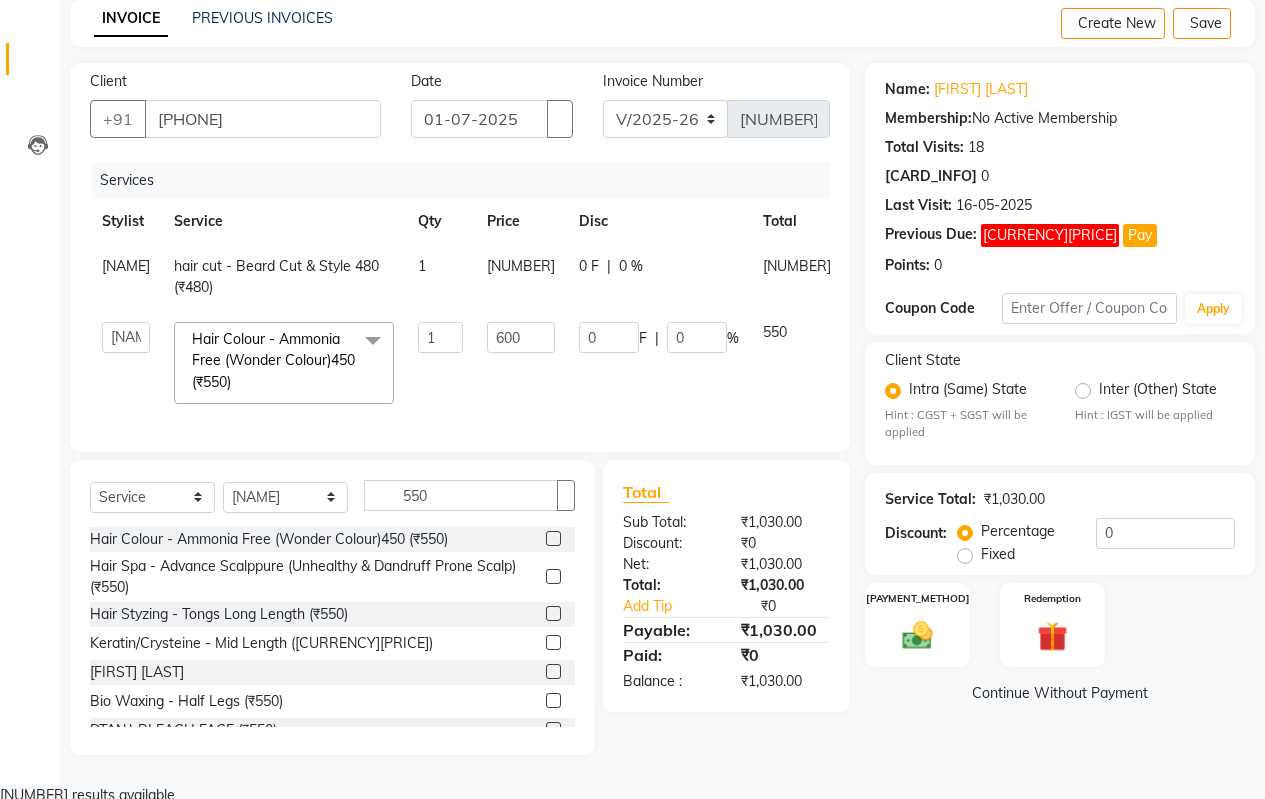 click on "[NUMBER]" at bounding box center (521, 277) 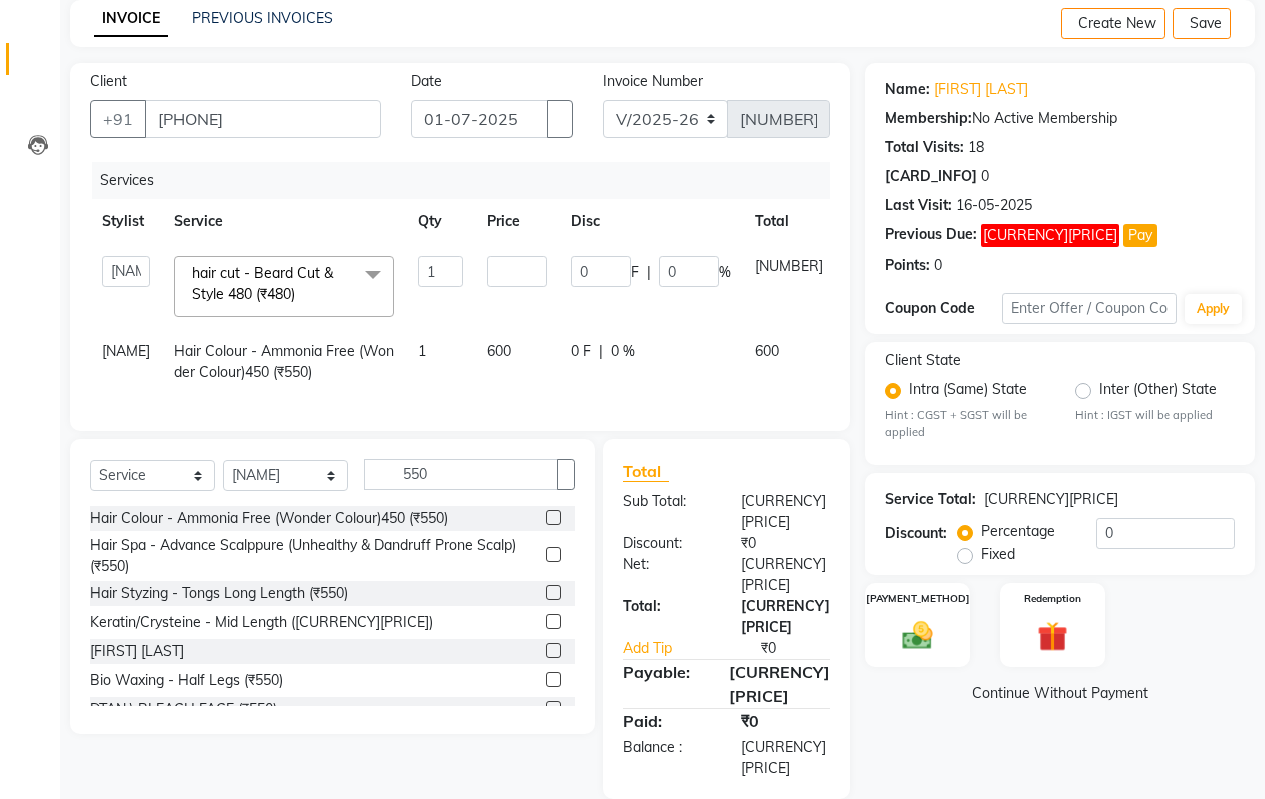 scroll, scrollTop: 66, scrollLeft: 0, axis: vertical 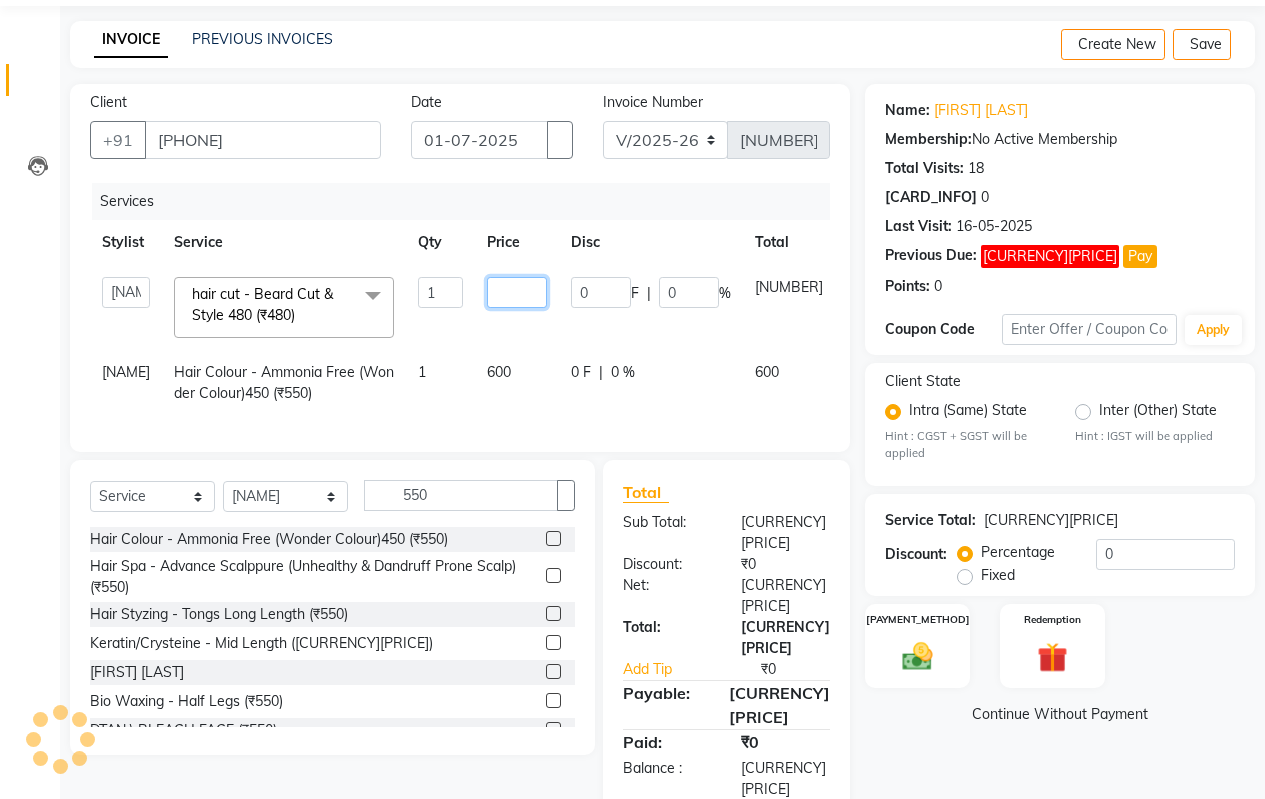 click on "[NUMBER]" at bounding box center [440, 292] 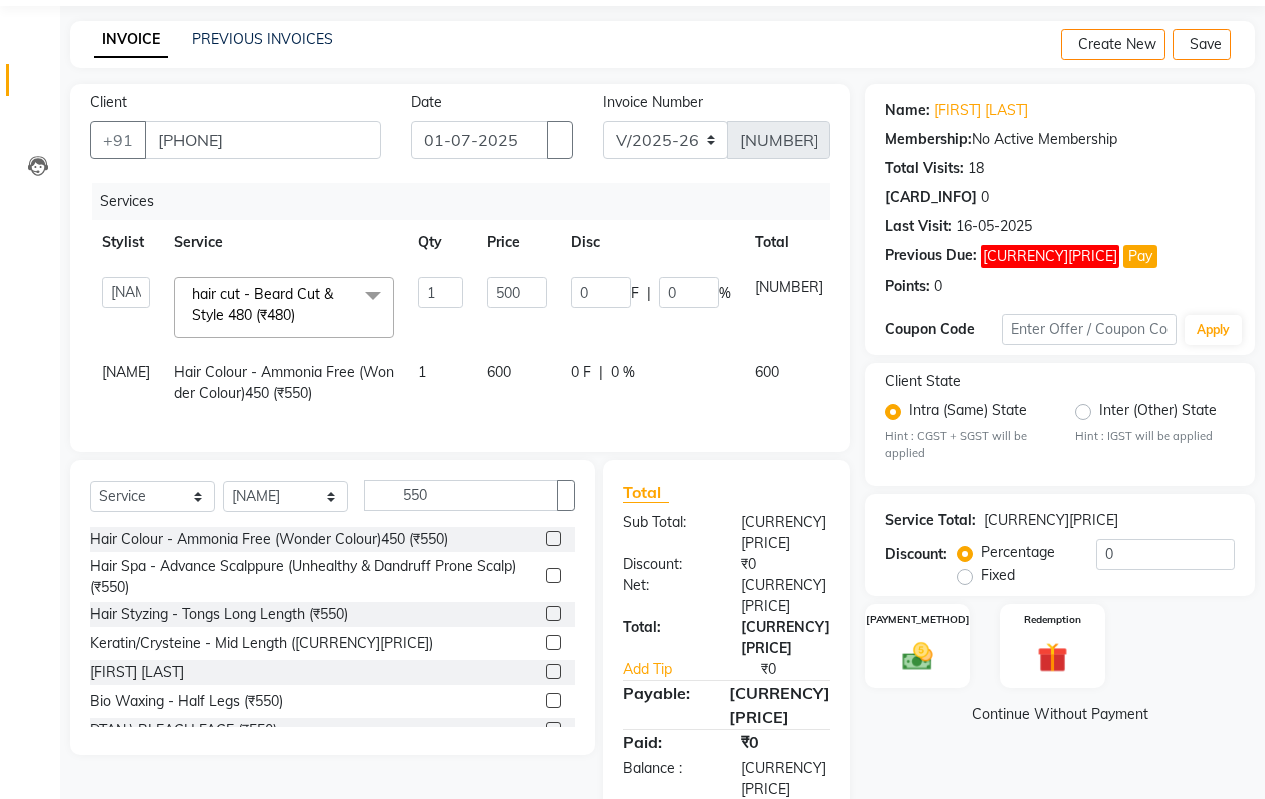 click on "Name: [NAME] [NAME] Vp Membership: No Active Membership Total Visits: [NUMBER] Card on file: [NUMBER] Last Visit: [DD]-[MM]-[YYYY] Previous Due: [CURRENCY][PRICE] Pay Points: [NUMBER] Coupon Code Apply Client State Intra (Same) State Hint : CGST + SGST will be applied Inter (Other) State Hint : IGST will be applied Service Total: [CURRENCY][PRICE] Discount: Percentage Fixed [NUMBER] Manual Payment Redemption Continue Without Payment" at bounding box center (1067, 452) 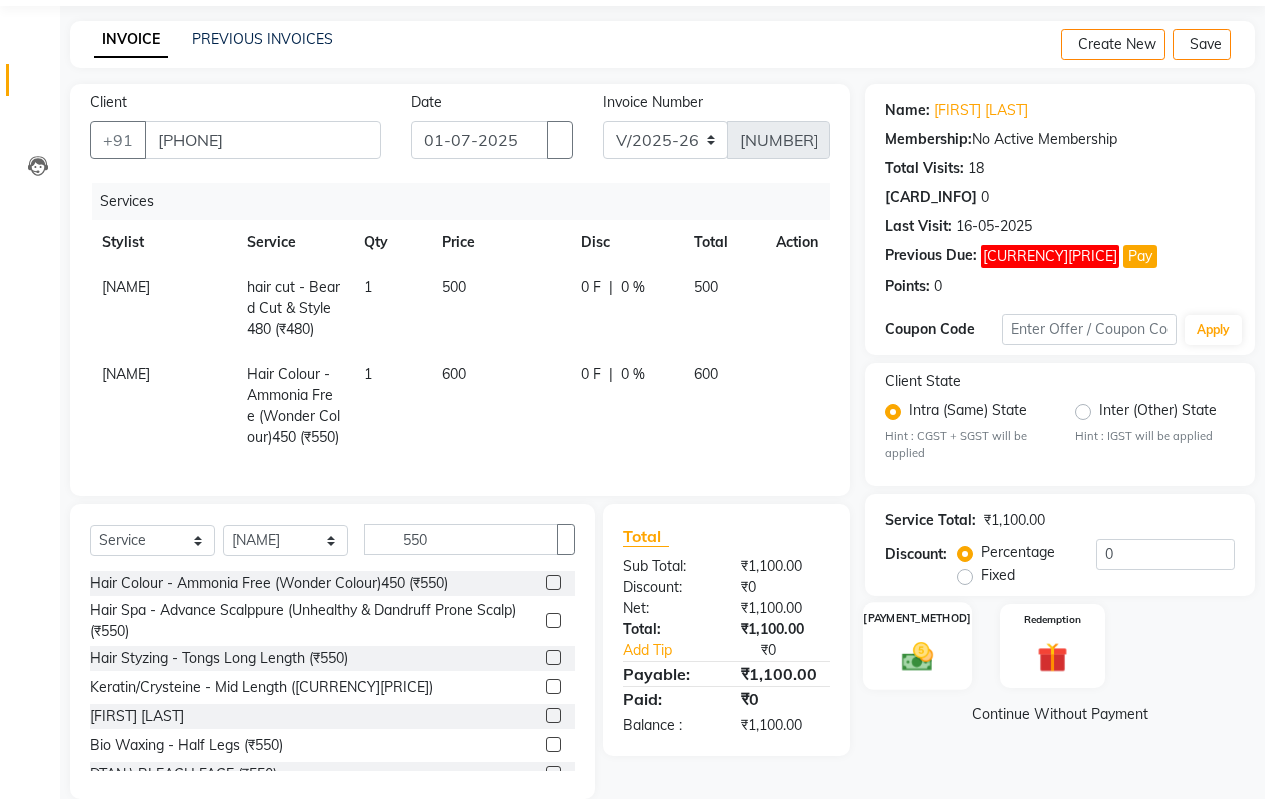 click at bounding box center [917, 657] 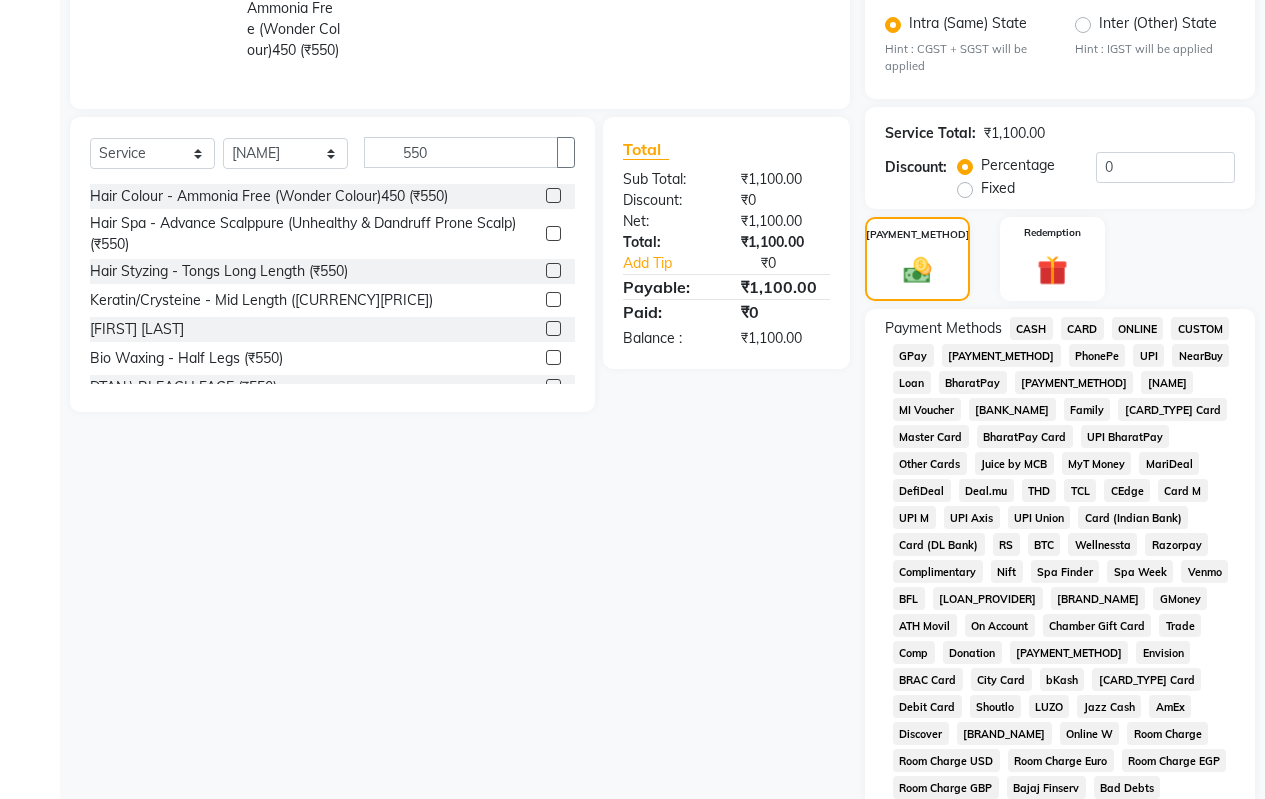 scroll, scrollTop: 466, scrollLeft: 0, axis: vertical 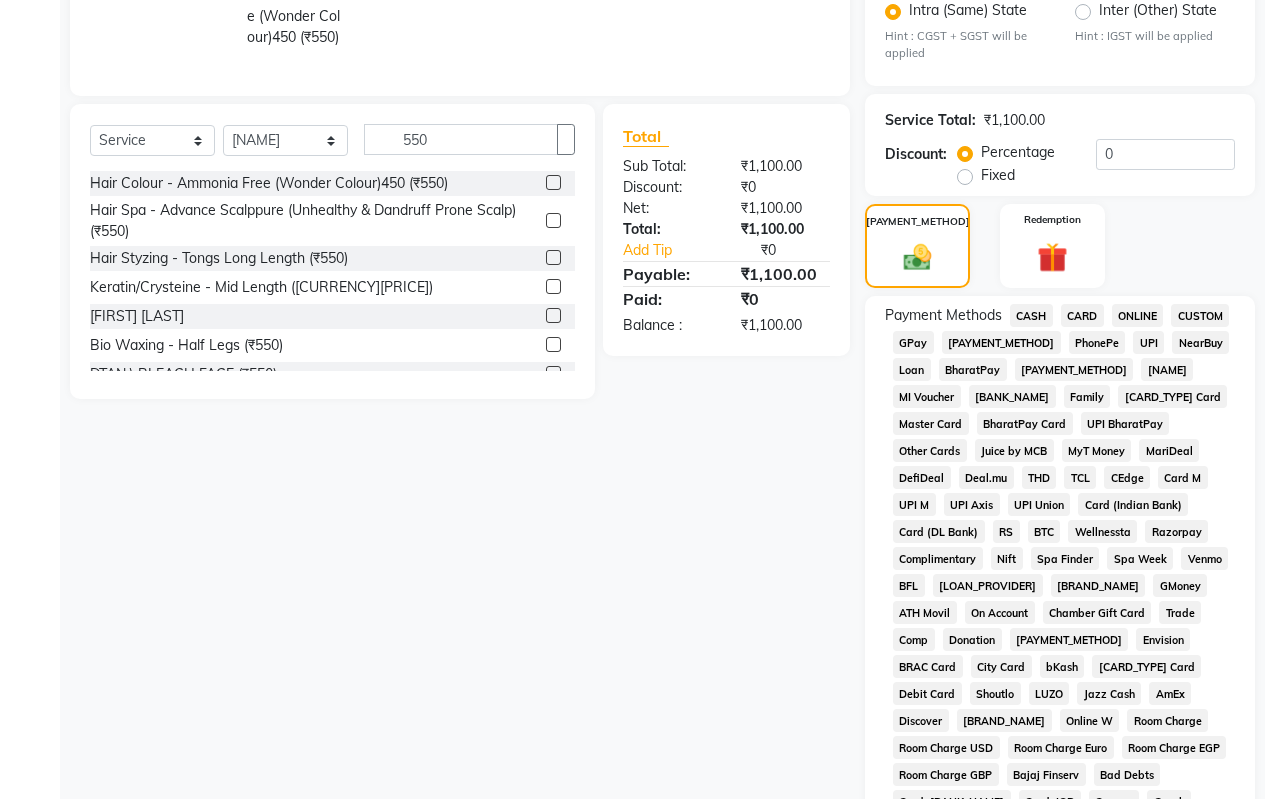 click on "CASH" at bounding box center (1031, 315) 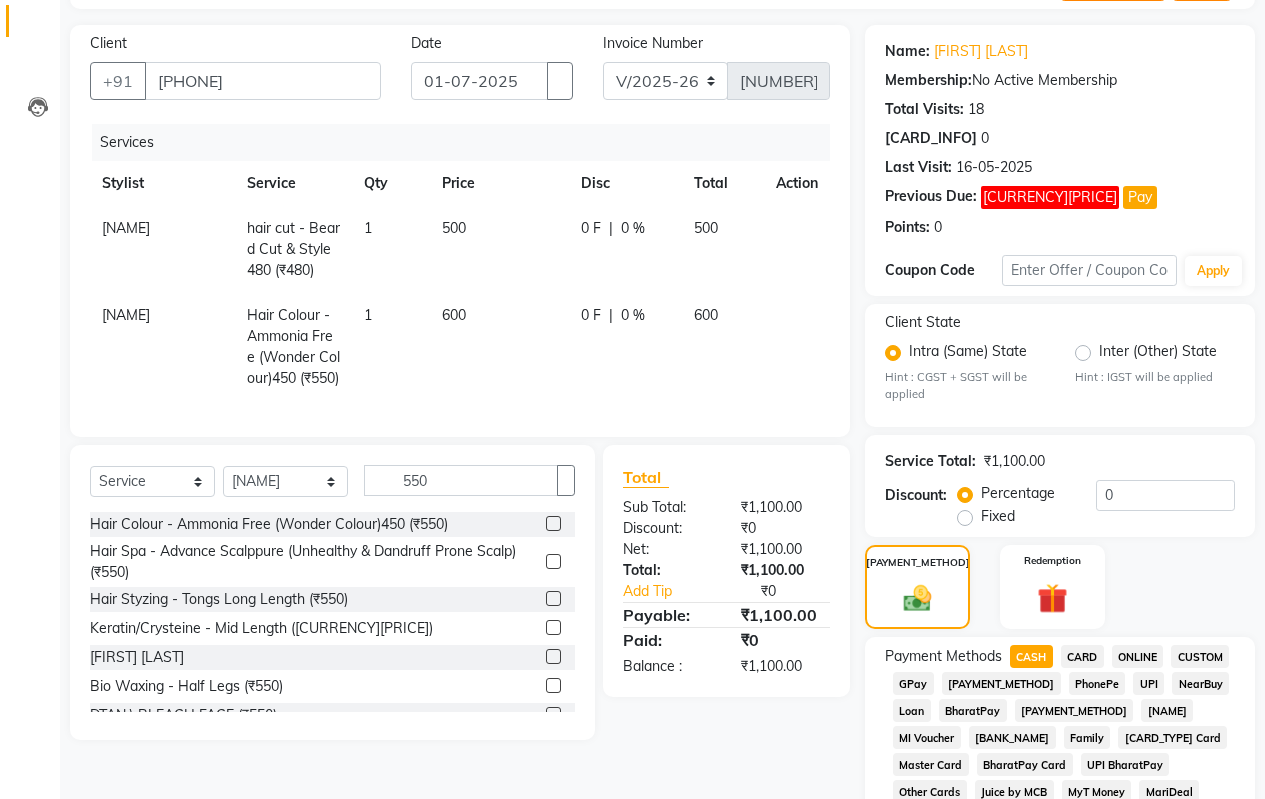 scroll, scrollTop: 119, scrollLeft: 0, axis: vertical 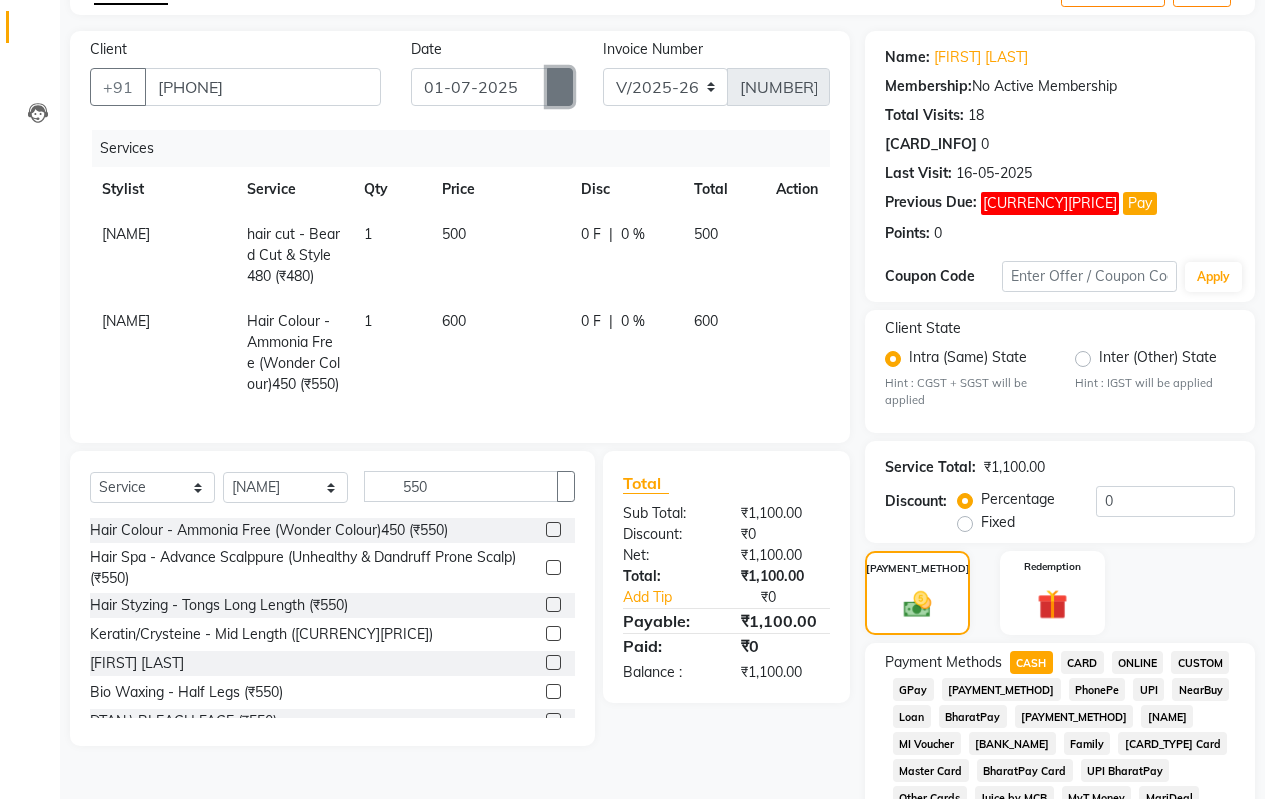 click at bounding box center [560, 87] 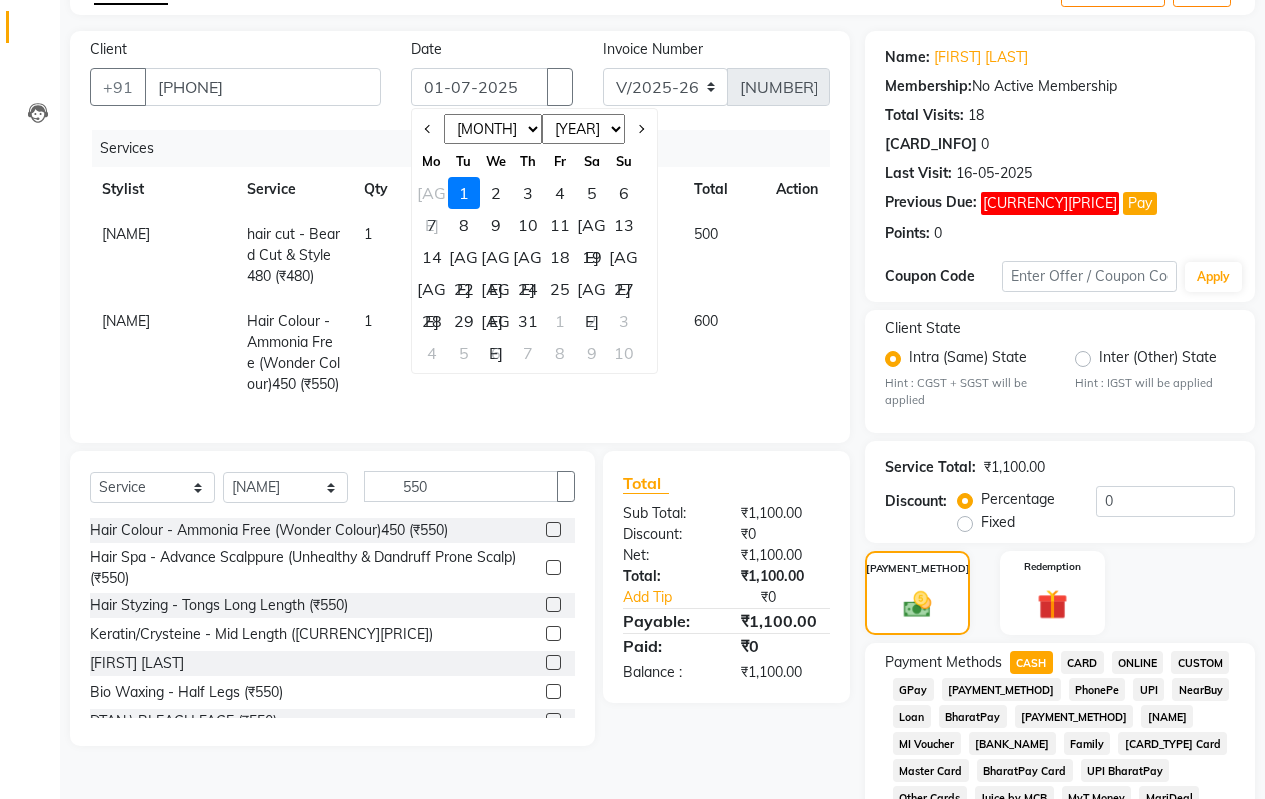 click on "Jan Feb Mar Apr May Jun Jul Aug Sep Oct Nov Dec" at bounding box center (493, 129) 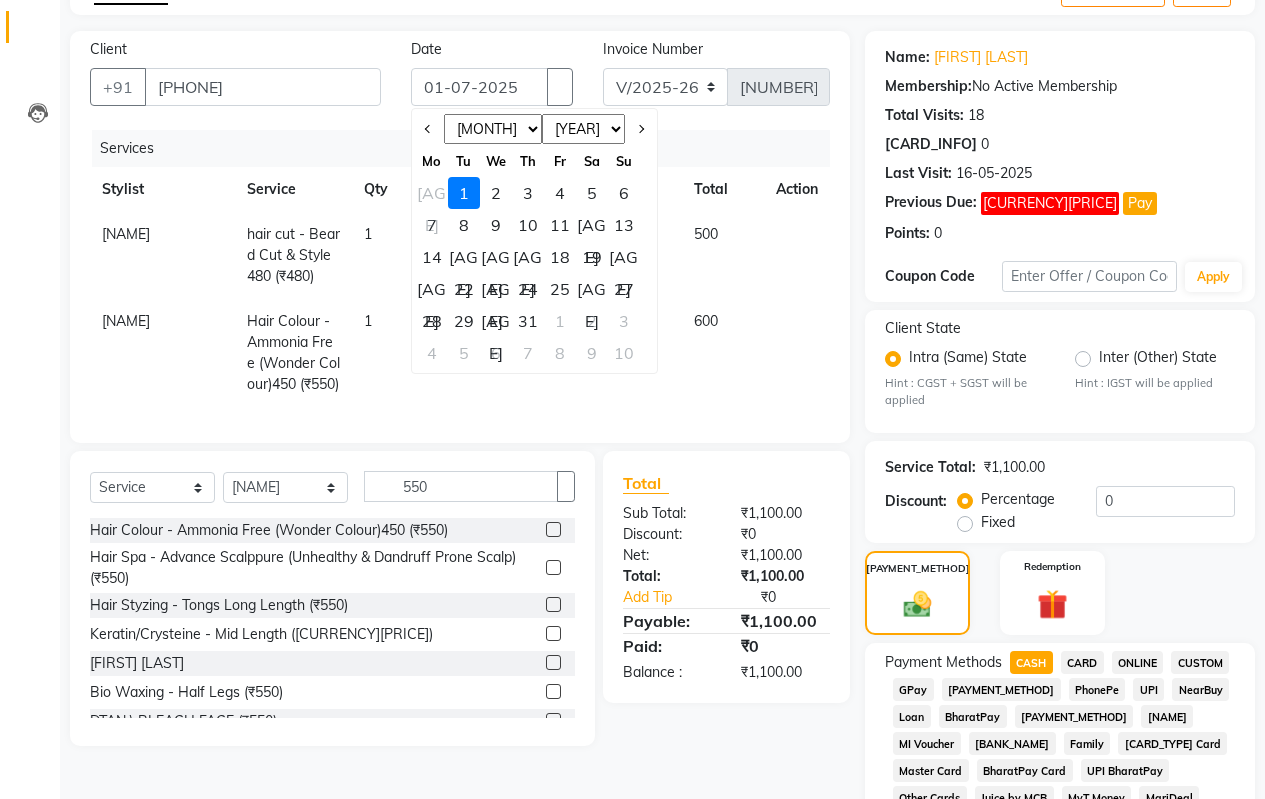 select on "6" 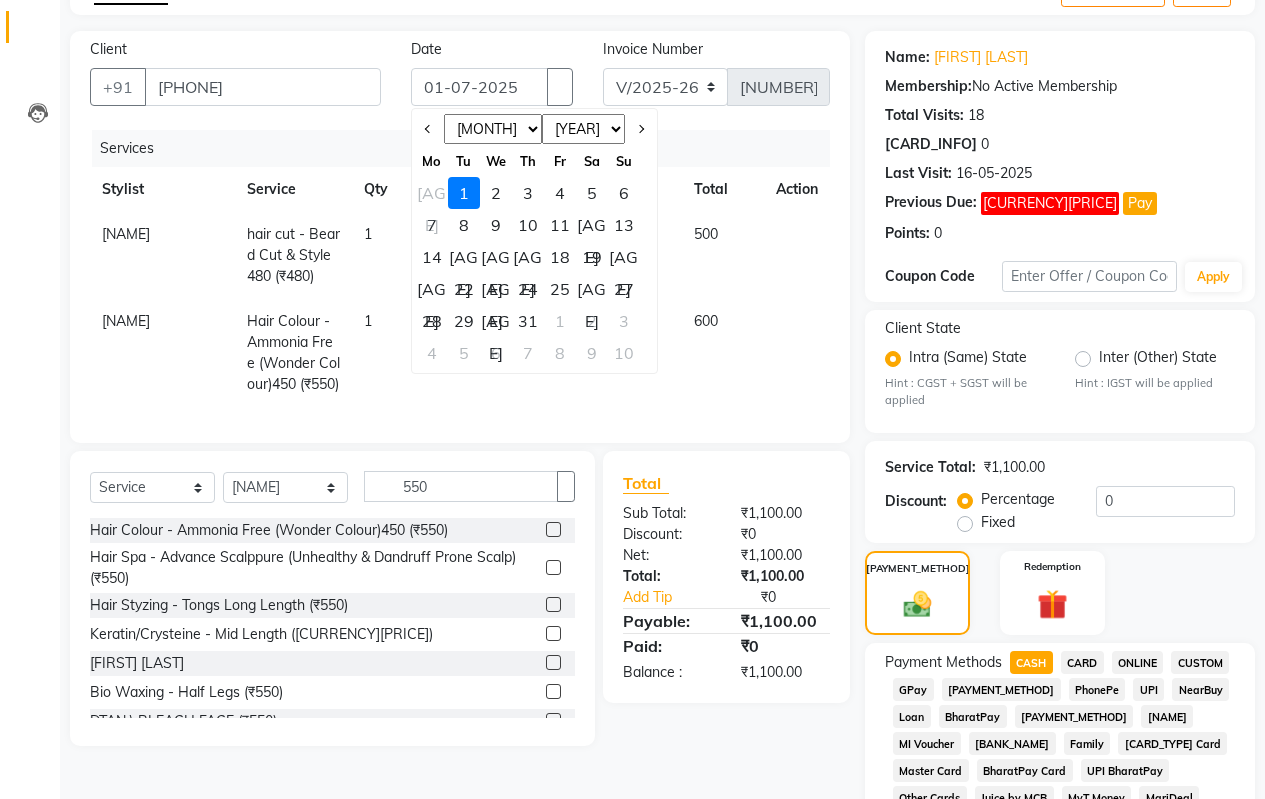 click on "Jan Feb Mar Apr May Jun Jul Aug Sep Oct Nov Dec" at bounding box center [493, 129] 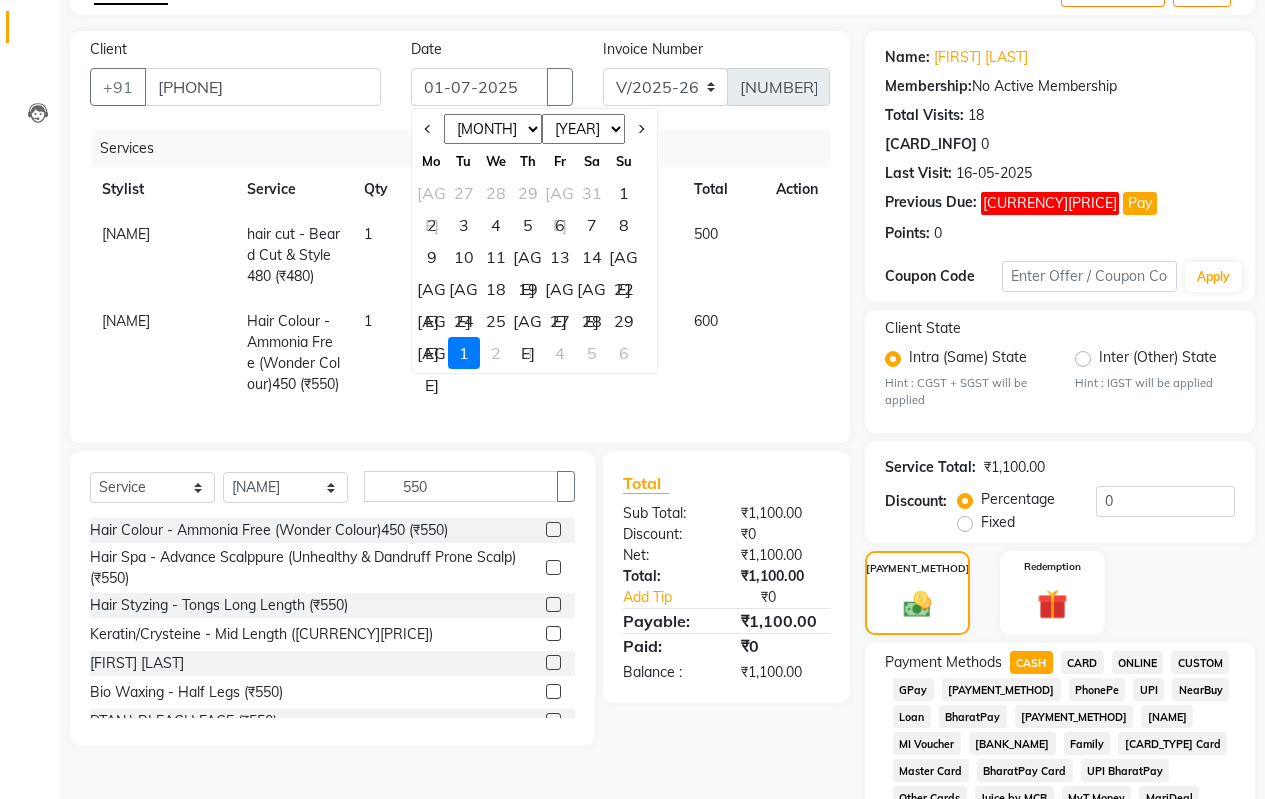 click on "[AGE]" at bounding box center (432, 353) 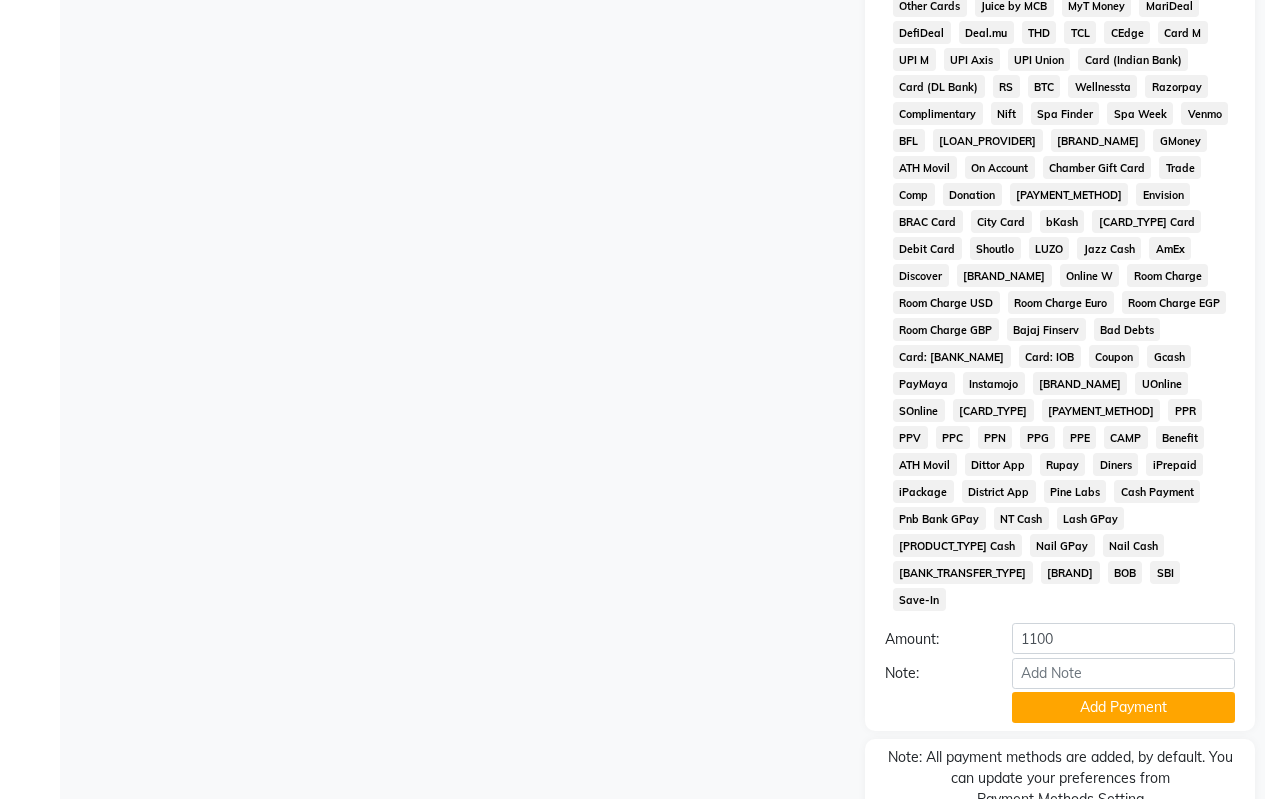 scroll, scrollTop: 919, scrollLeft: 0, axis: vertical 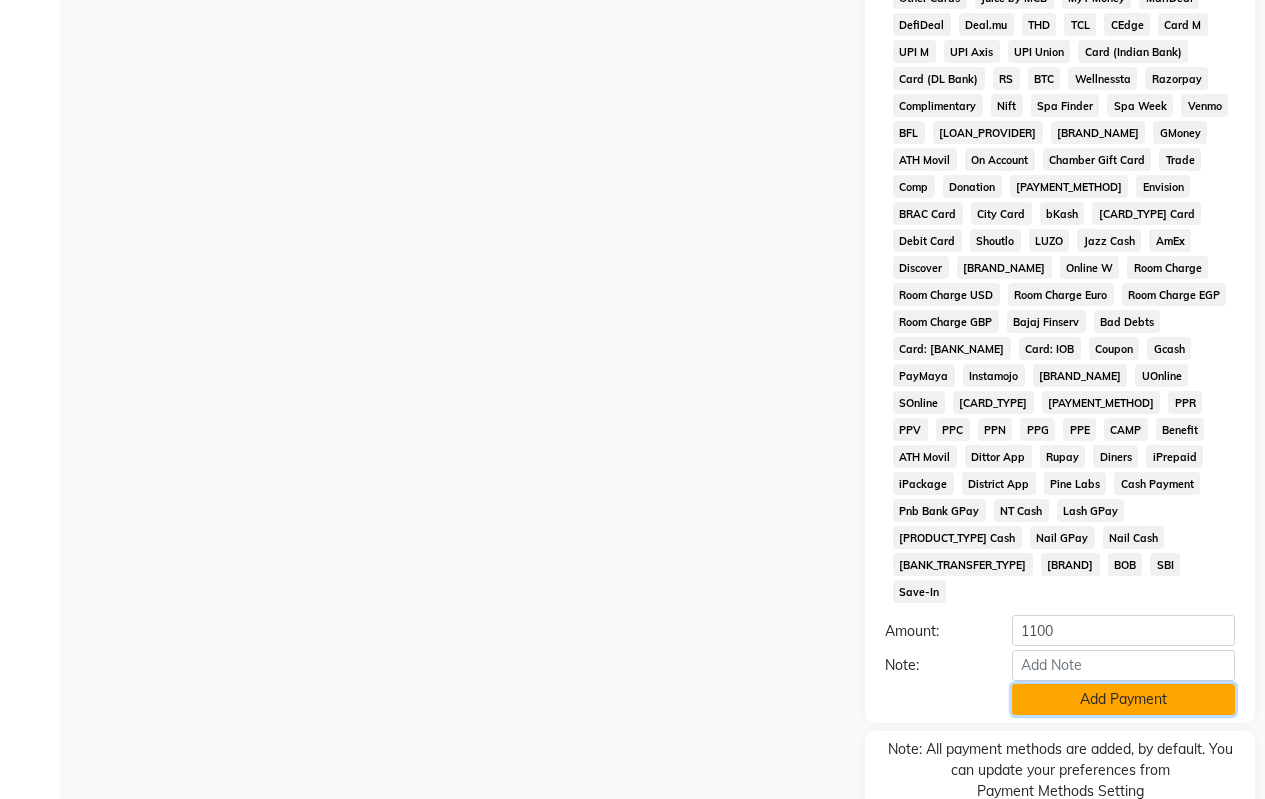 click on "Add Payment" at bounding box center (1123, 699) 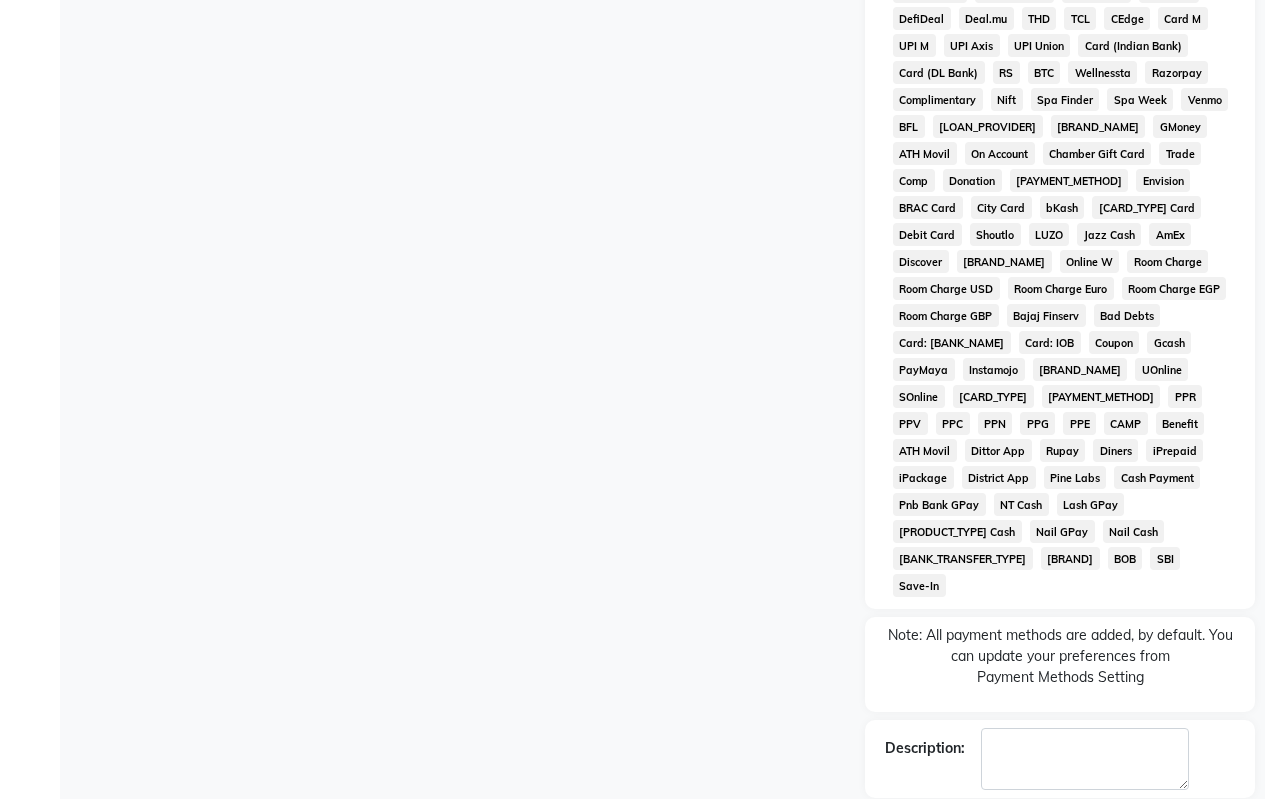 scroll, scrollTop: 926, scrollLeft: 0, axis: vertical 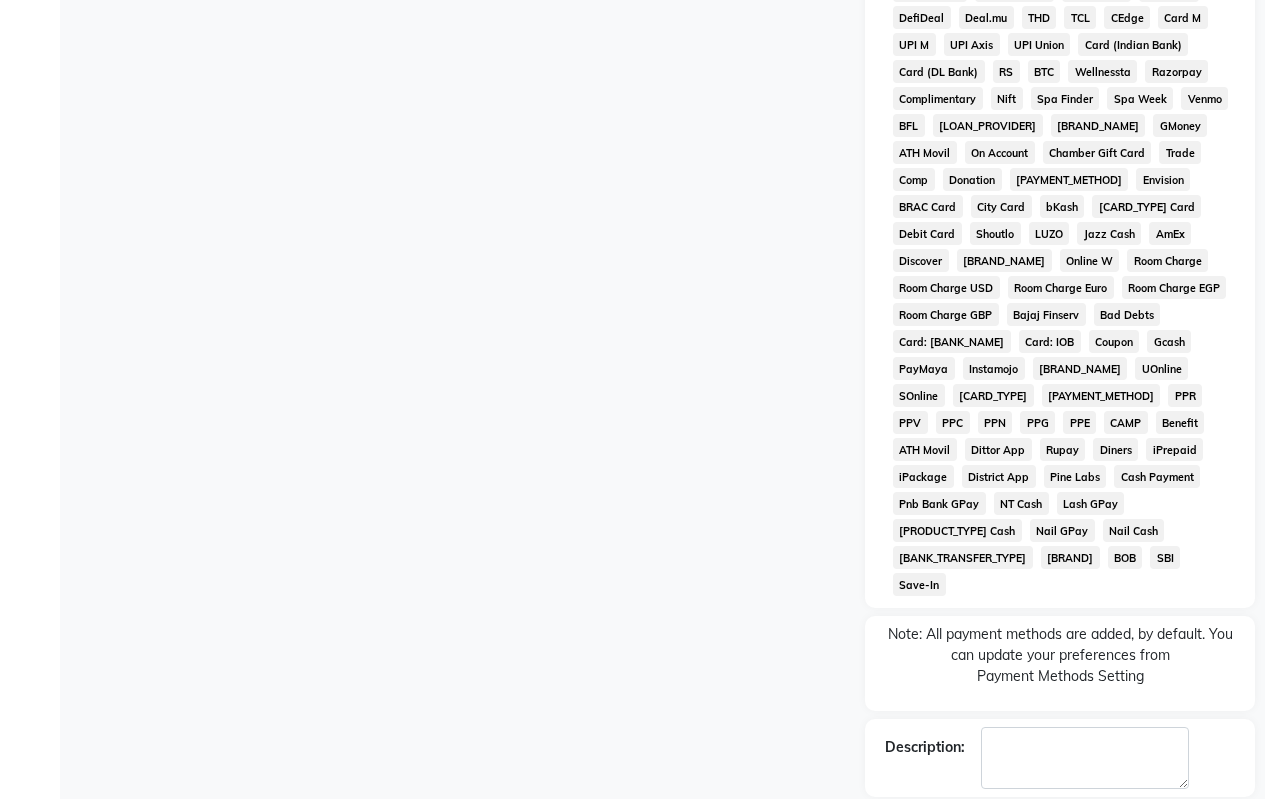 click on "Checkout" at bounding box center (1060, 849) 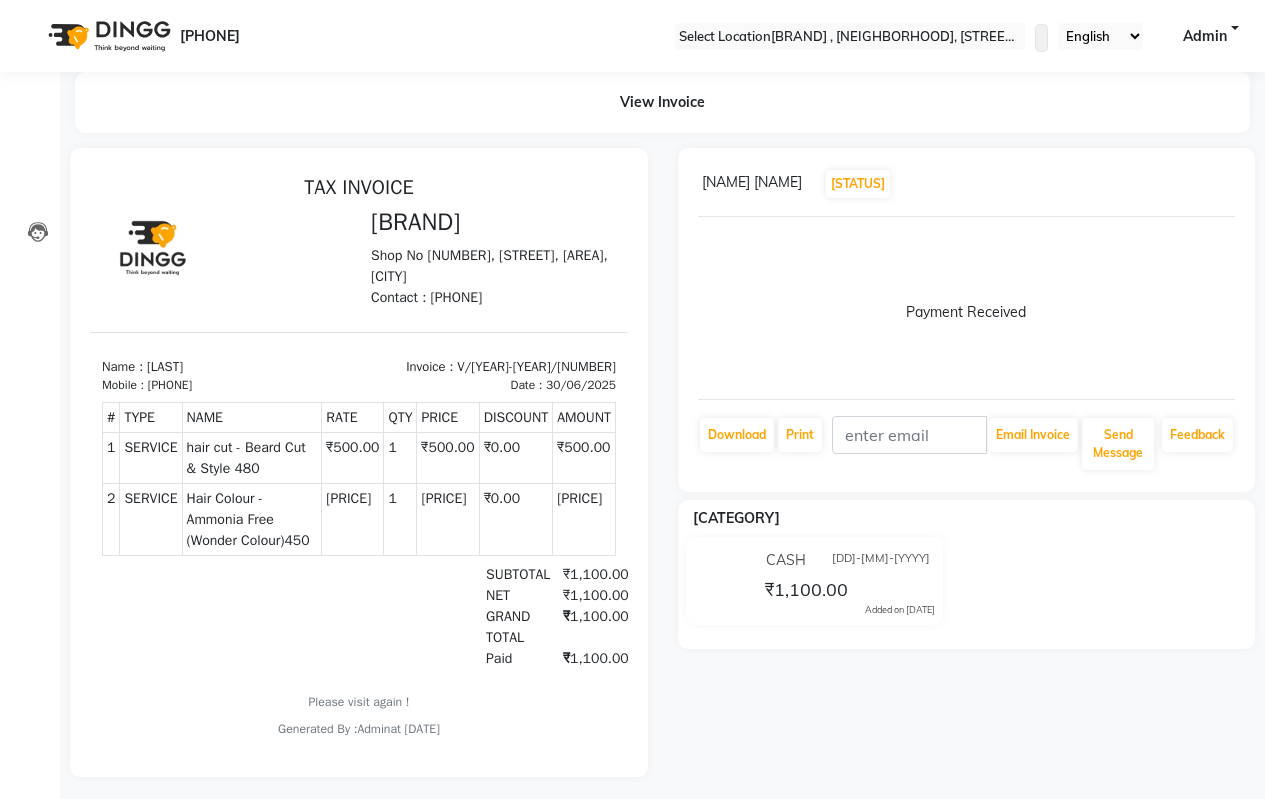 scroll, scrollTop: 0, scrollLeft: 0, axis: both 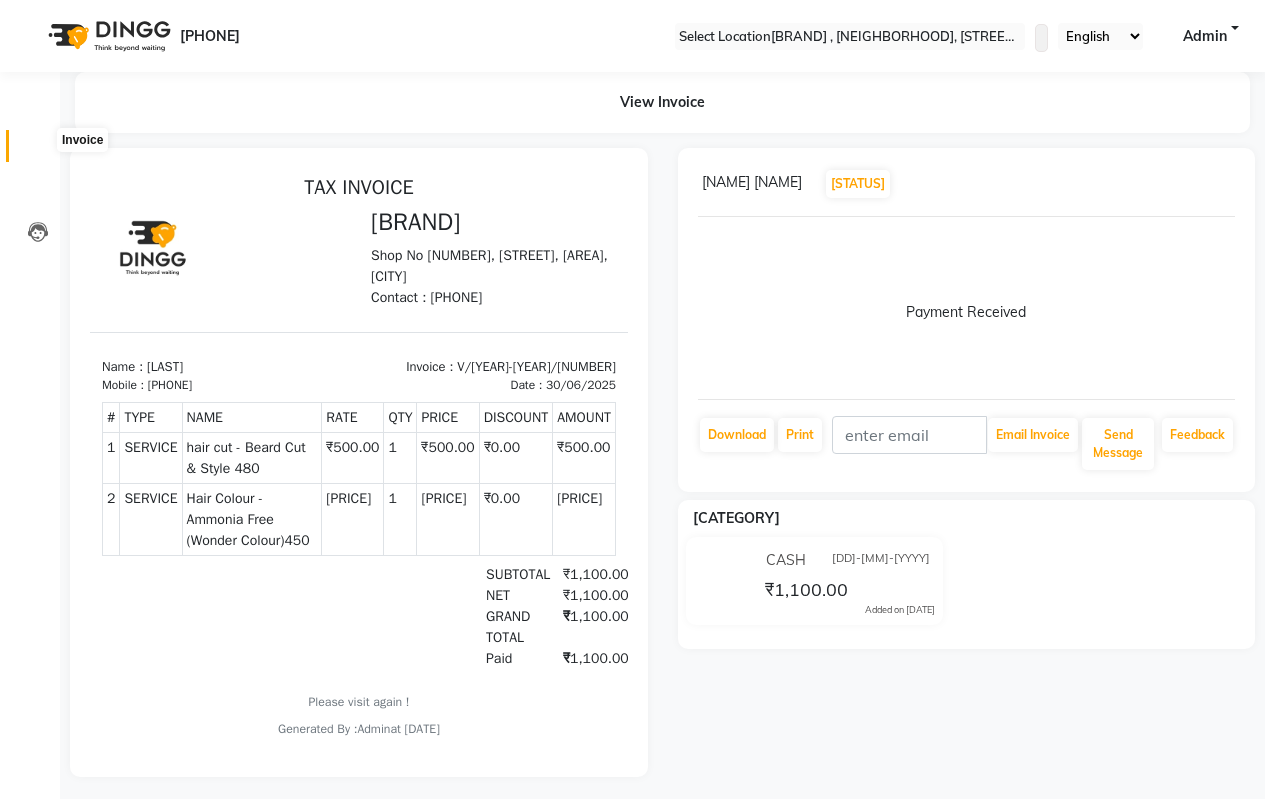 click at bounding box center (38, 151) 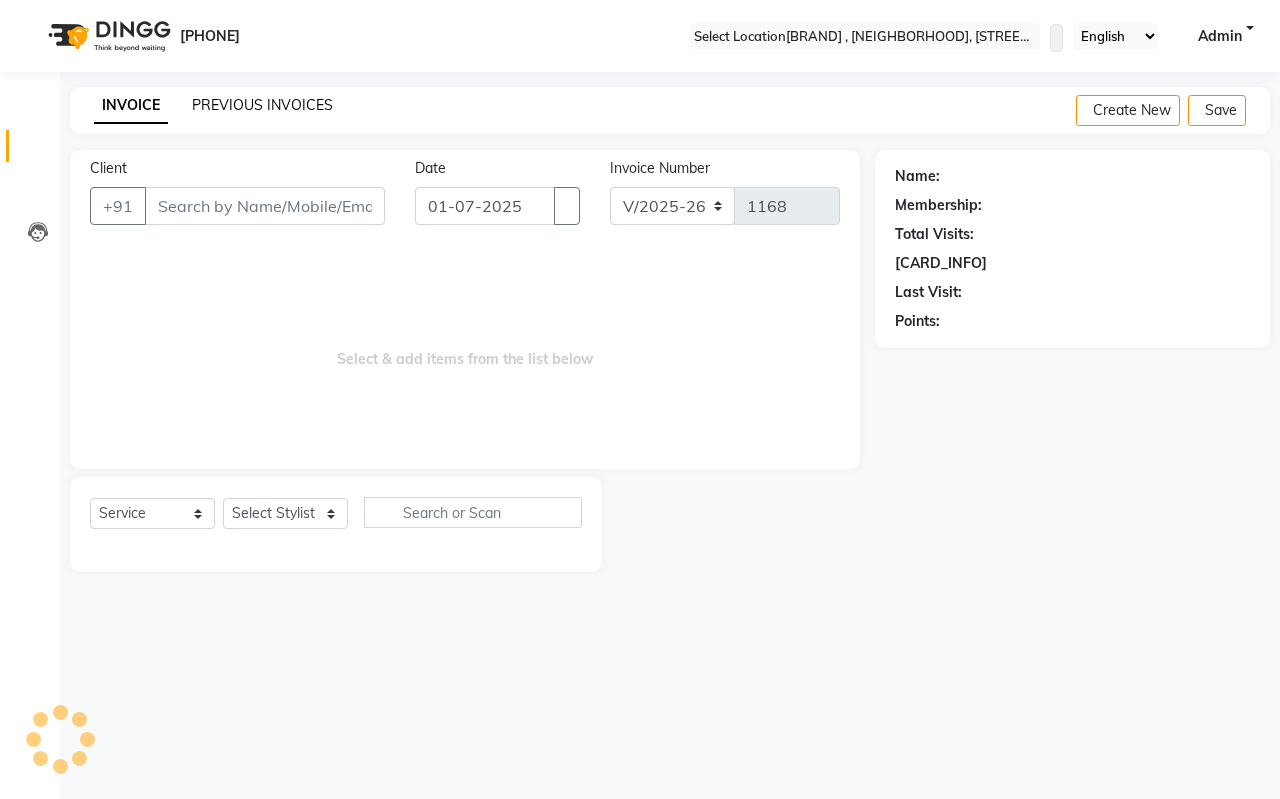 click on "PREVIOUS INVOICES" at bounding box center (262, 105) 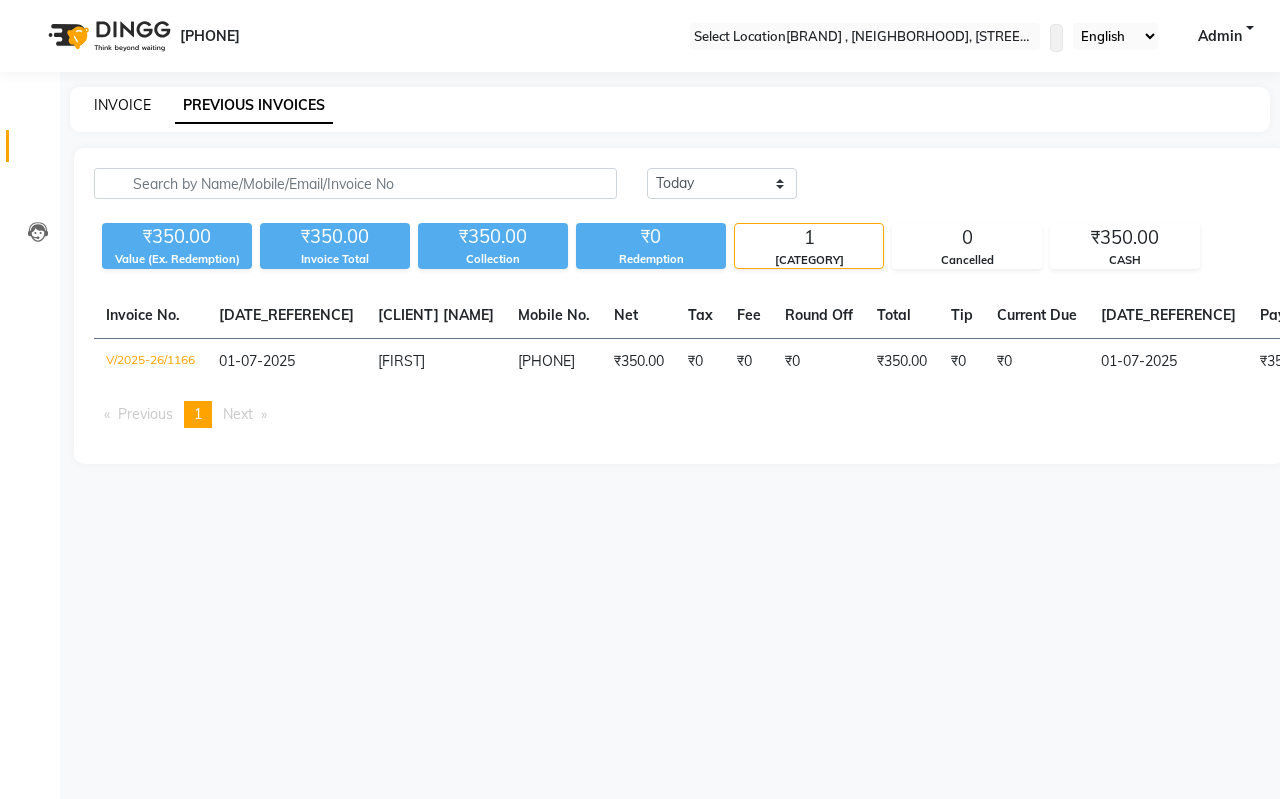 click on "INVOICE" at bounding box center [122, 105] 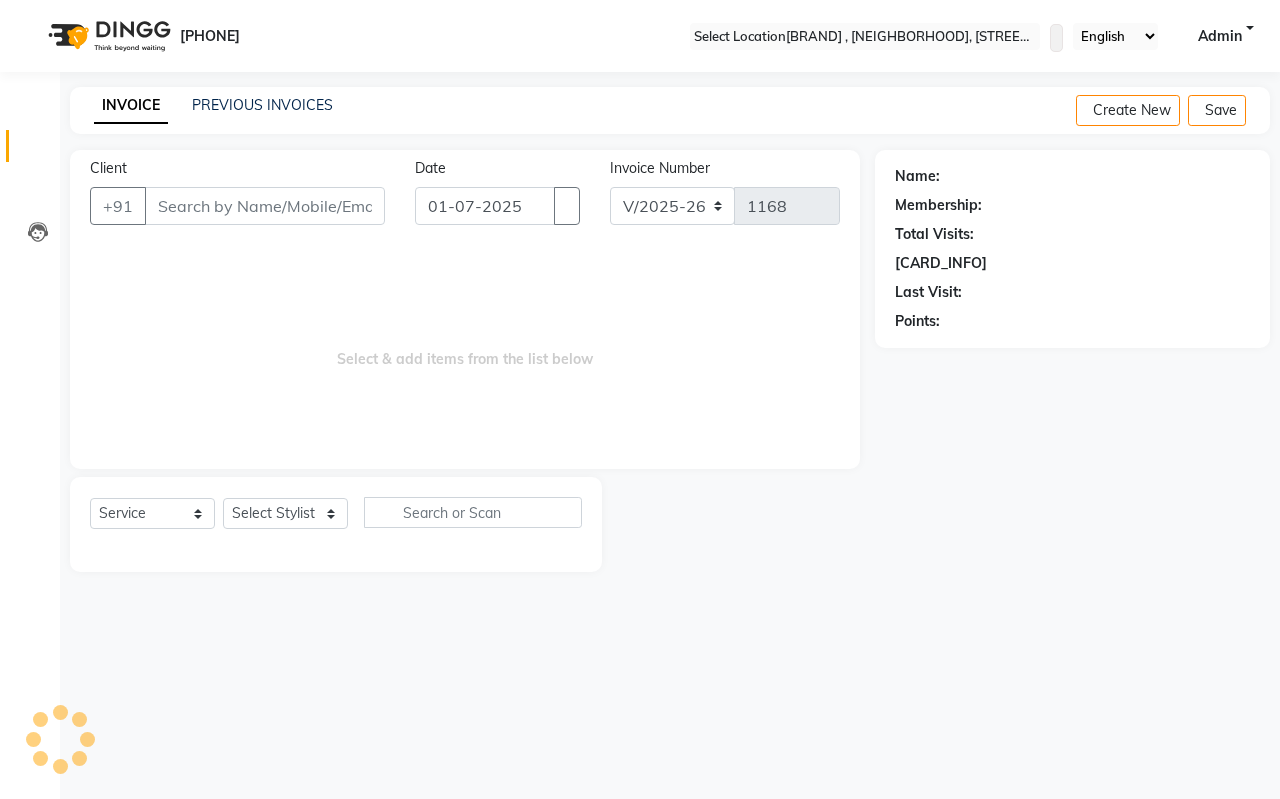 click on "Client" at bounding box center [265, 206] 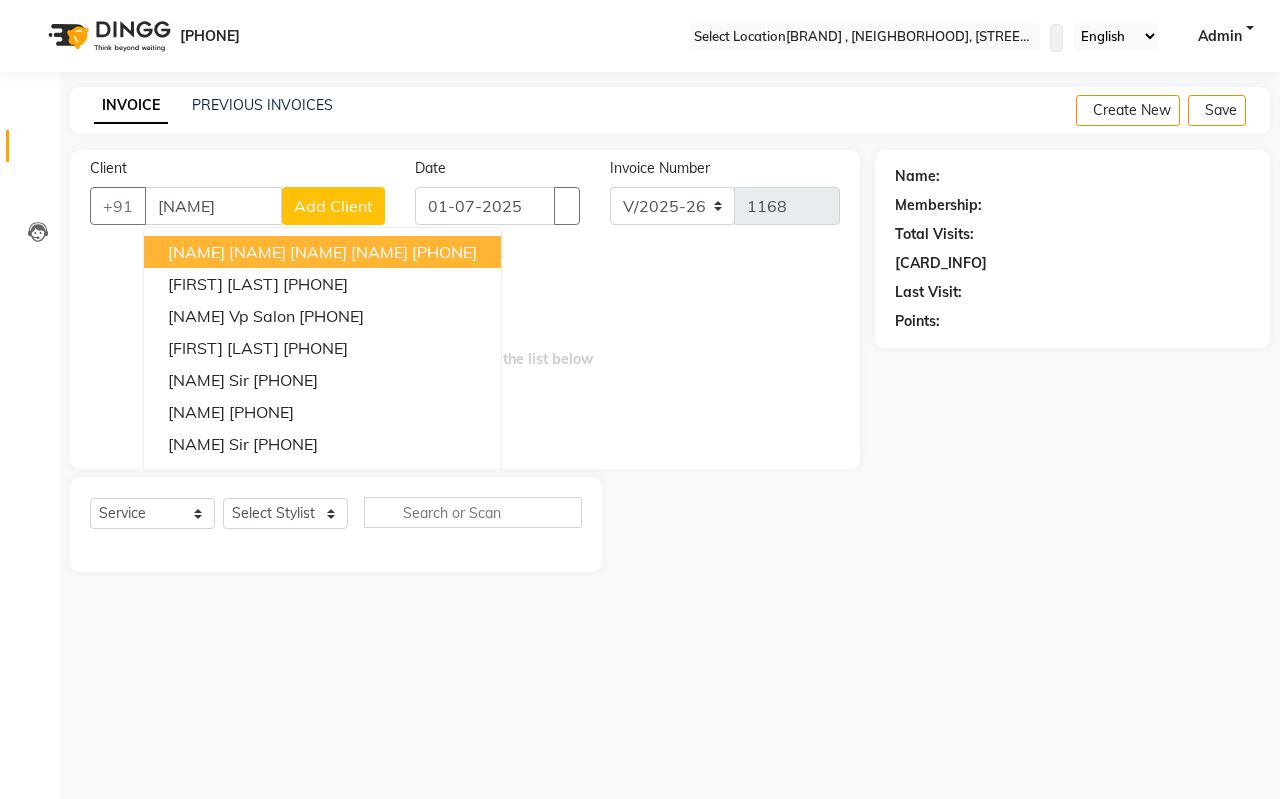 click on "[NAME]" at bounding box center [213, 206] 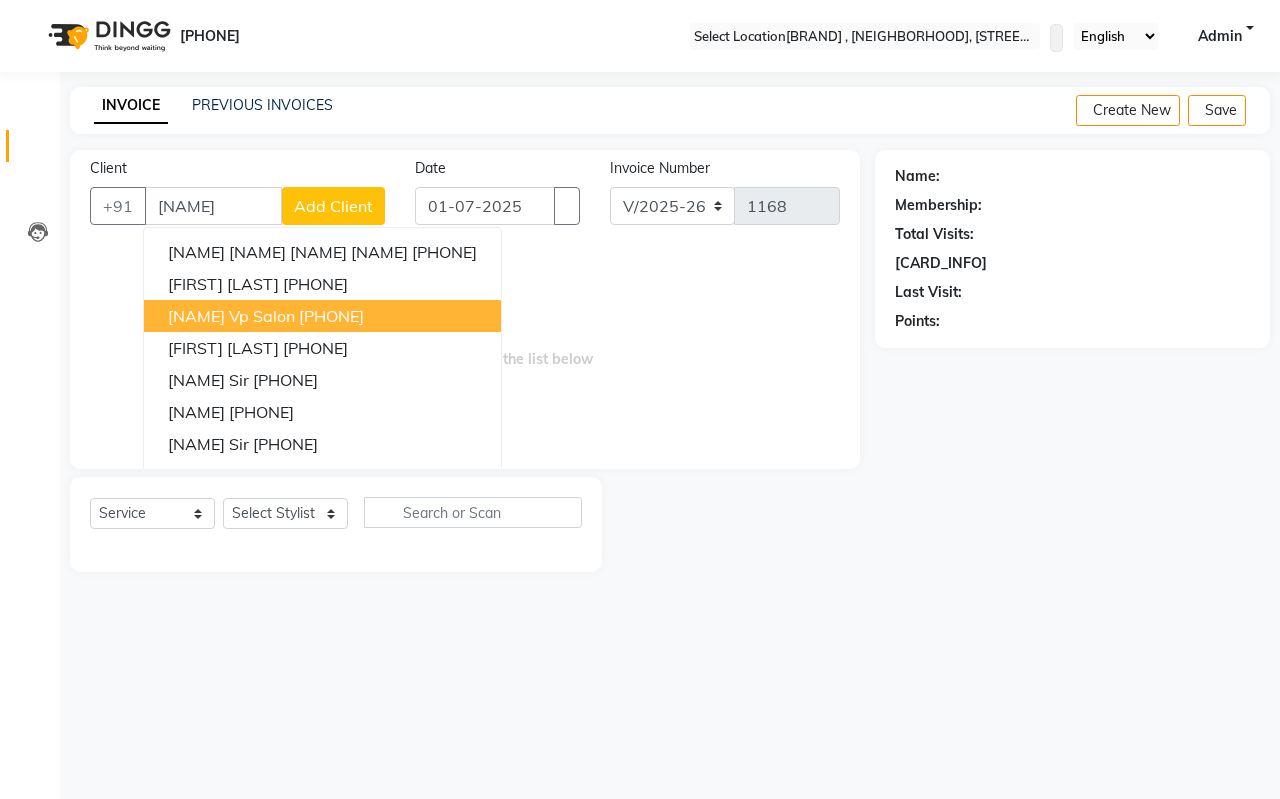 click on "[NAME] Vp Salon" at bounding box center [231, 316] 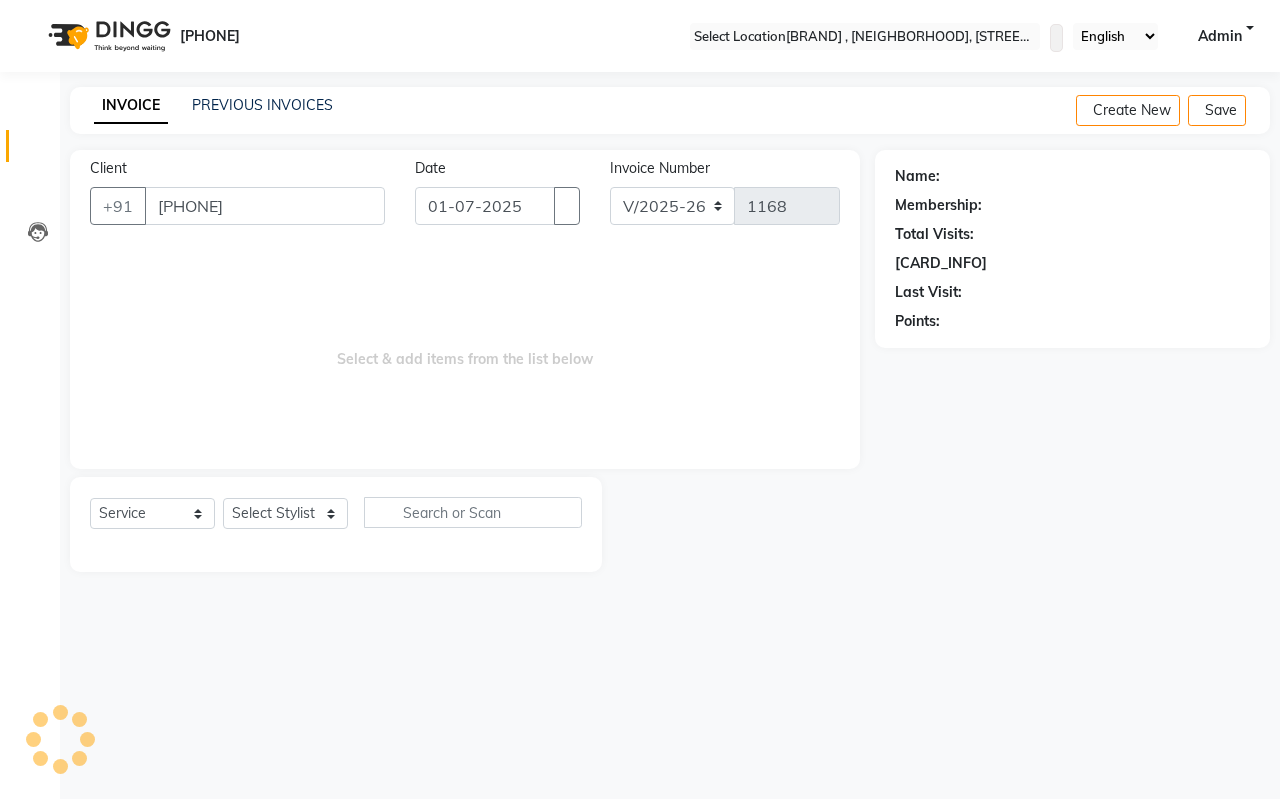 type on "[PHONE]" 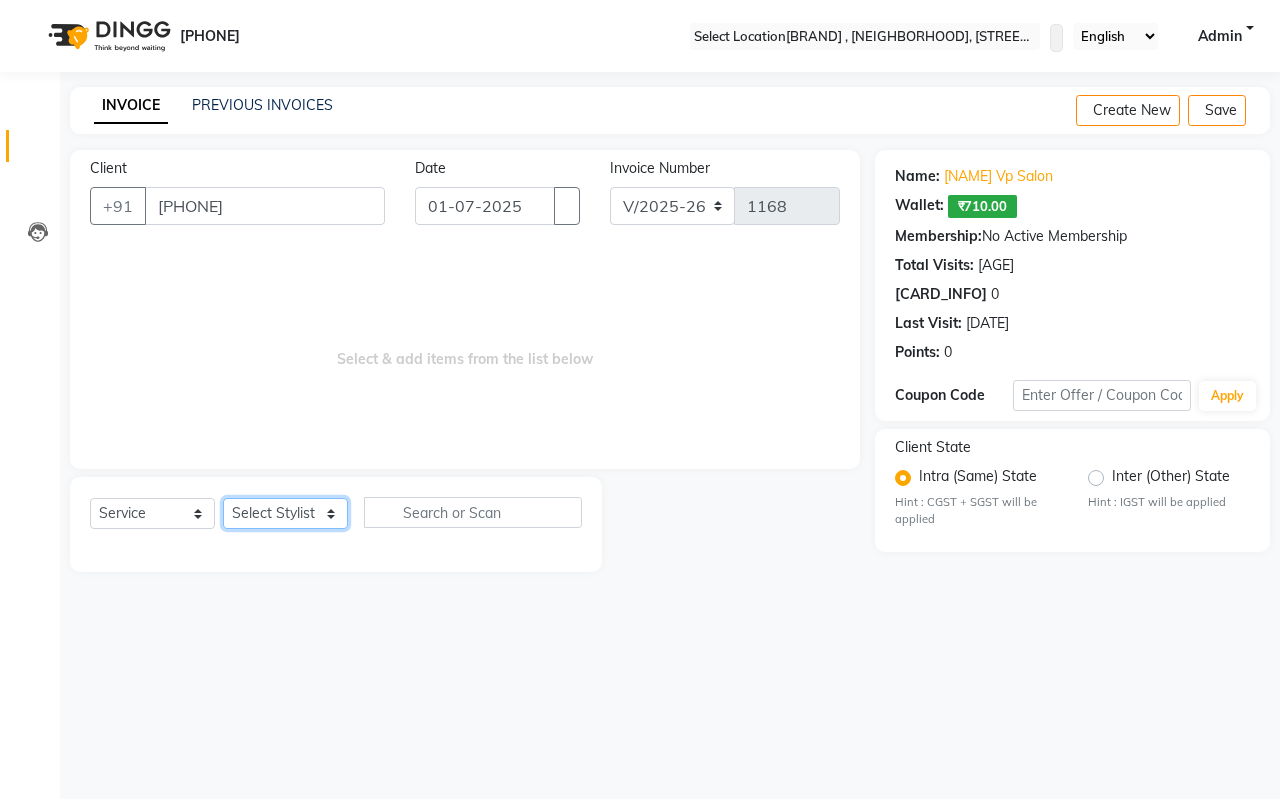 click on "Select Stylist [FIRST] [LAST] [FIRST] [LAST] [FIRST] [LAST] [FIRST] [LAST] [FIRST] [LAST] [FIRST] [LAST] [FIRST] [LAST] [FIRST] [LAST] [FIRST] [LAST] [FIRST] [LAST] [FIRST] [LAST] [FIRST] [LAST]" at bounding box center [285, 513] 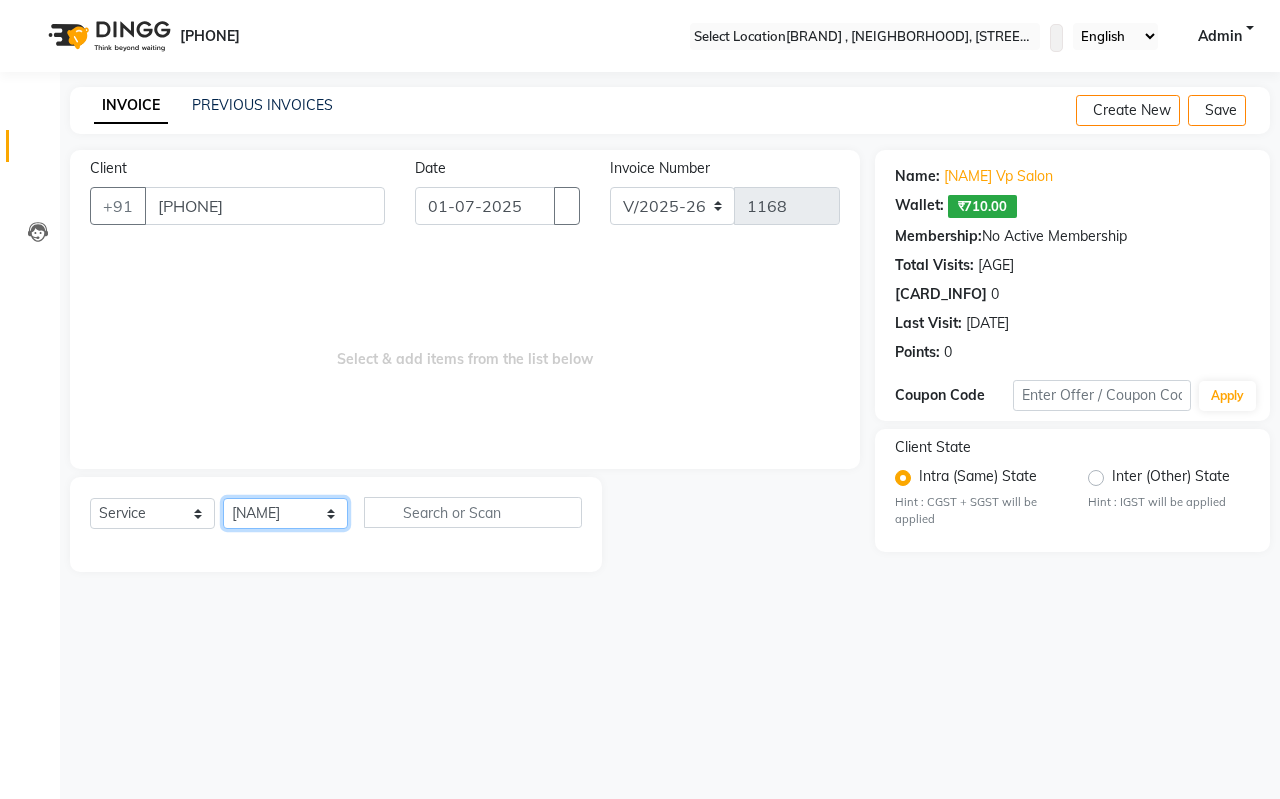 click on "Select Stylist [FIRST] [LAST] [FIRST] [LAST] [FIRST] [LAST] [FIRST] [LAST] [FIRST] [LAST] [FIRST] [LAST] [FIRST] [LAST] [FIRST] [LAST] [FIRST] [LAST] [FIRST] [LAST] [FIRST] [LAST] [FIRST] [LAST]" at bounding box center [285, 513] 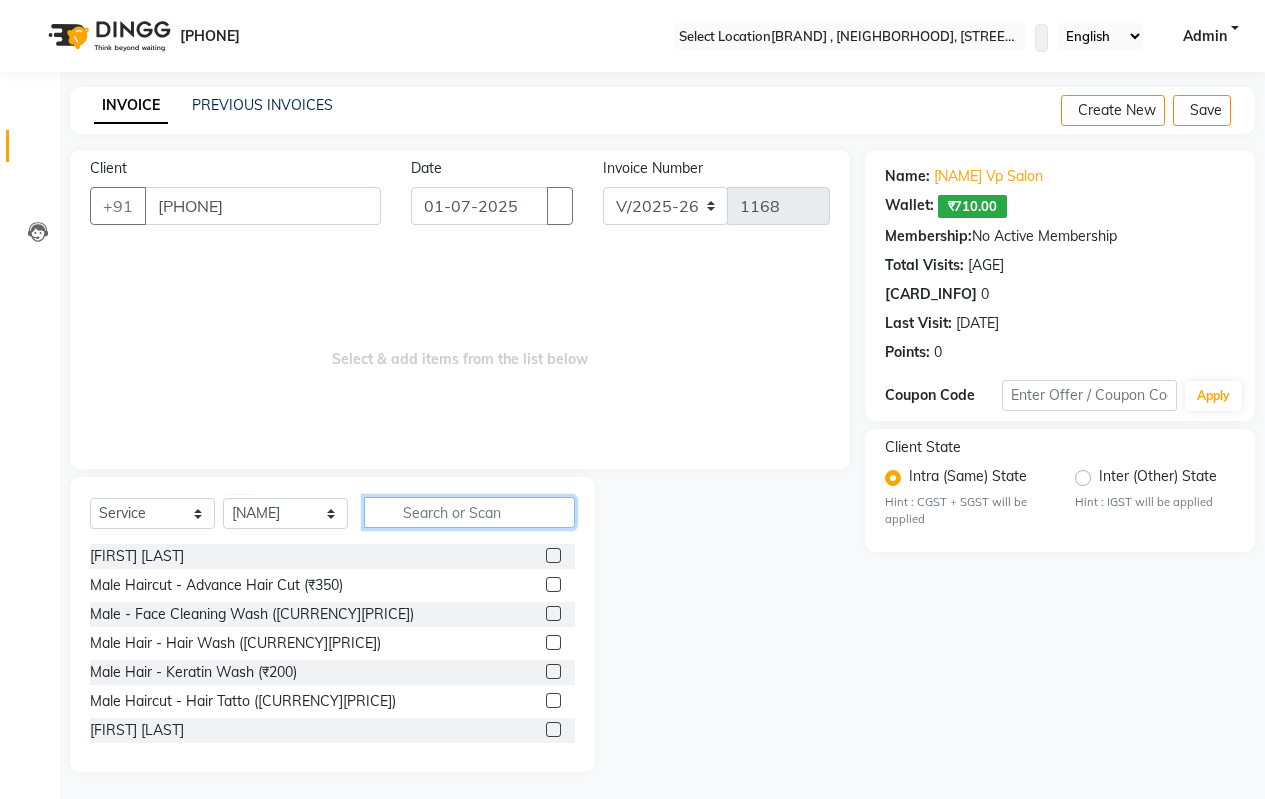 click at bounding box center (469, 512) 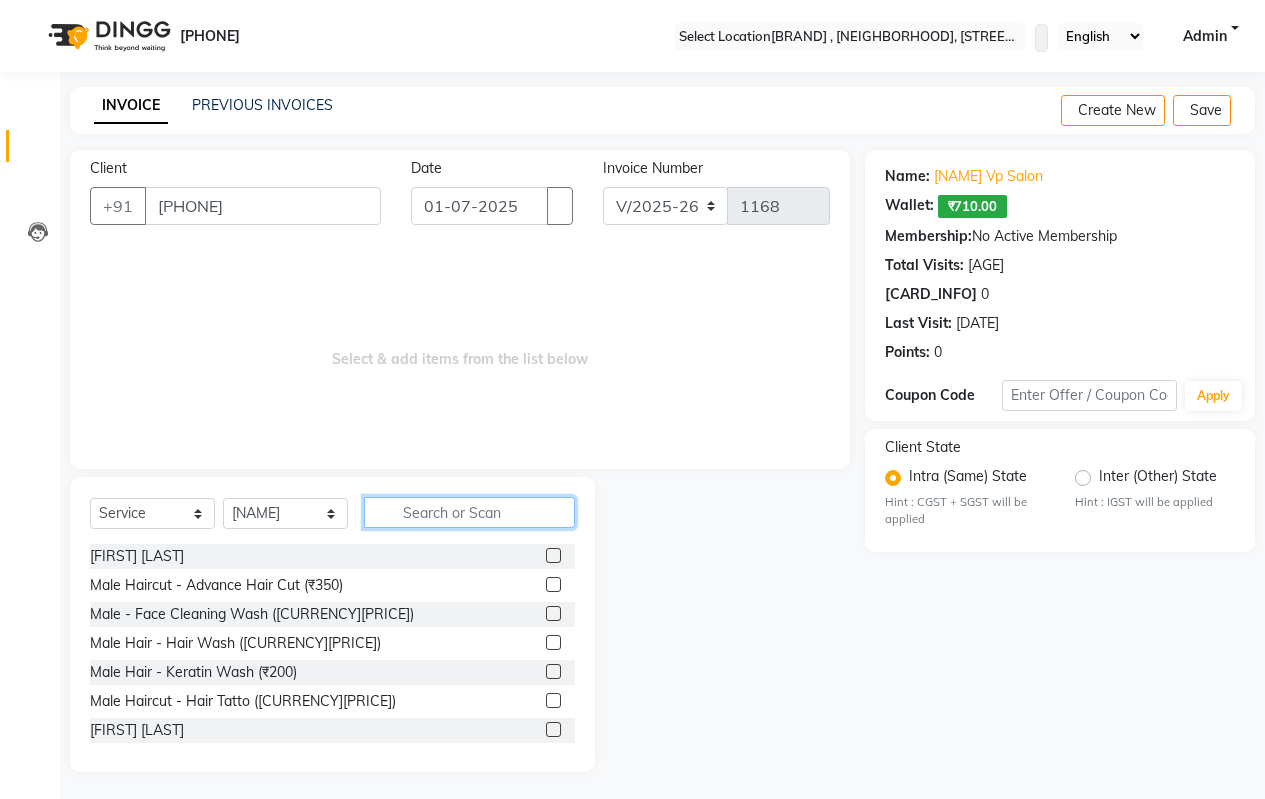 click at bounding box center [469, 512] 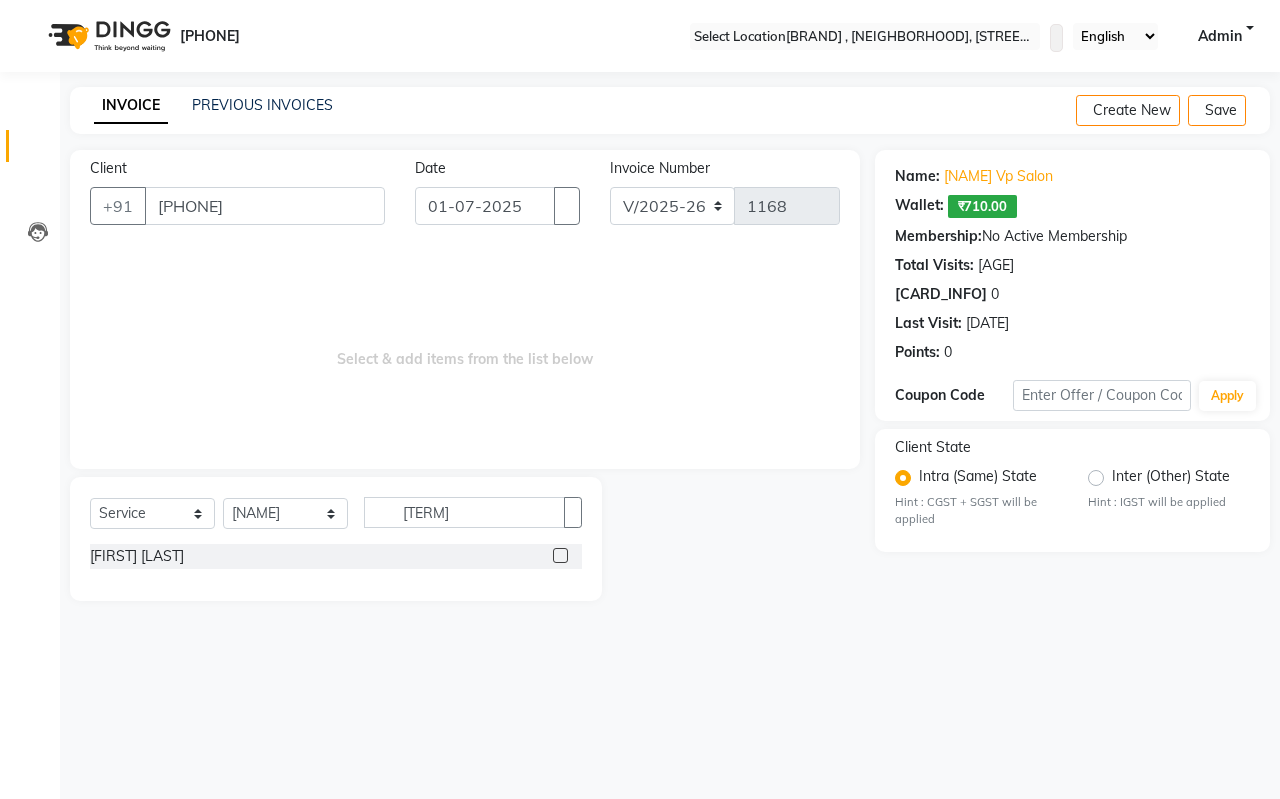 drag, startPoint x: 315, startPoint y: 557, endPoint x: 450, endPoint y: 565, distance: 135.23683 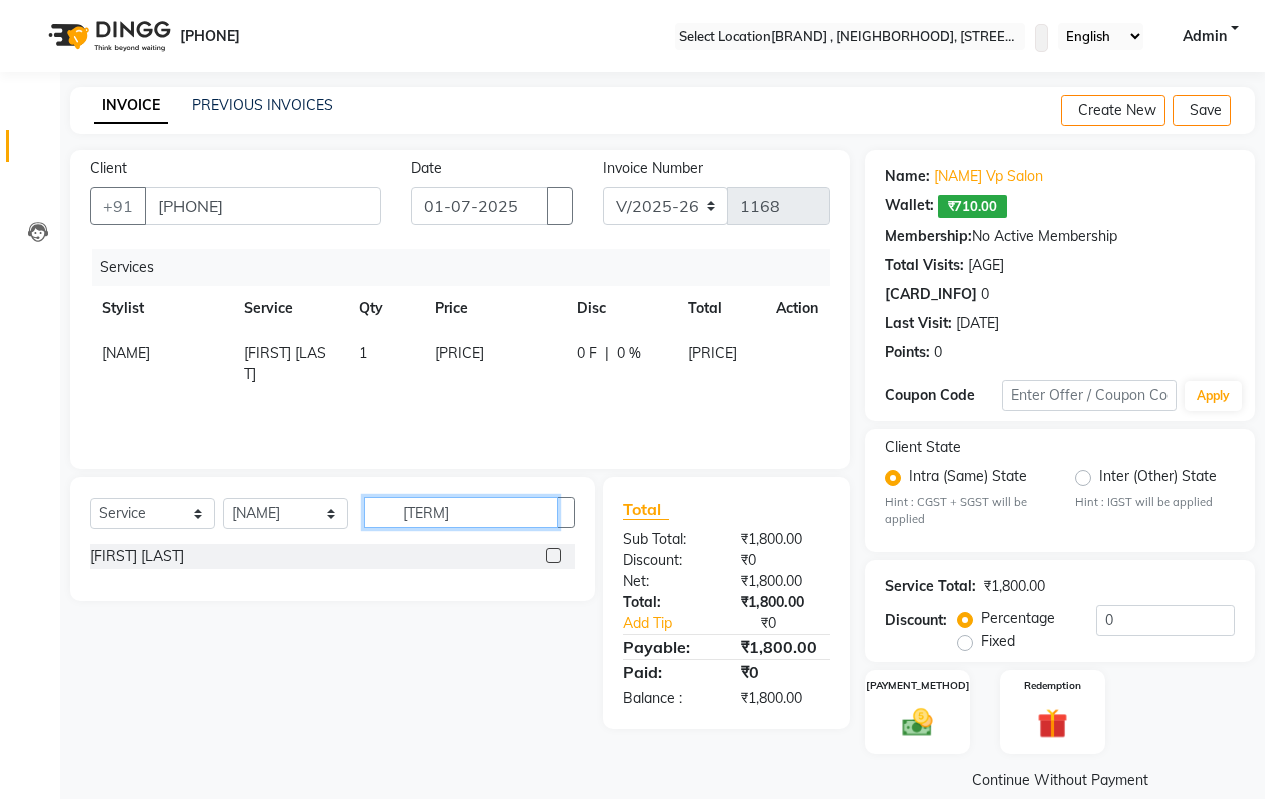 click on "[TERM]" at bounding box center (461, 512) 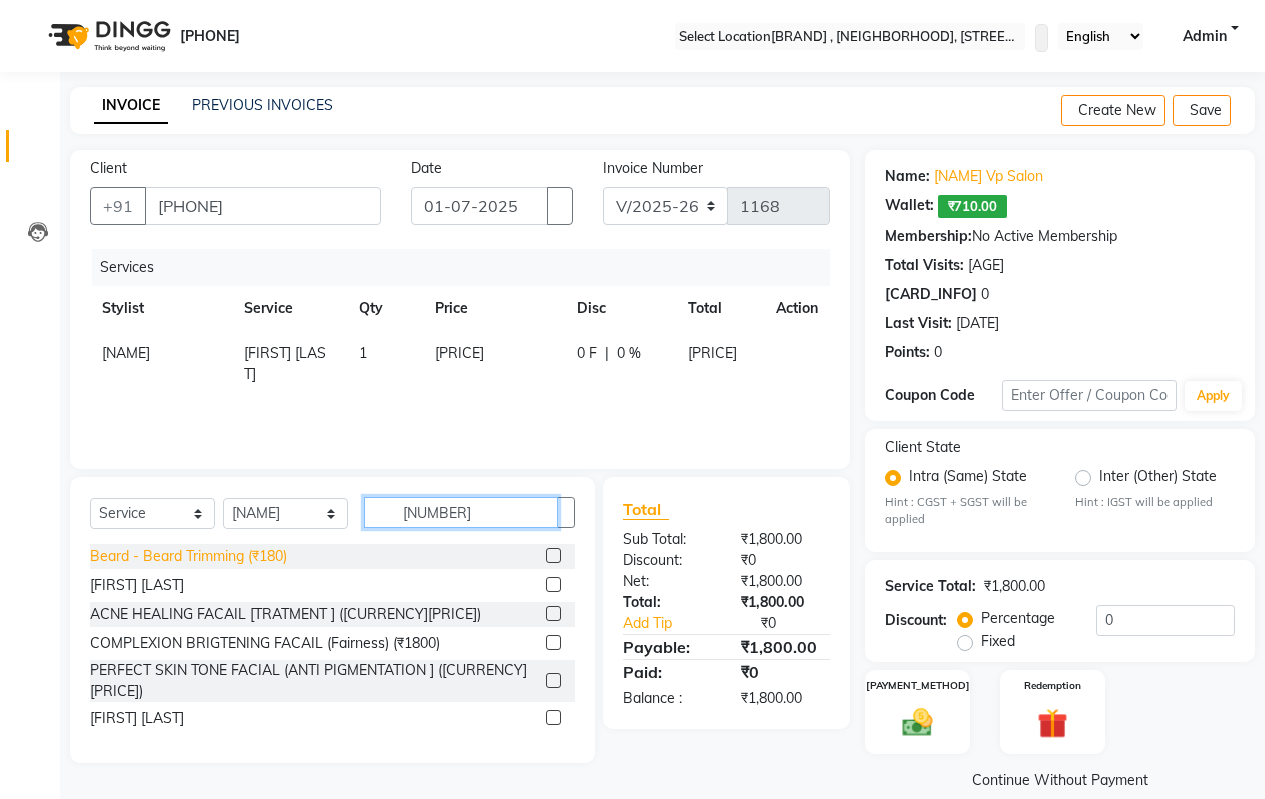 type on "[NUMBER]" 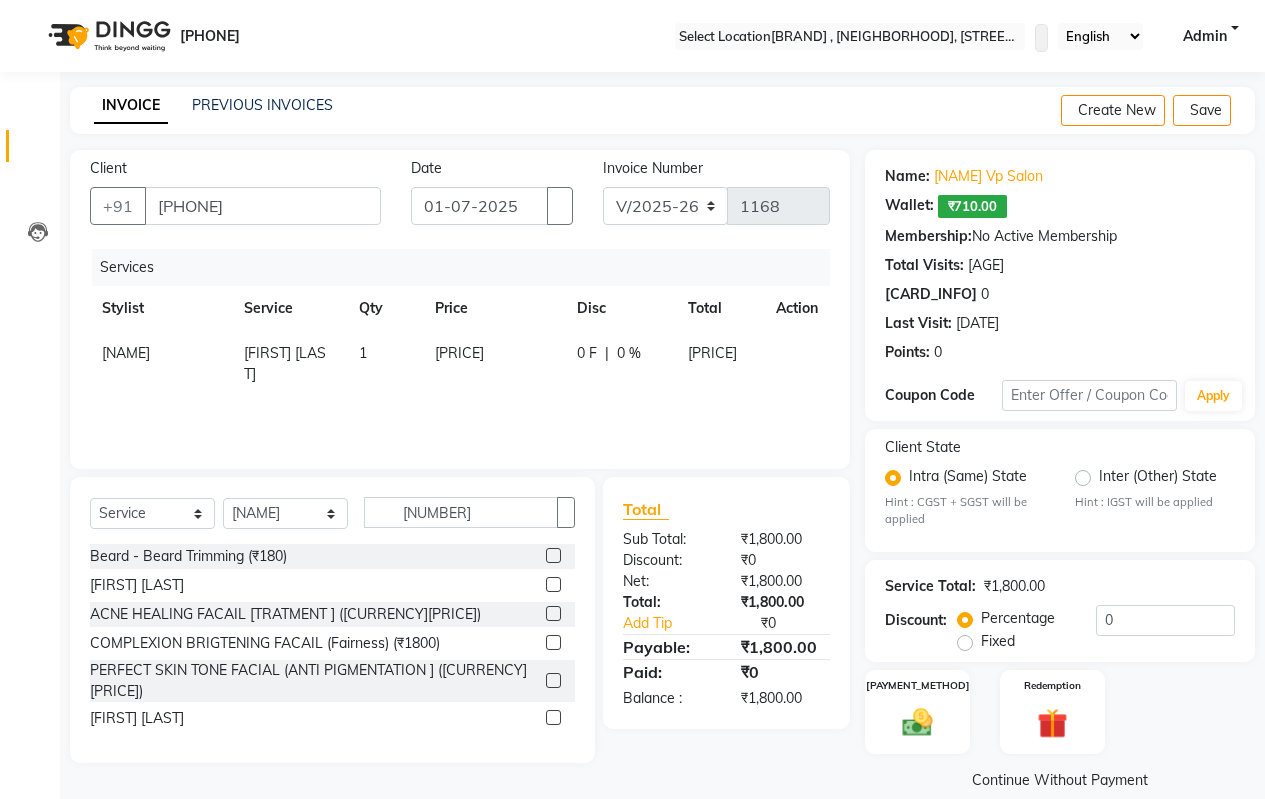 click on "Beard - Beard Trimming (₹180)" at bounding box center [188, 556] 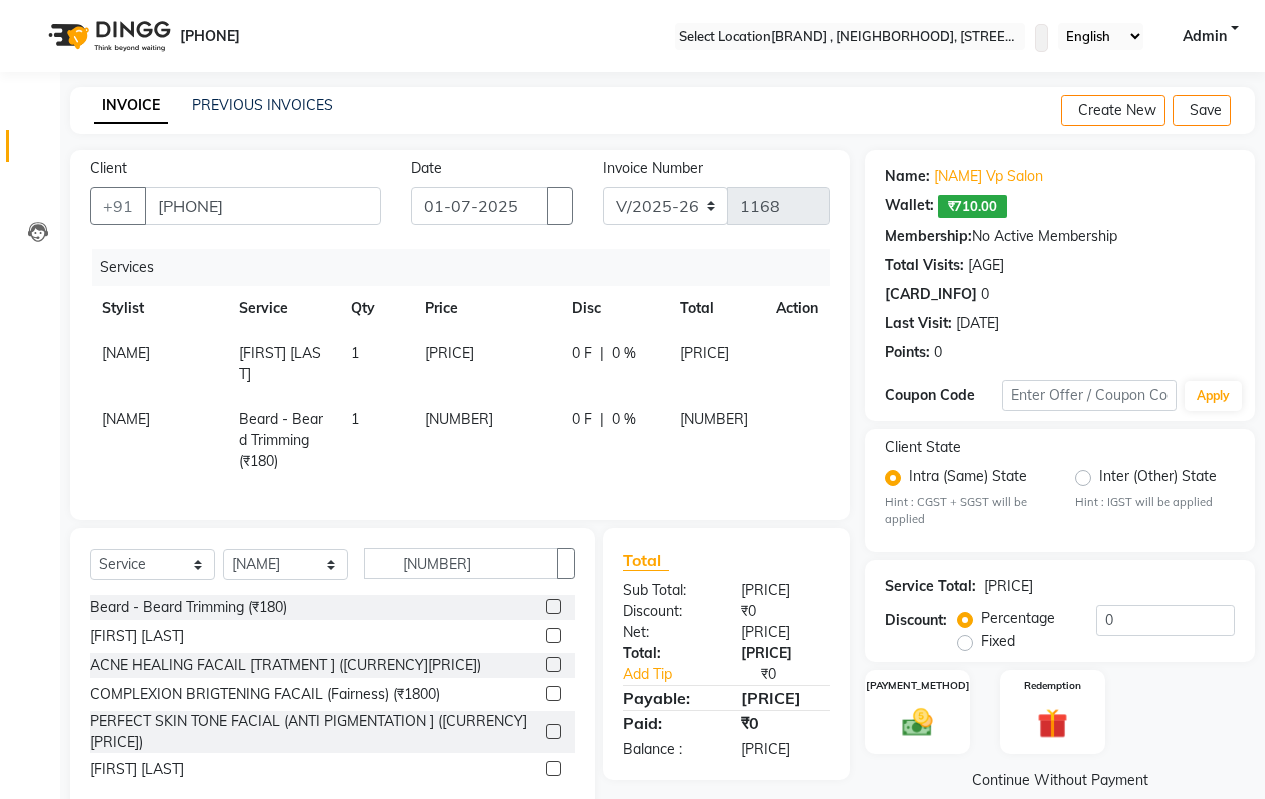 click on "[NUMBER]" at bounding box center [486, 364] 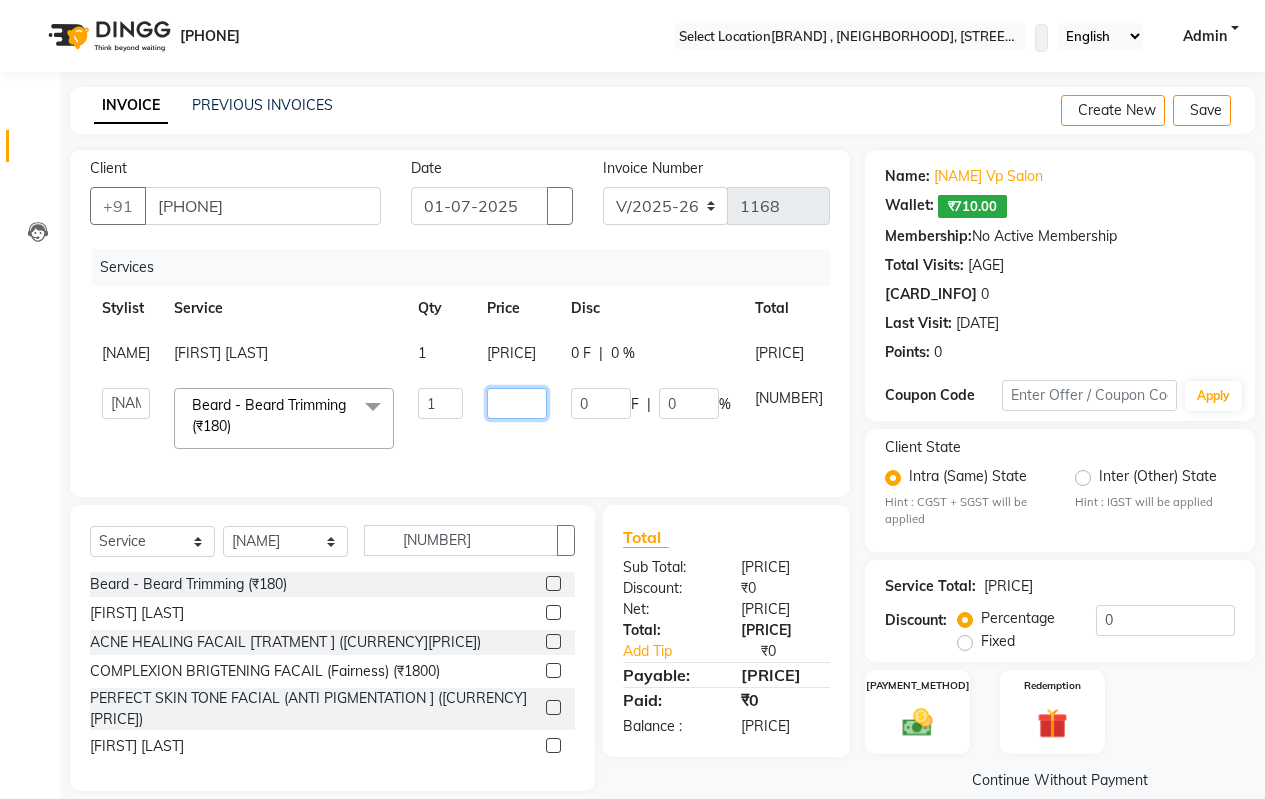 click on "[NUMBER]" at bounding box center [440, 403] 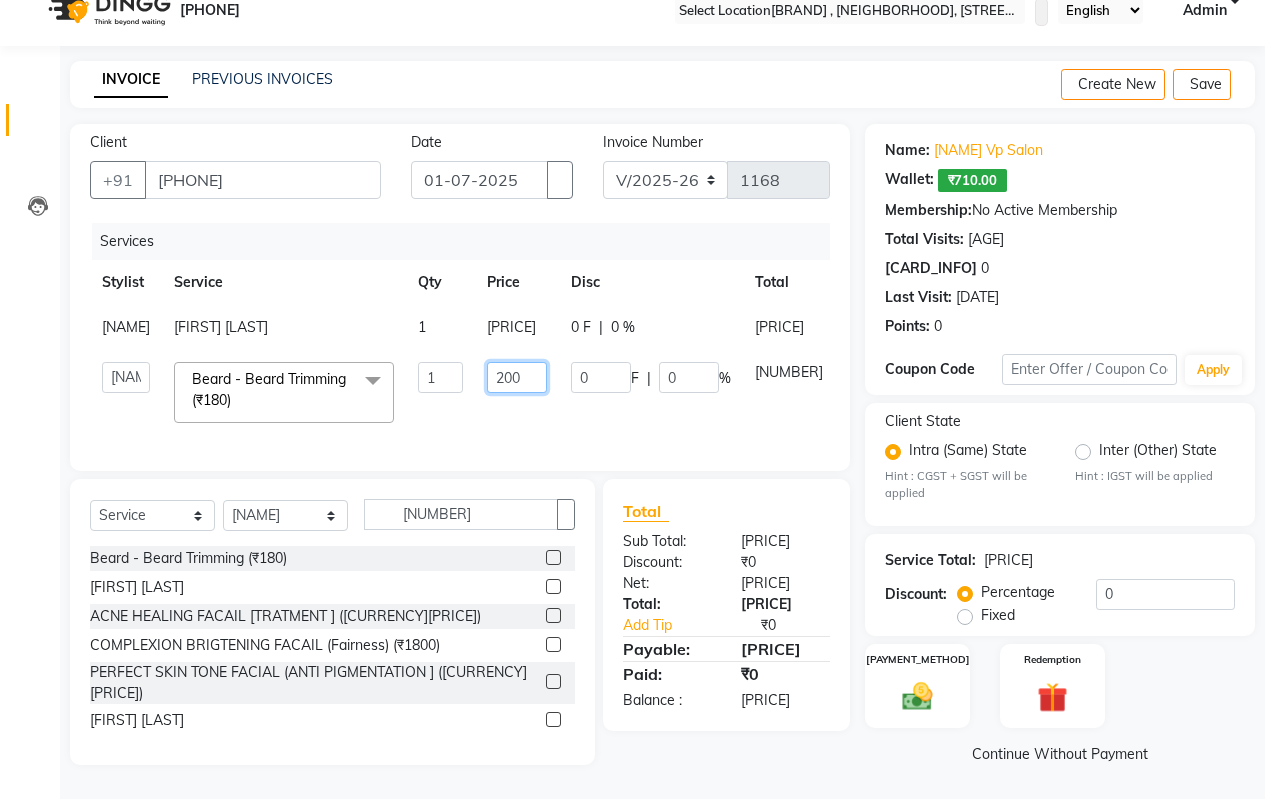 scroll, scrollTop: 40, scrollLeft: 0, axis: vertical 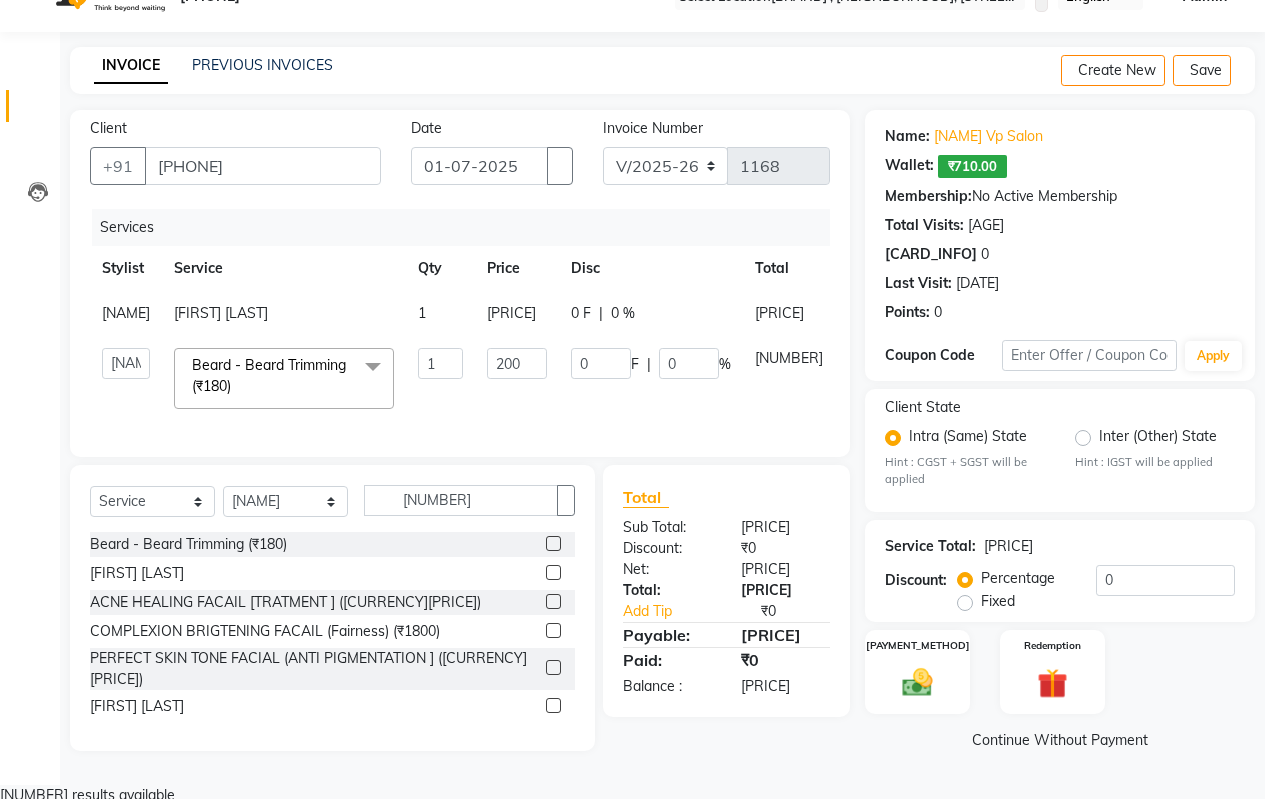 click on "Continue Without Payment" at bounding box center (1060, 740) 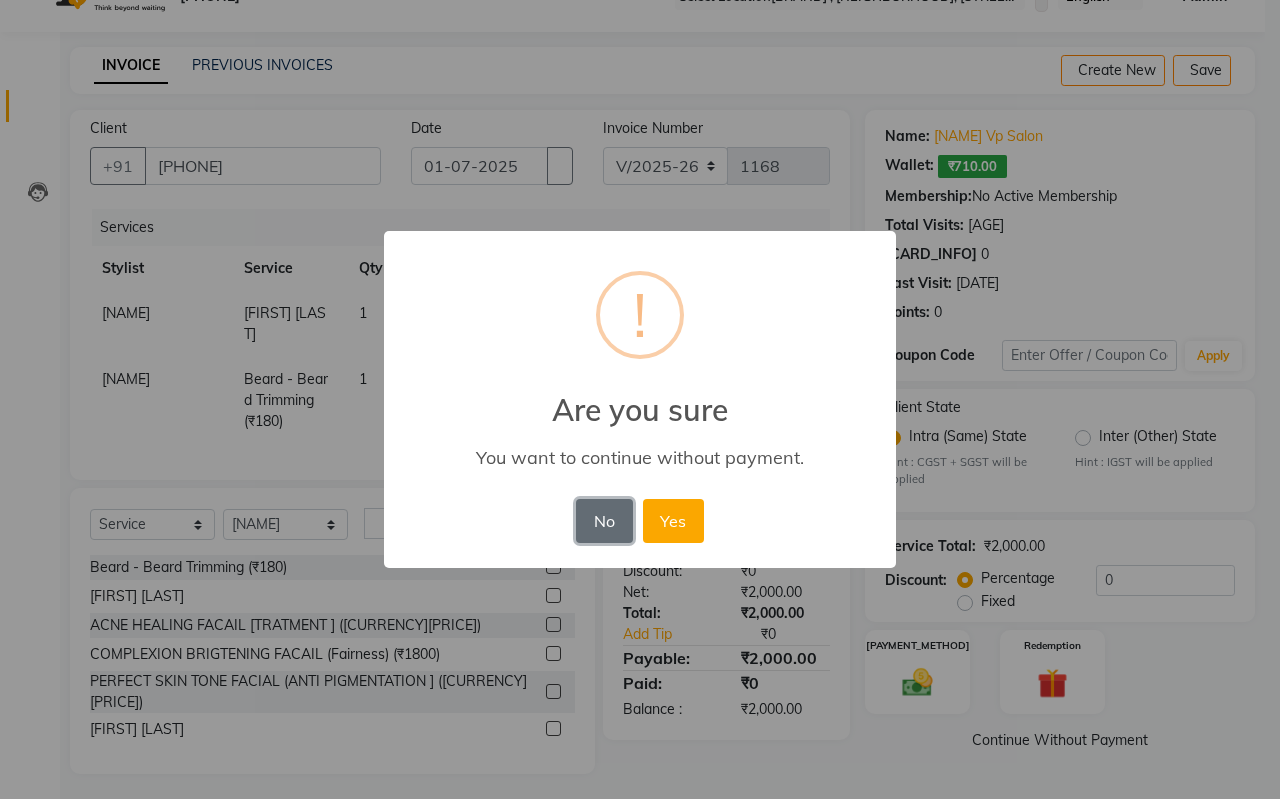 click on "No" at bounding box center [604, 521] 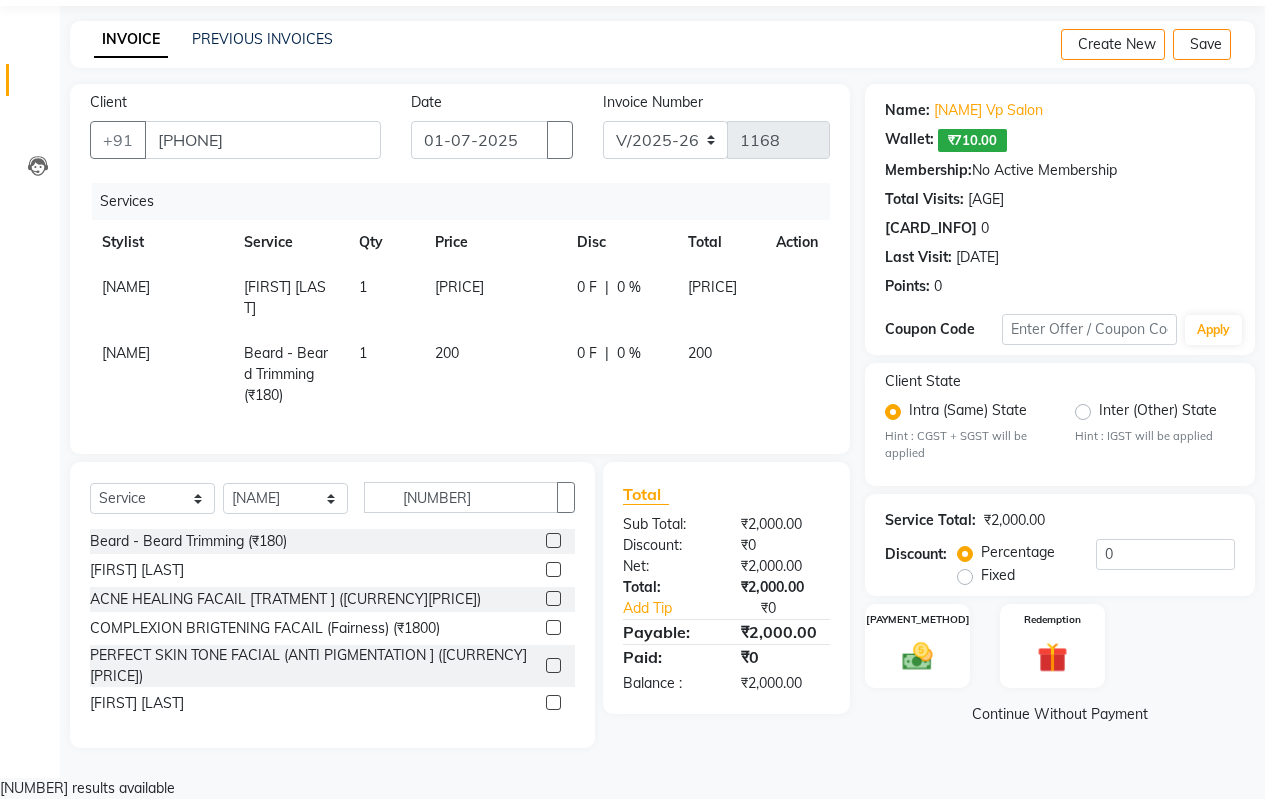 scroll, scrollTop: 84, scrollLeft: 0, axis: vertical 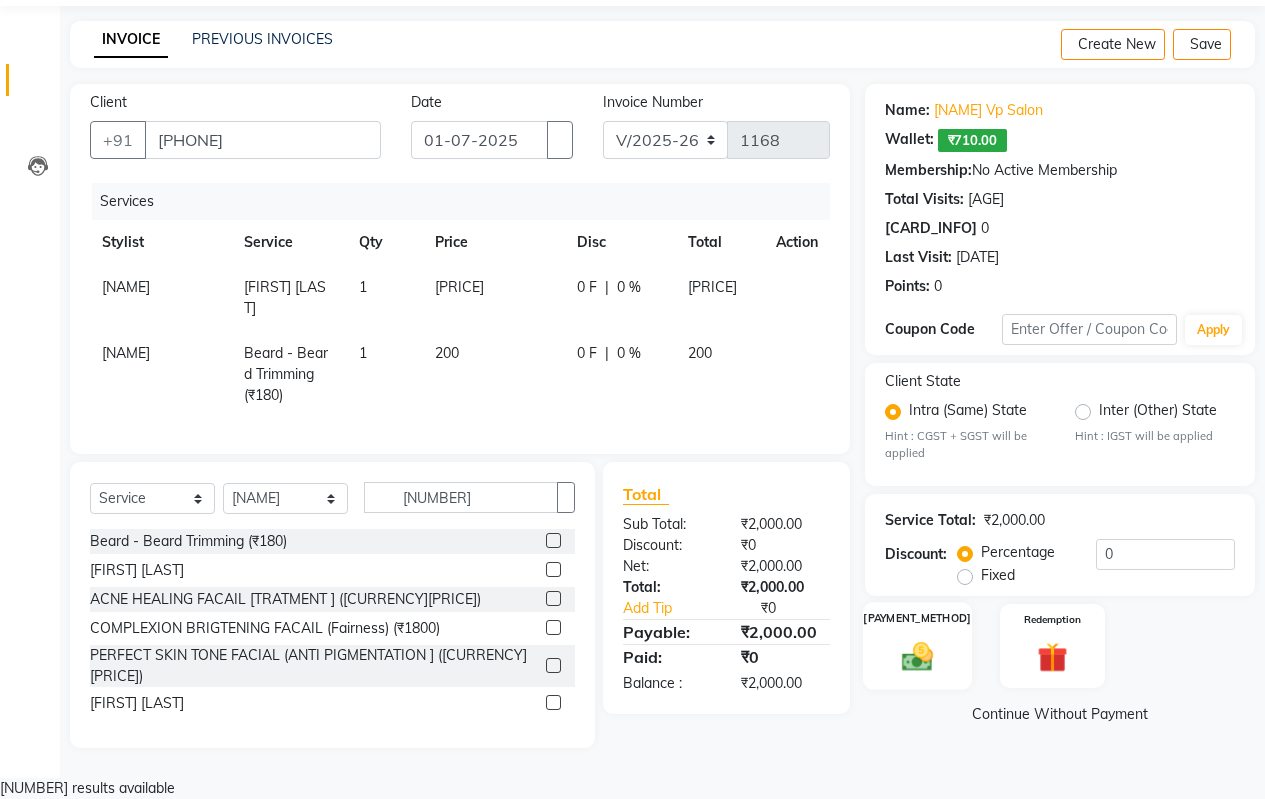 click at bounding box center (917, 657) 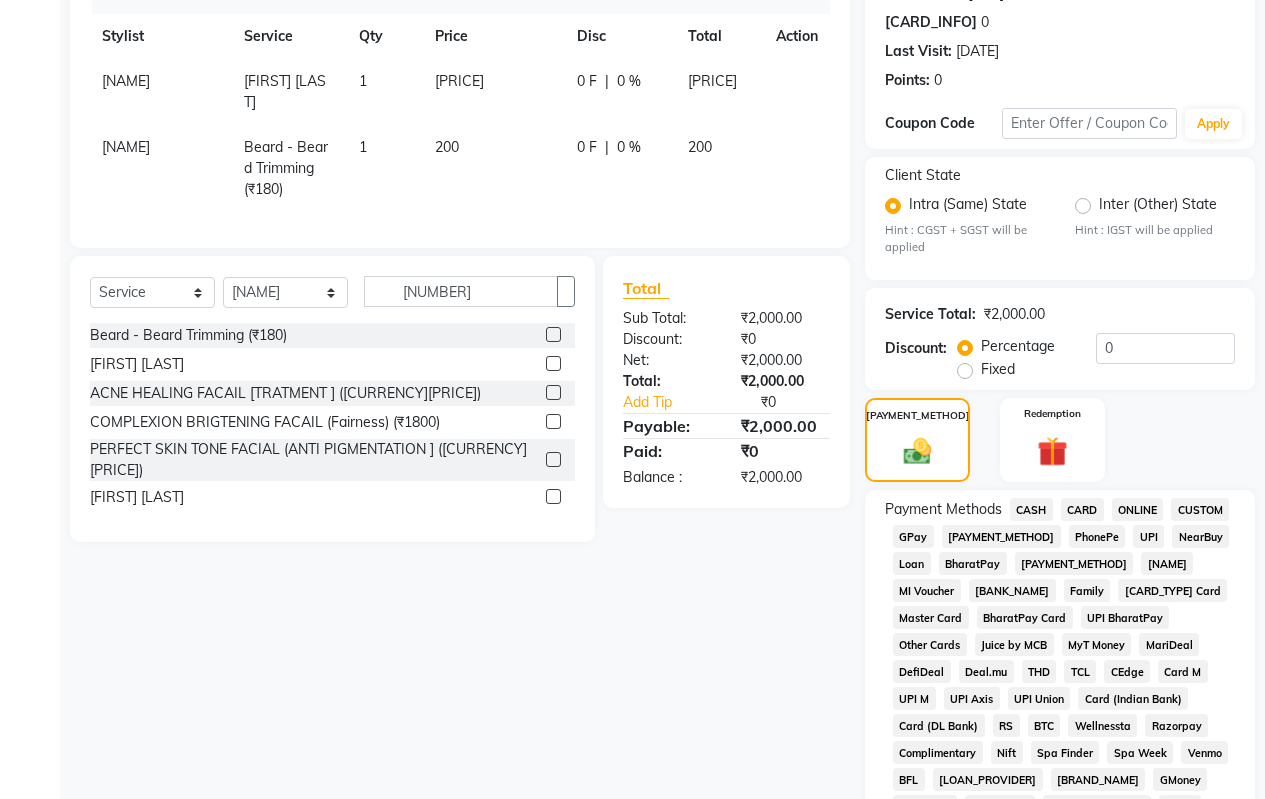 scroll, scrollTop: 0, scrollLeft: 0, axis: both 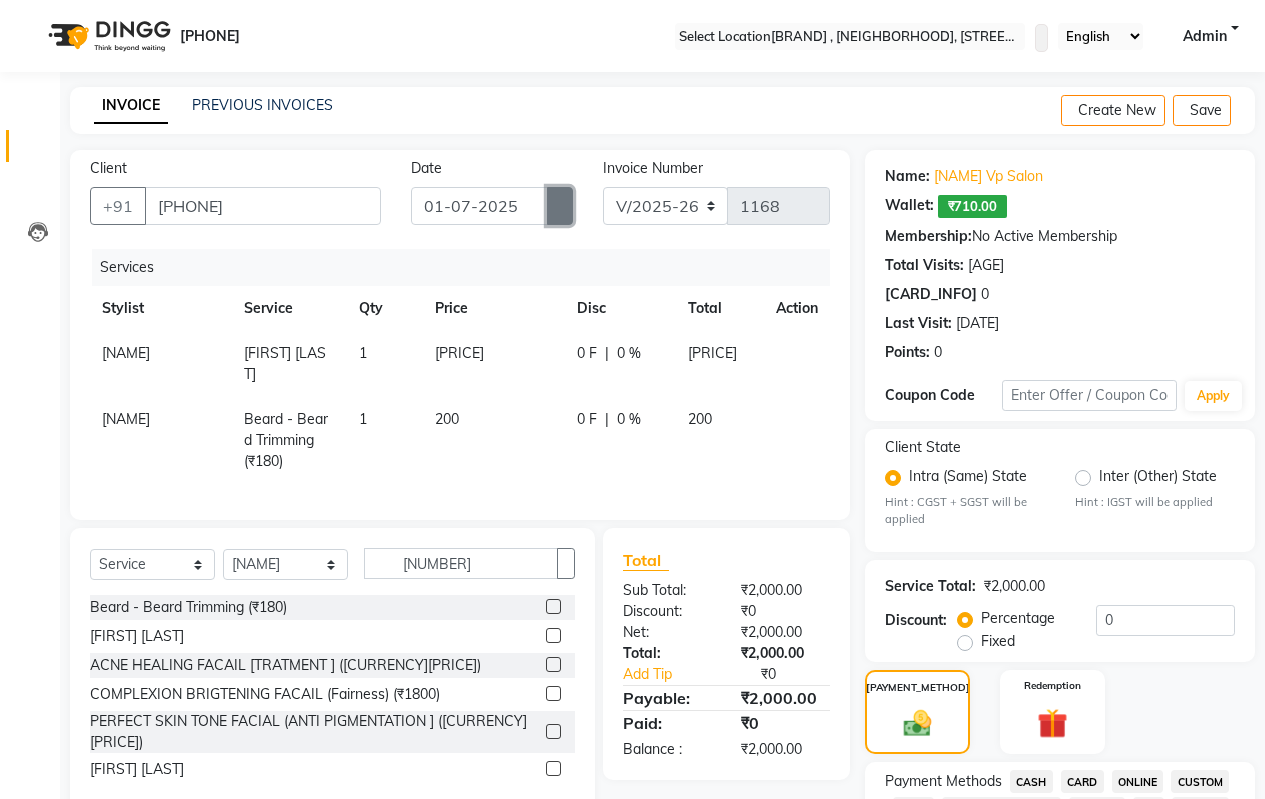 click at bounding box center [560, 206] 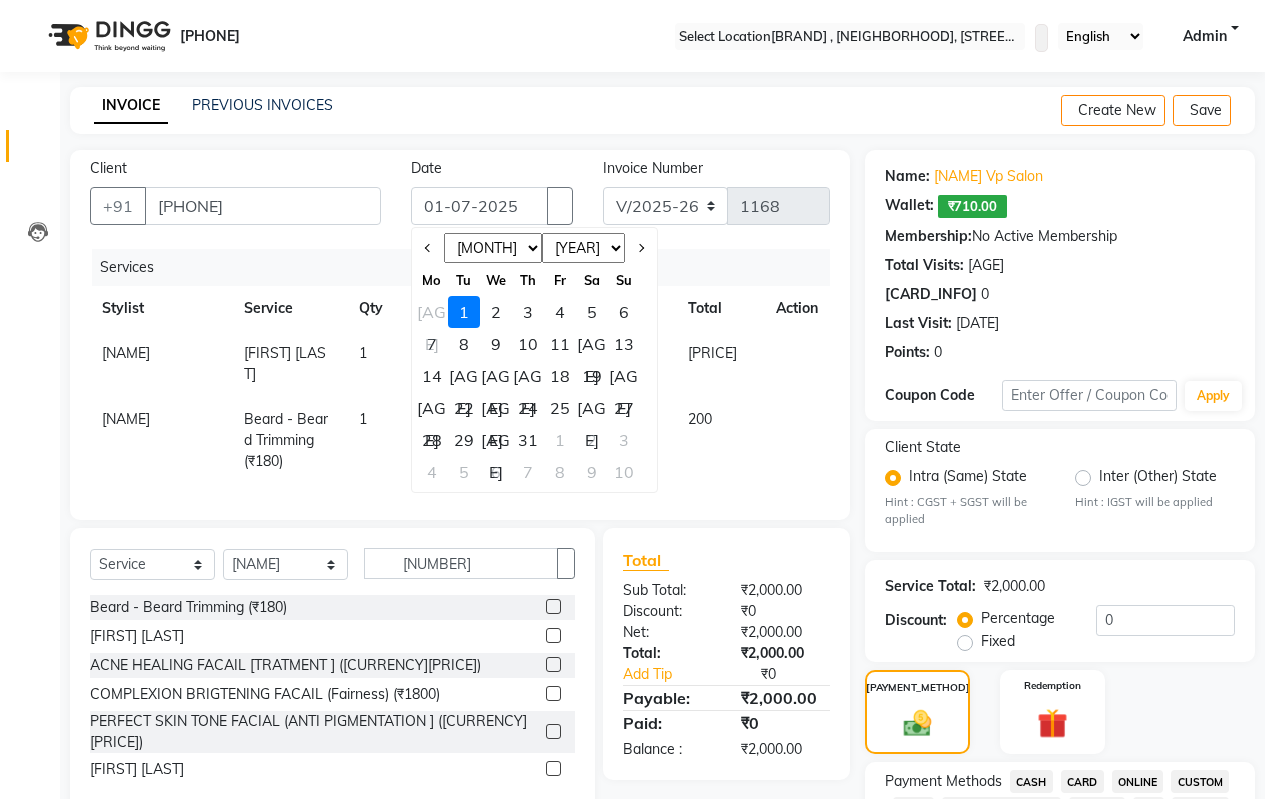 click on "Jan Feb Mar Apr May Jun Jul Aug Sep Oct Nov Dec" at bounding box center [493, 248] 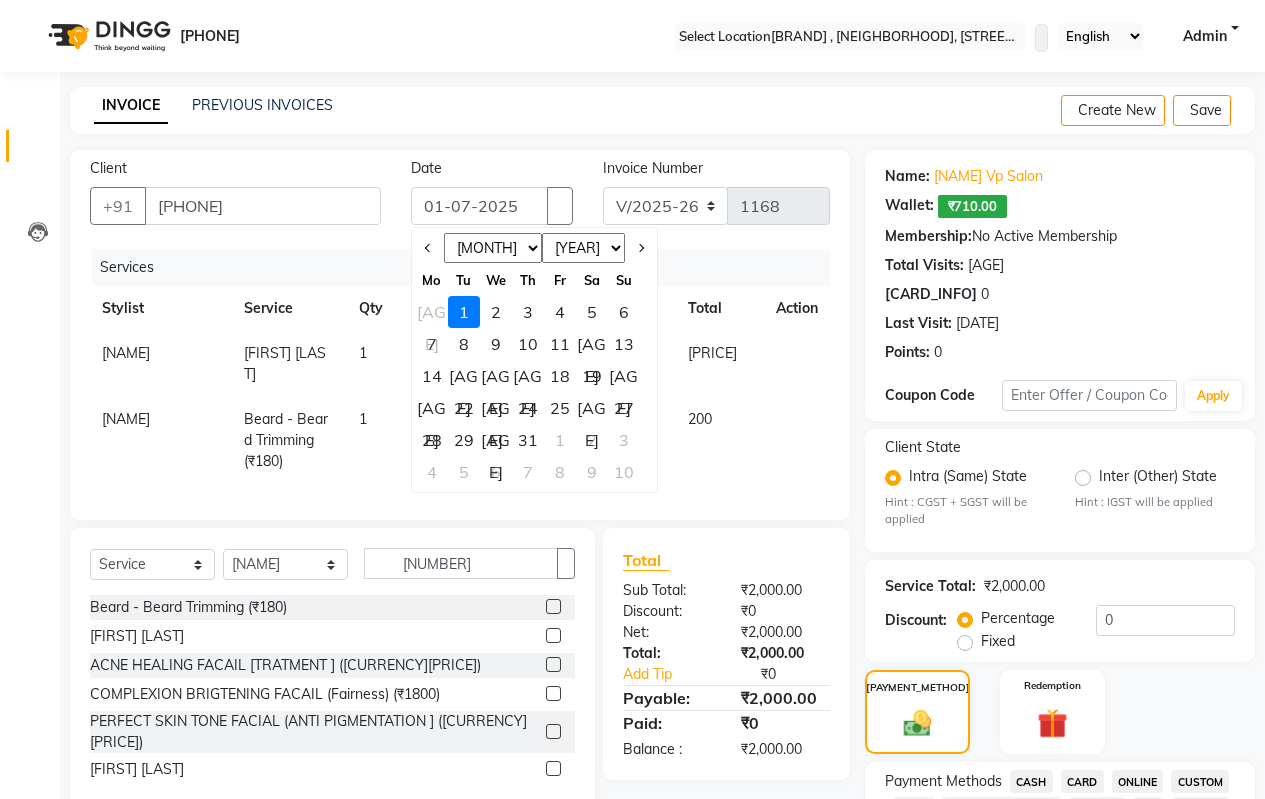 select on "6" 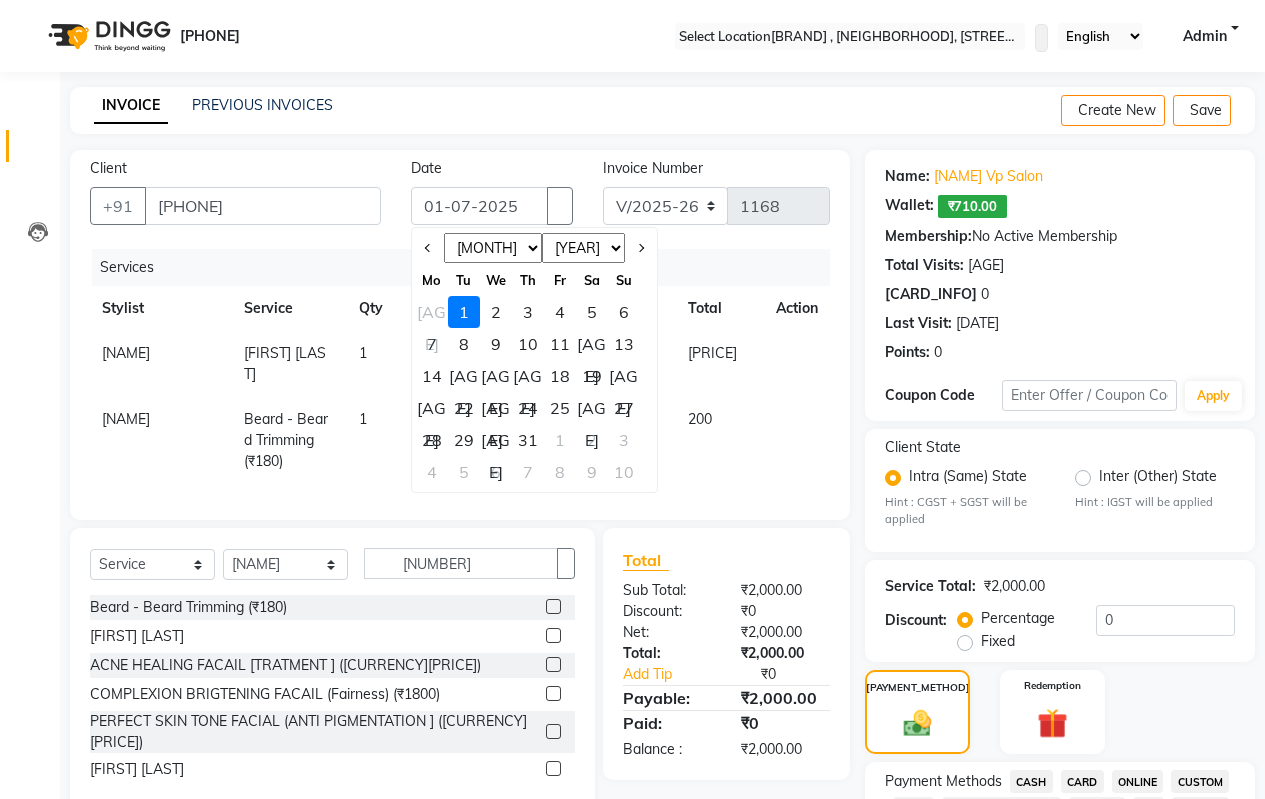 click on "Jan Feb Mar Apr May Jun Jul Aug Sep Oct Nov Dec" at bounding box center [493, 248] 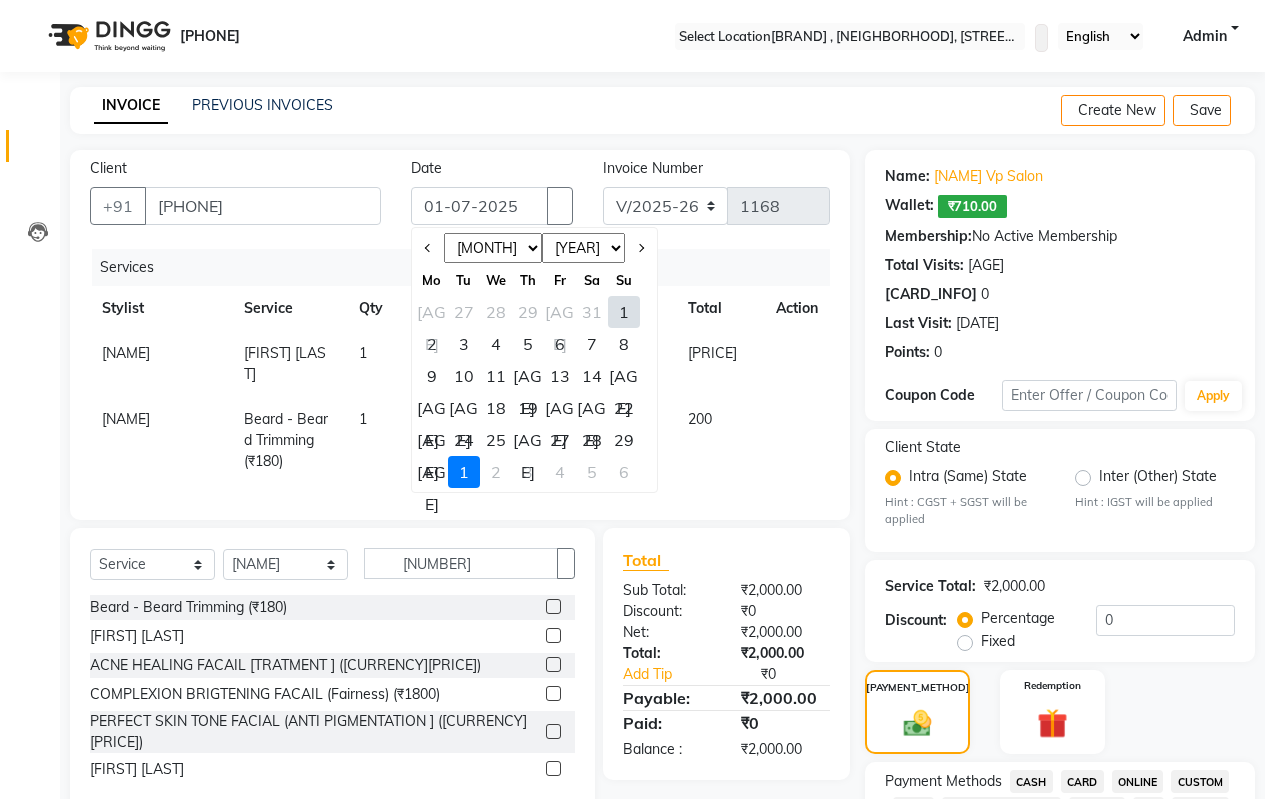 click on "[AGE]" at bounding box center (432, 472) 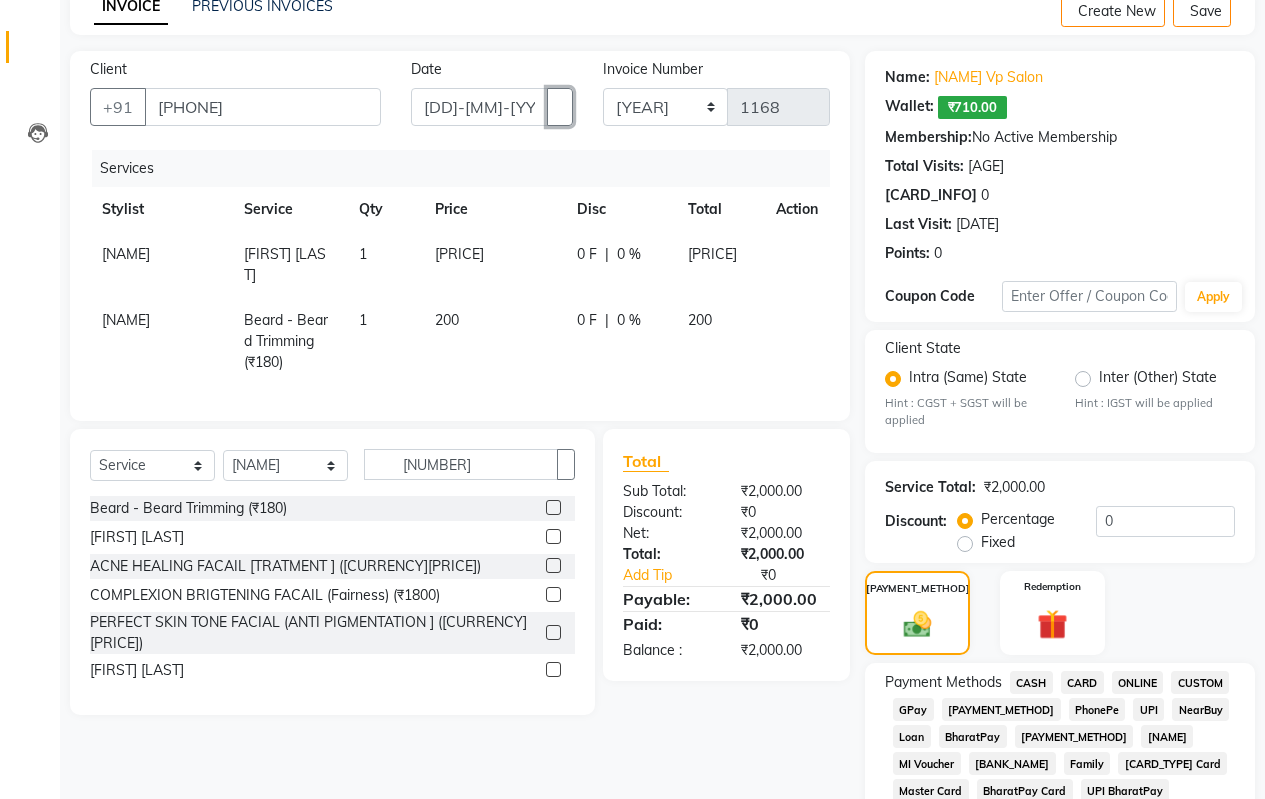 scroll, scrollTop: 500, scrollLeft: 0, axis: vertical 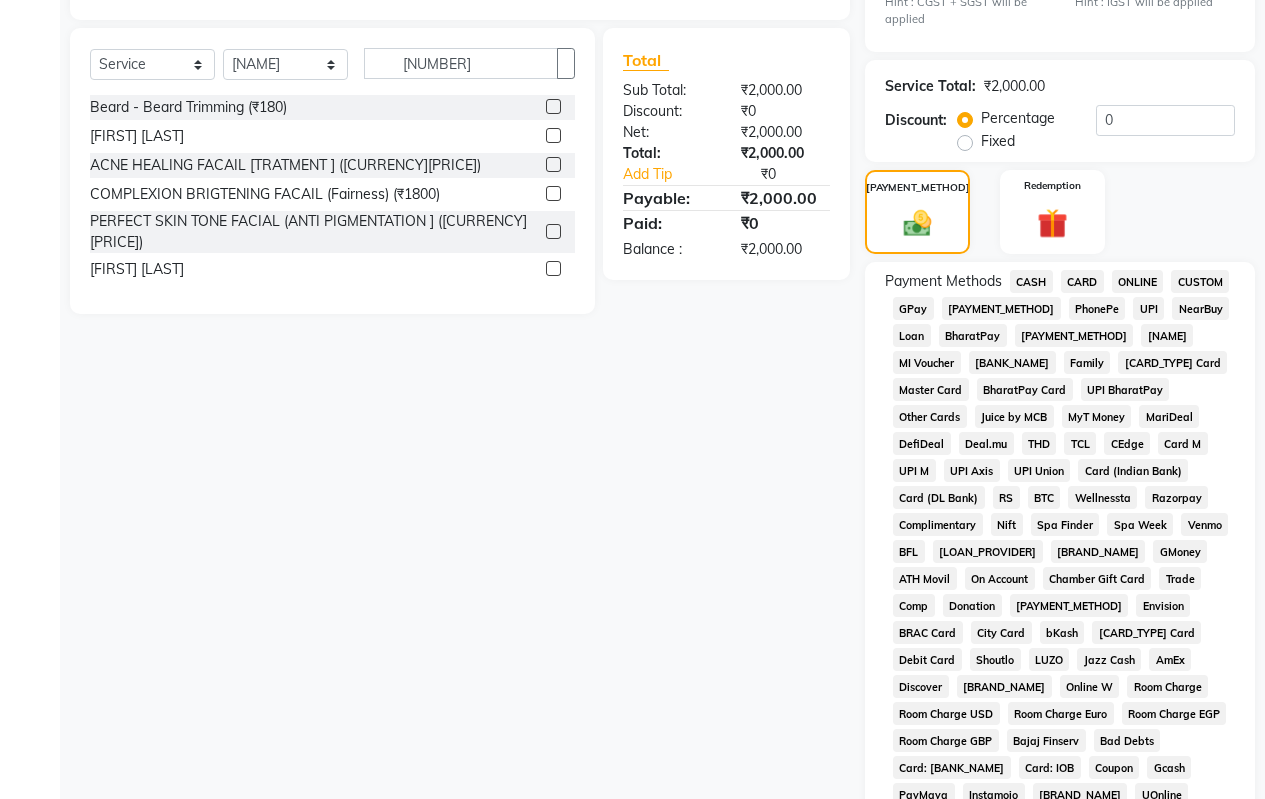 click on "CASH" at bounding box center (1031, 281) 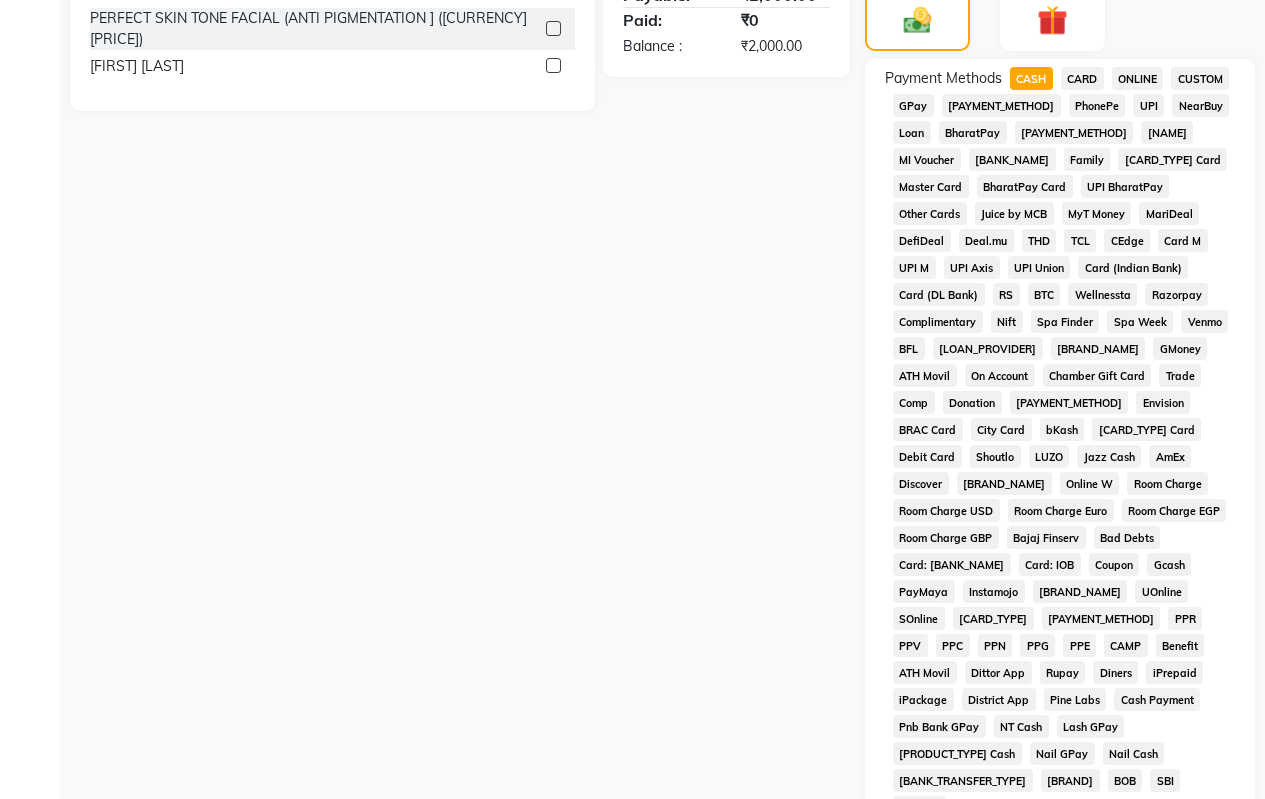 scroll, scrollTop: 919, scrollLeft: 0, axis: vertical 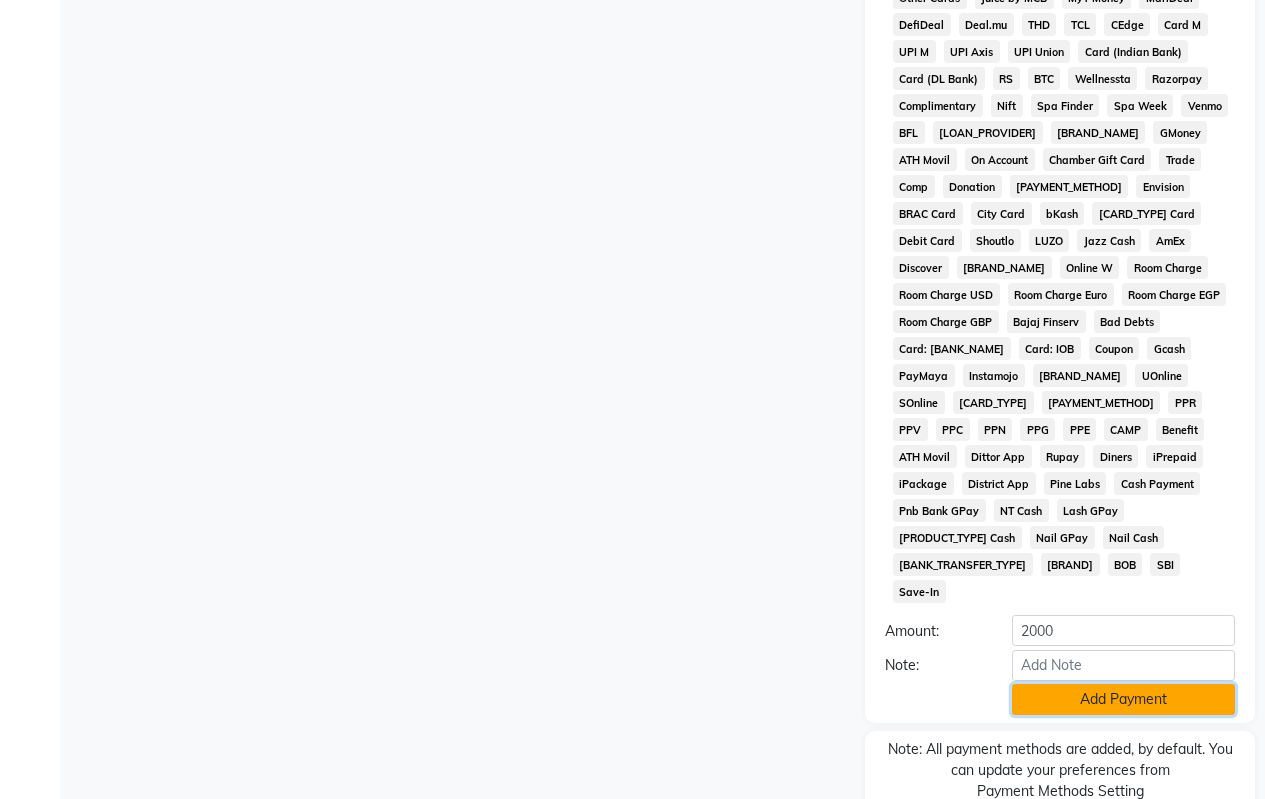 click on "Add Payment" at bounding box center [1123, 699] 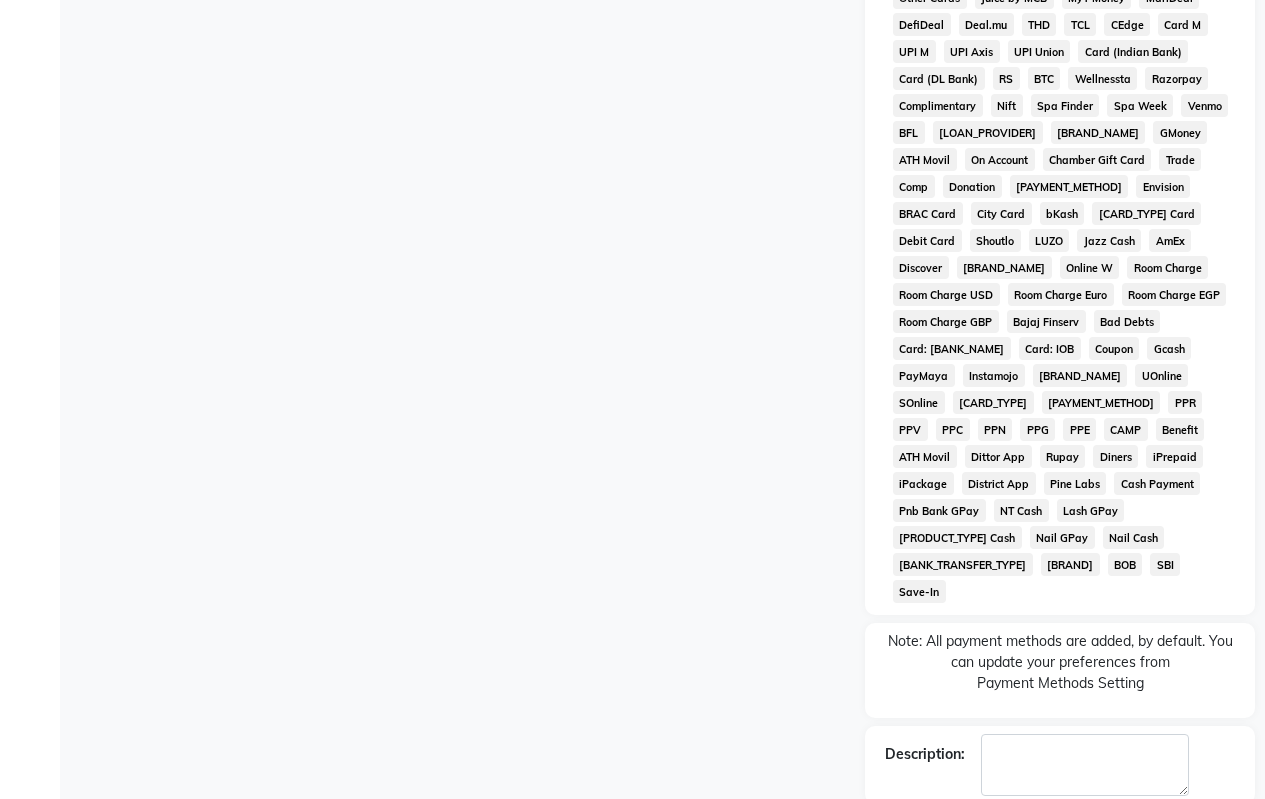 click on "Checkout" at bounding box center [1060, 856] 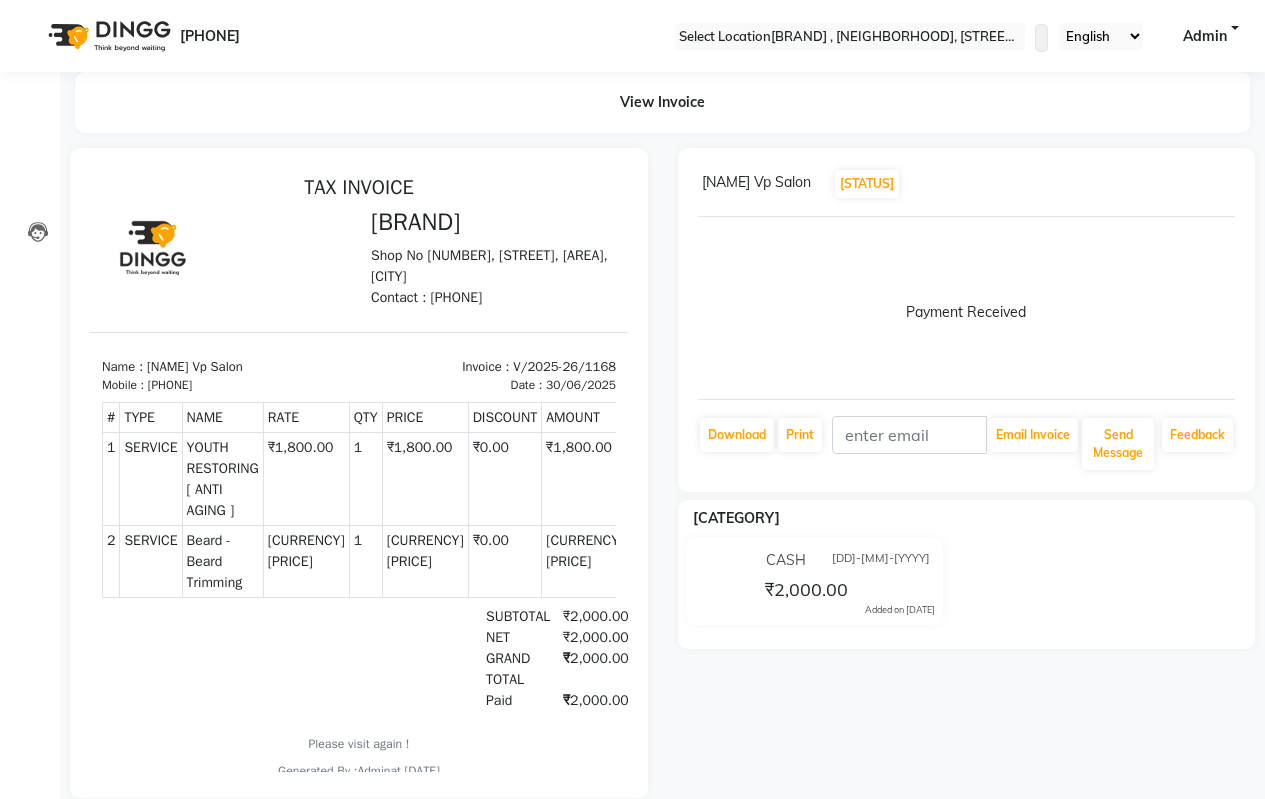 scroll, scrollTop: 0, scrollLeft: 0, axis: both 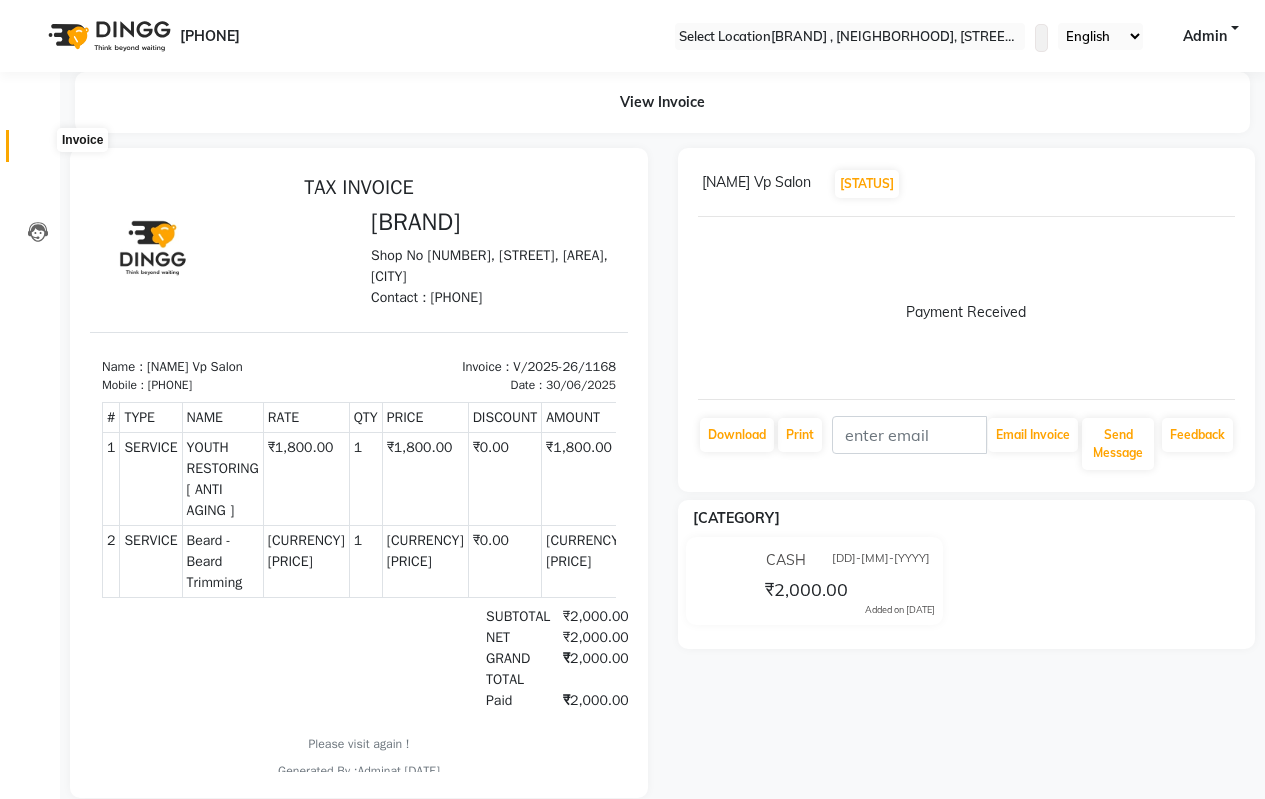 click at bounding box center [38, 151] 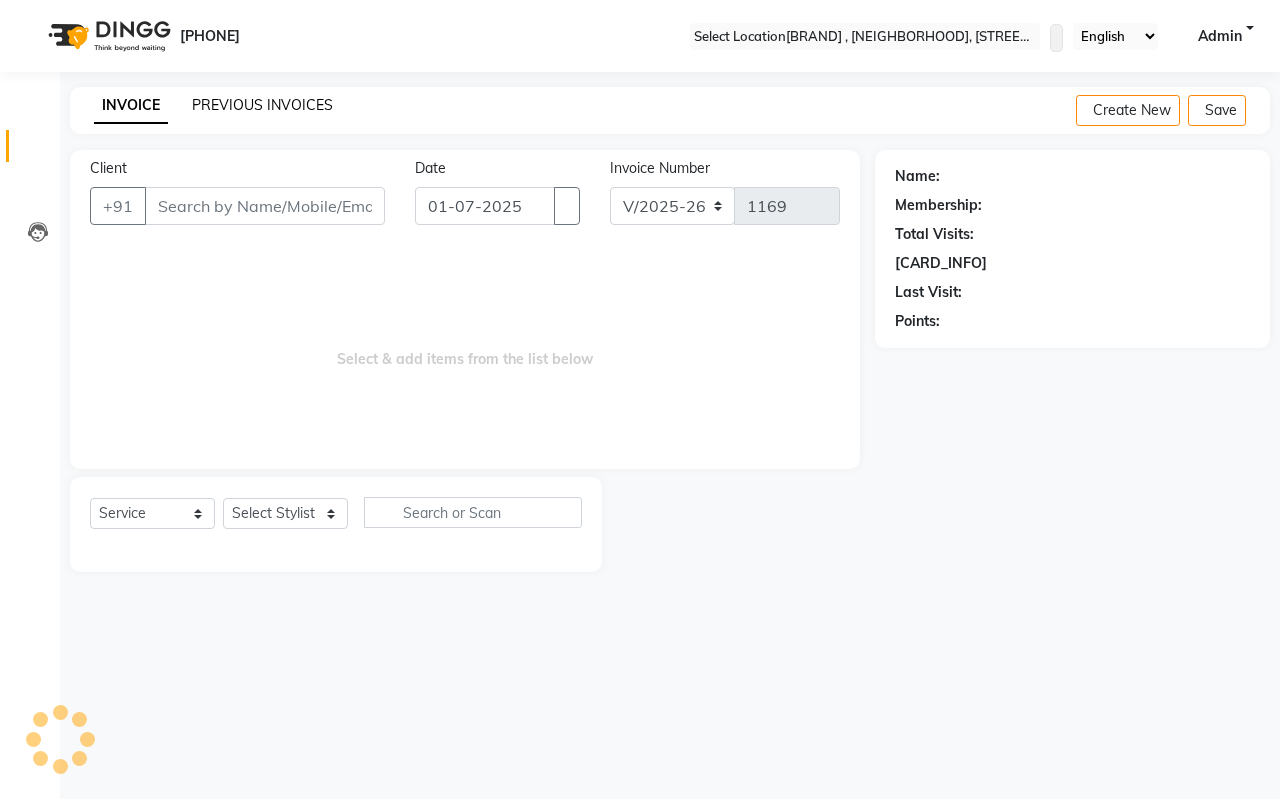 click on "PREVIOUS INVOICES" at bounding box center (262, 105) 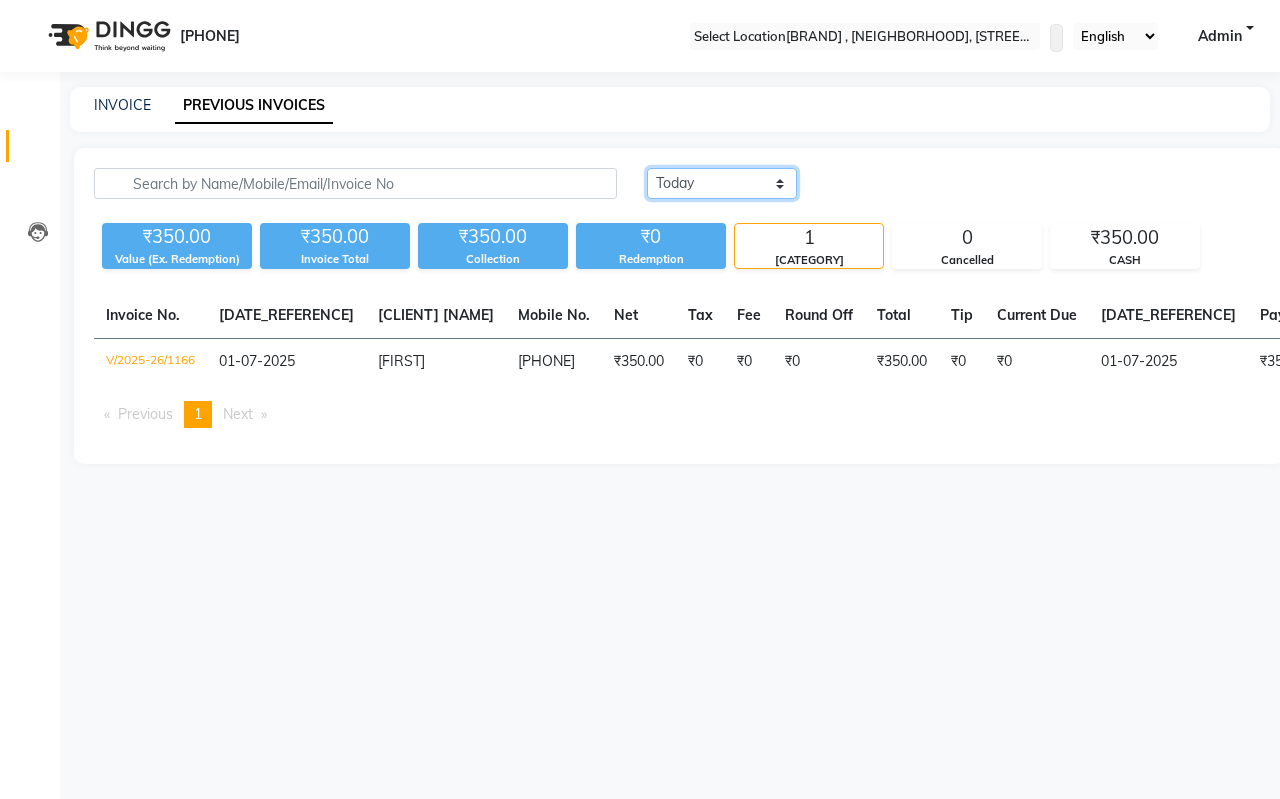 click on "[DATE_REFERENCE]" at bounding box center (722, 183) 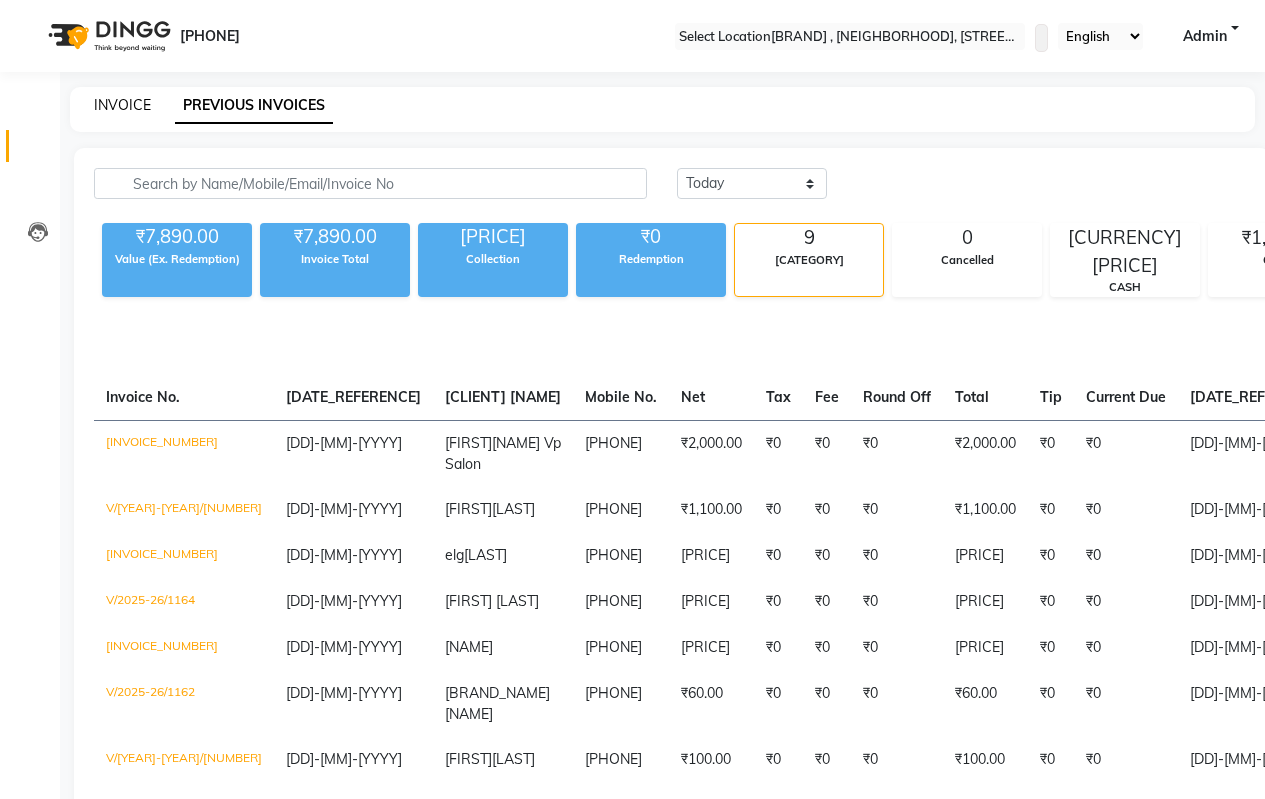 click on "INVOICE" at bounding box center (122, 105) 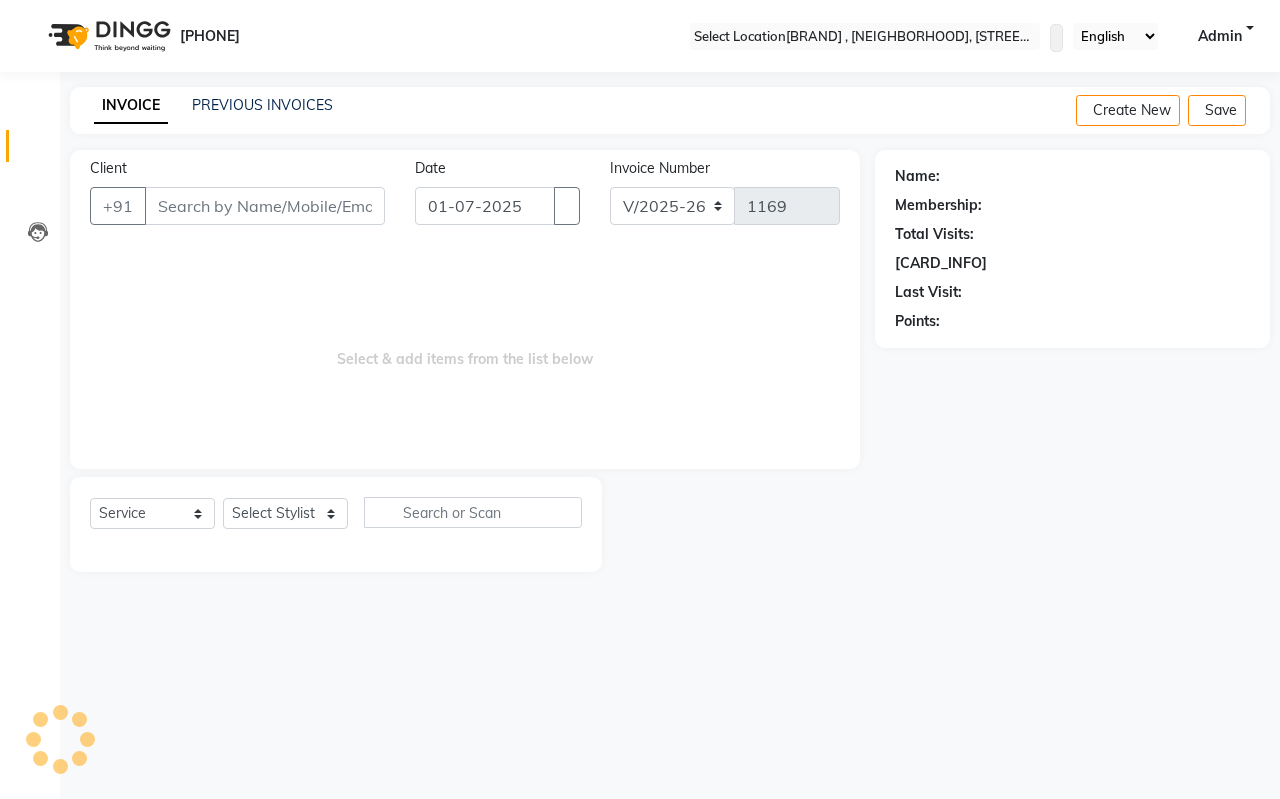 click on "Client" at bounding box center (265, 206) 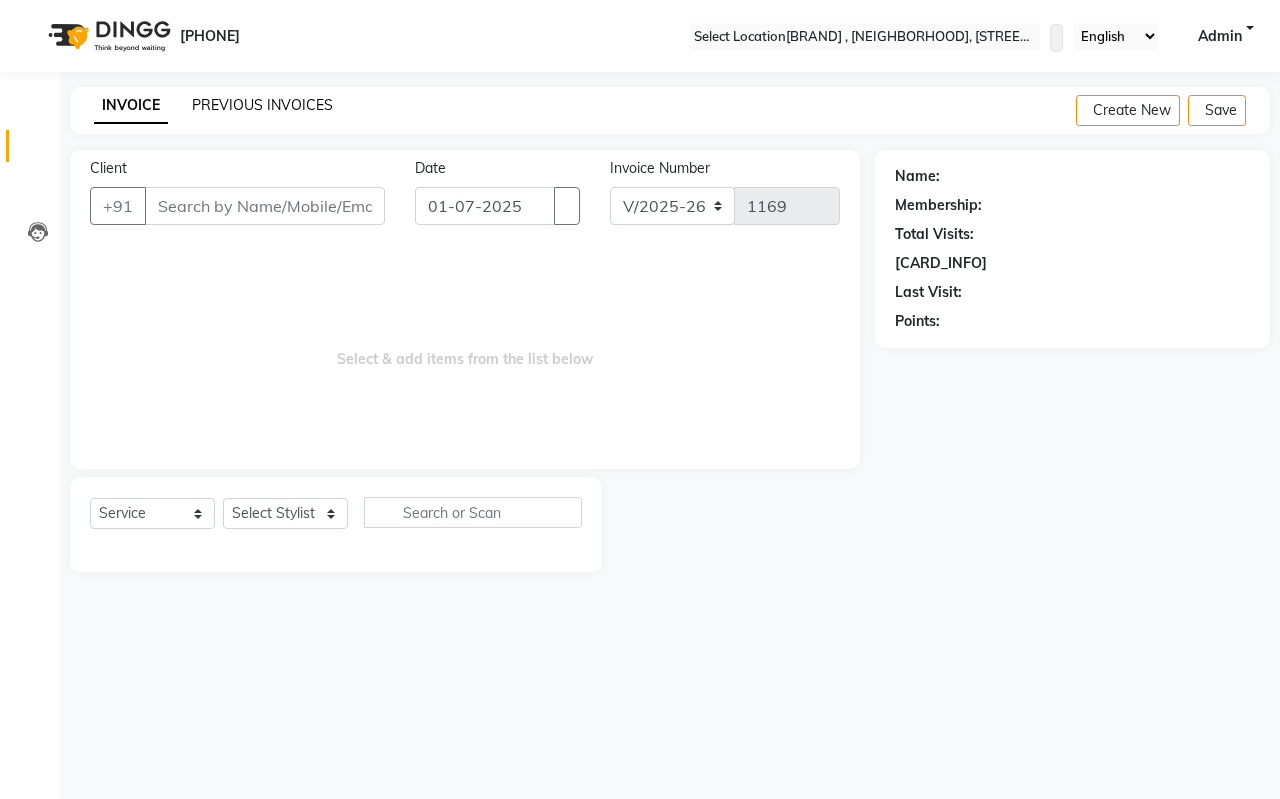 click on "PREVIOUS INVOICES" at bounding box center (262, 105) 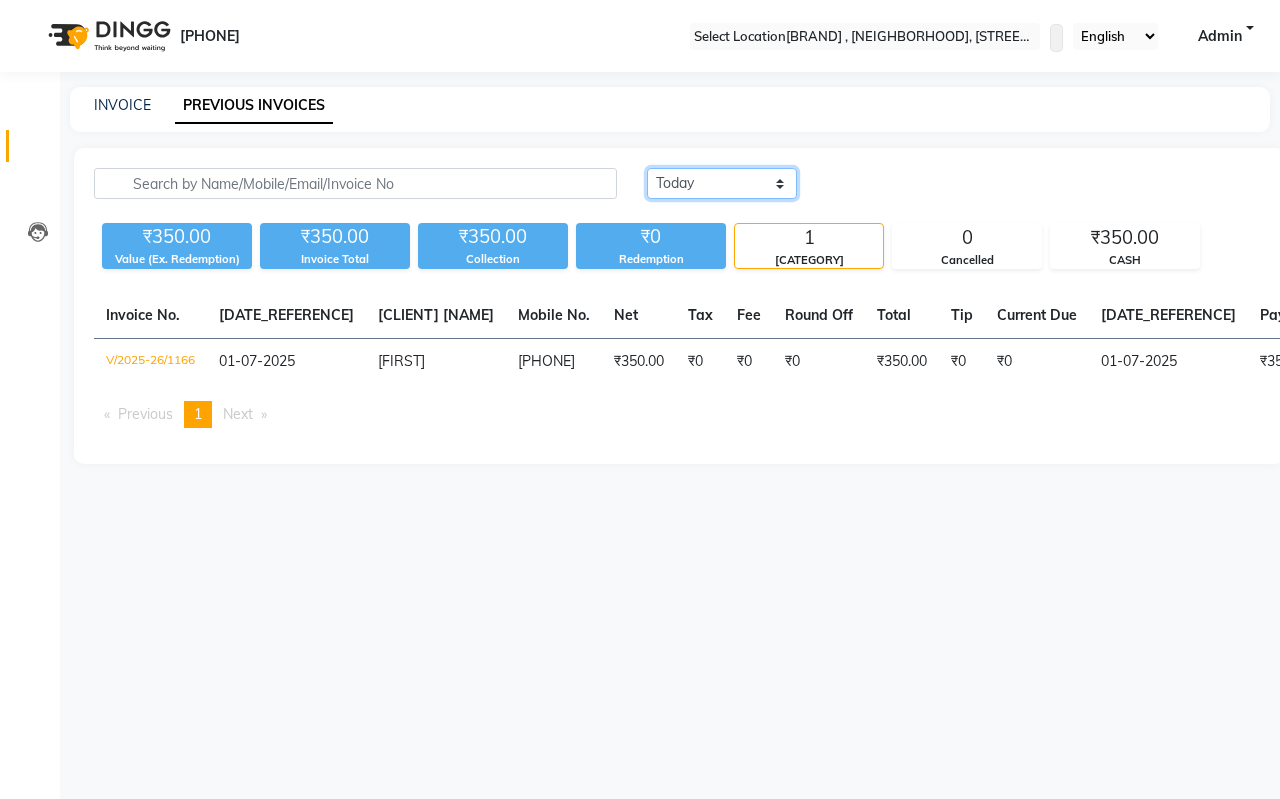 click on "[DATE_REFERENCE]" at bounding box center (722, 183) 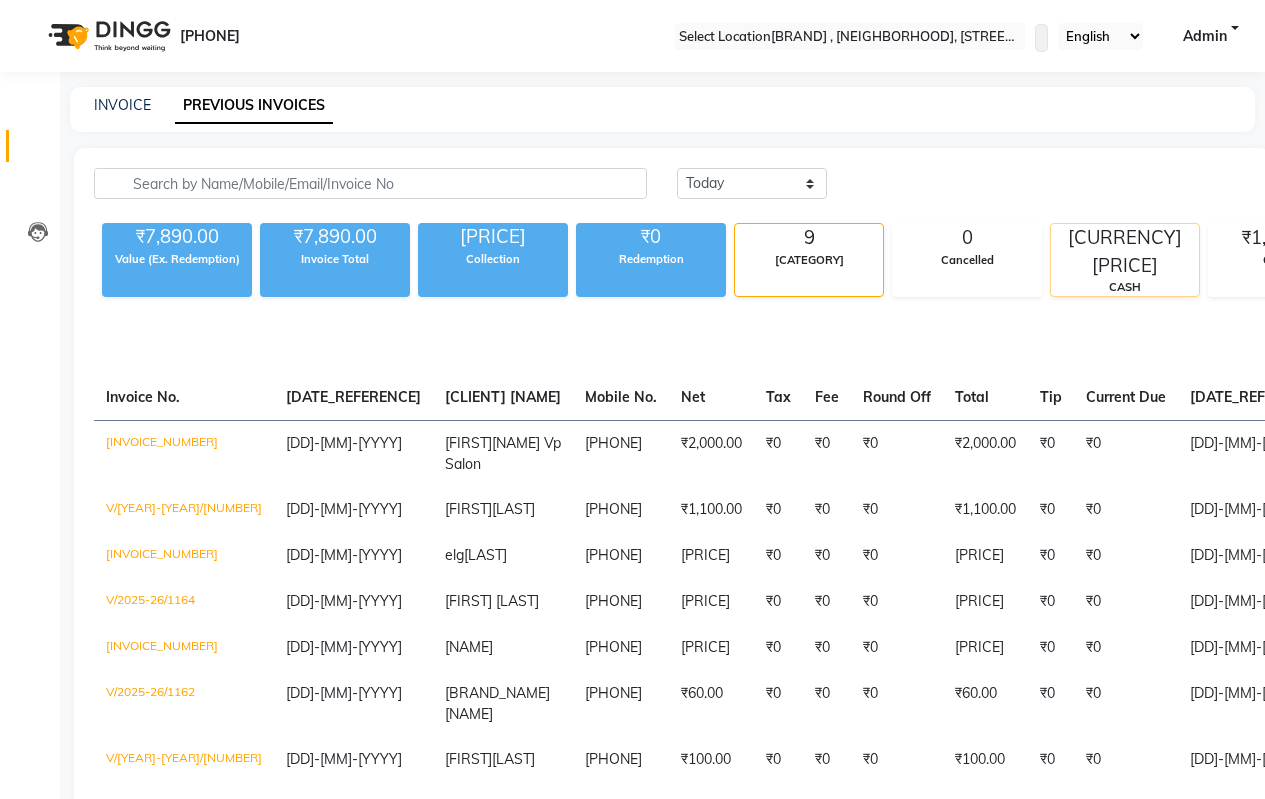 click on "[CURRENCY][PRICE]" at bounding box center [1125, 251] 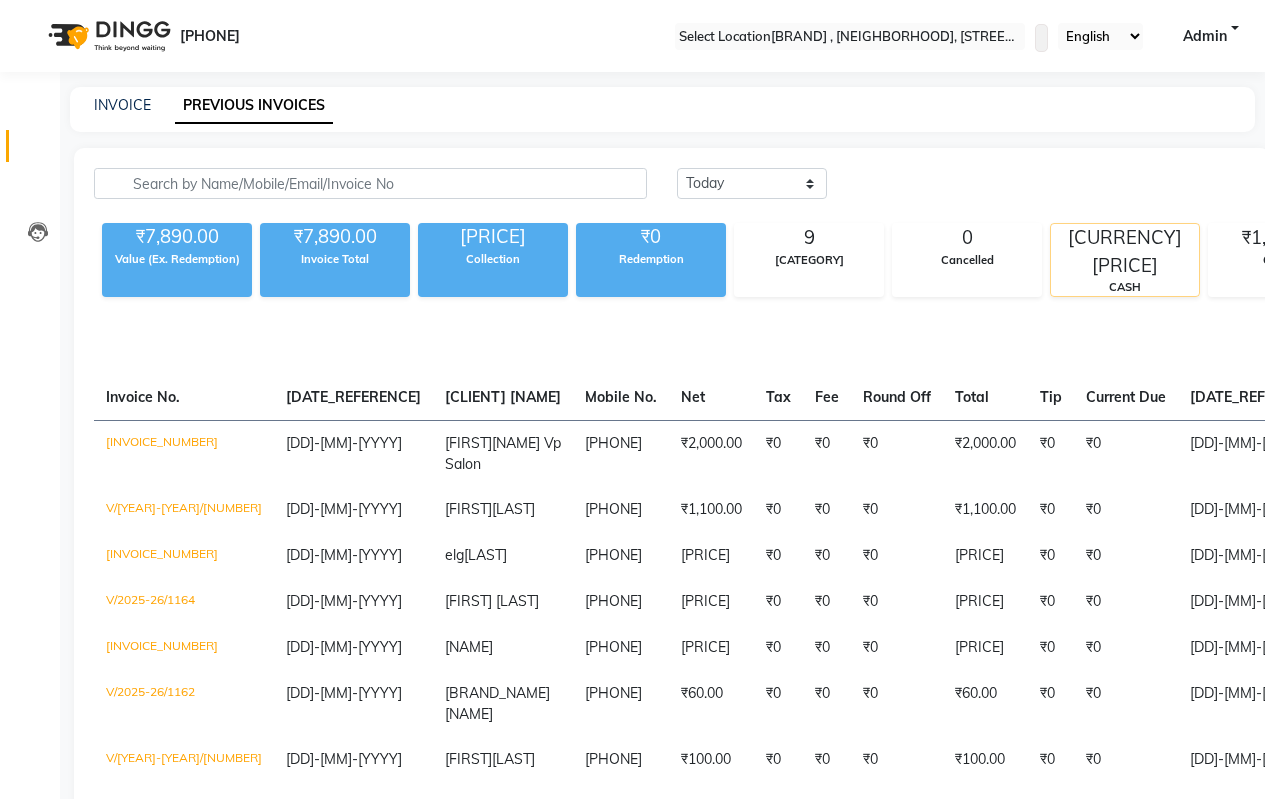 click on "[CURRENCY][PRICE]" at bounding box center (1125, 251) 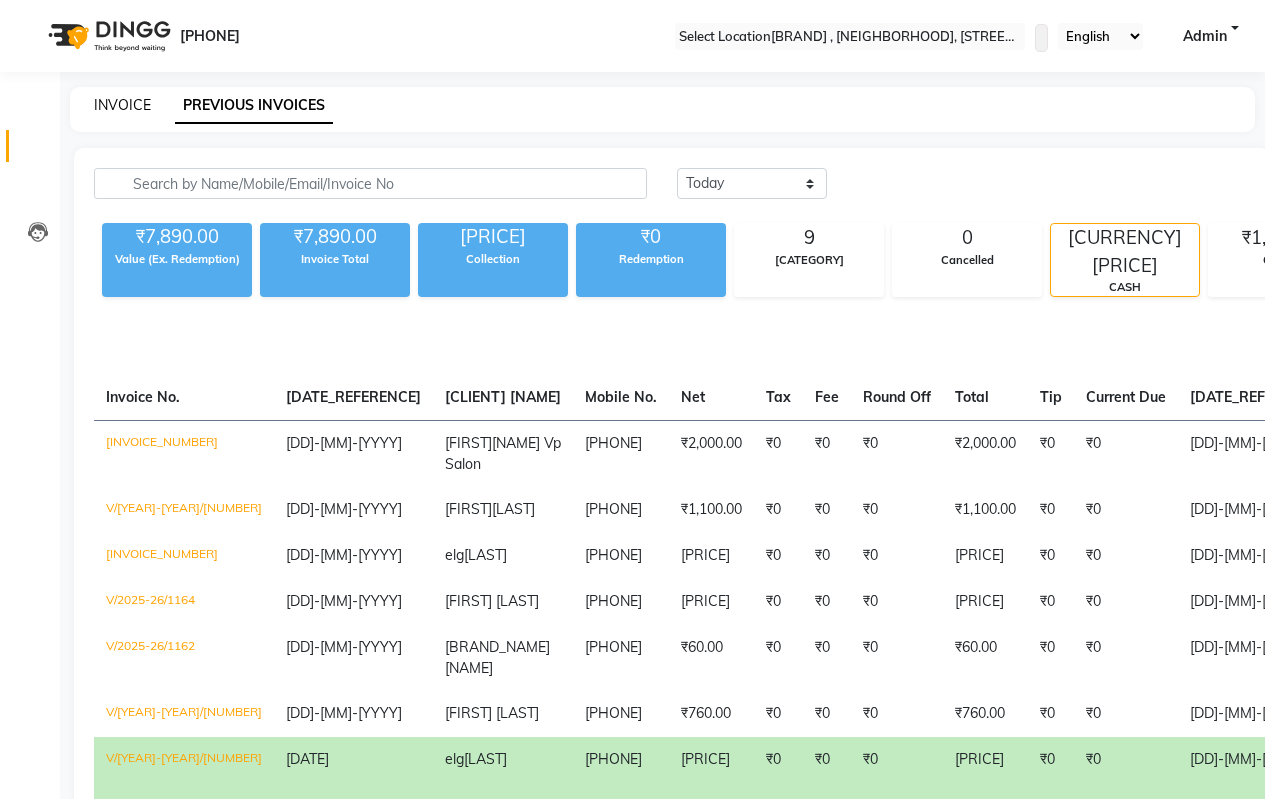 click on "INVOICE" at bounding box center [122, 105] 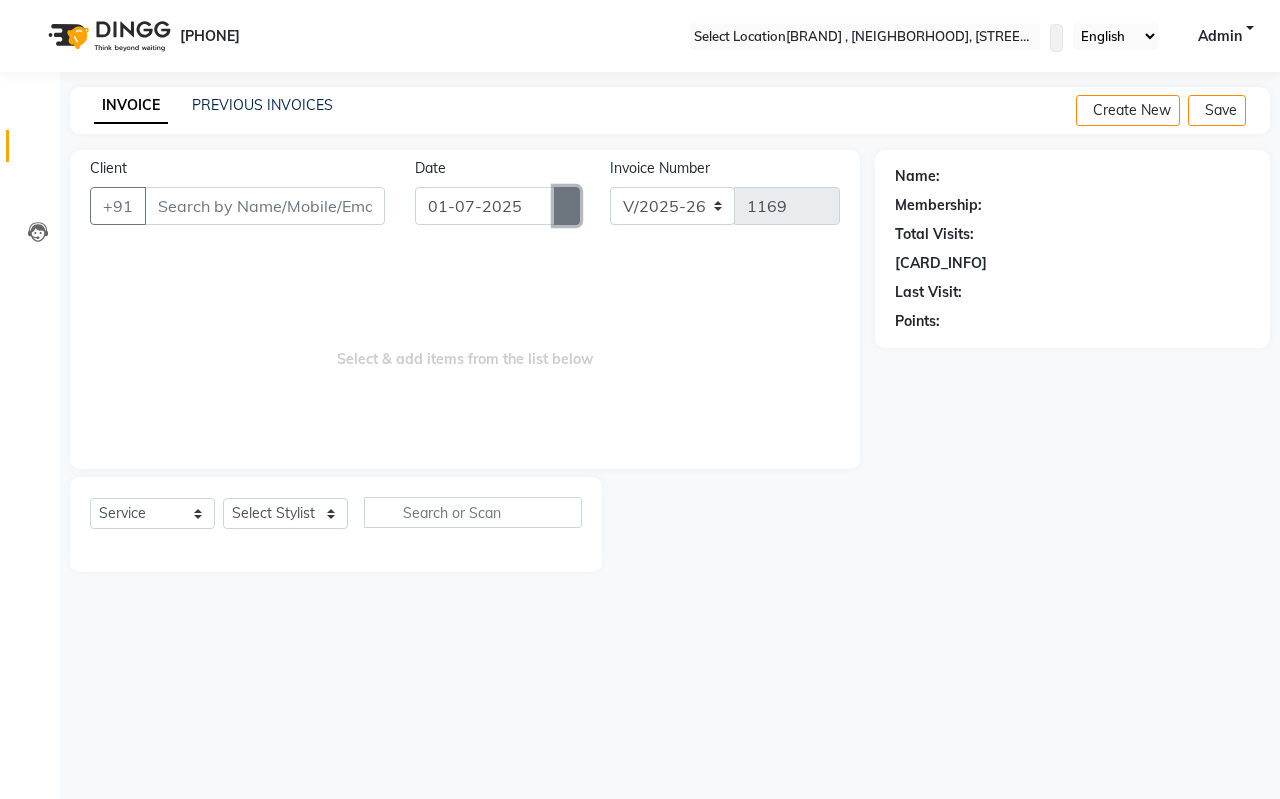 click at bounding box center (567, 206) 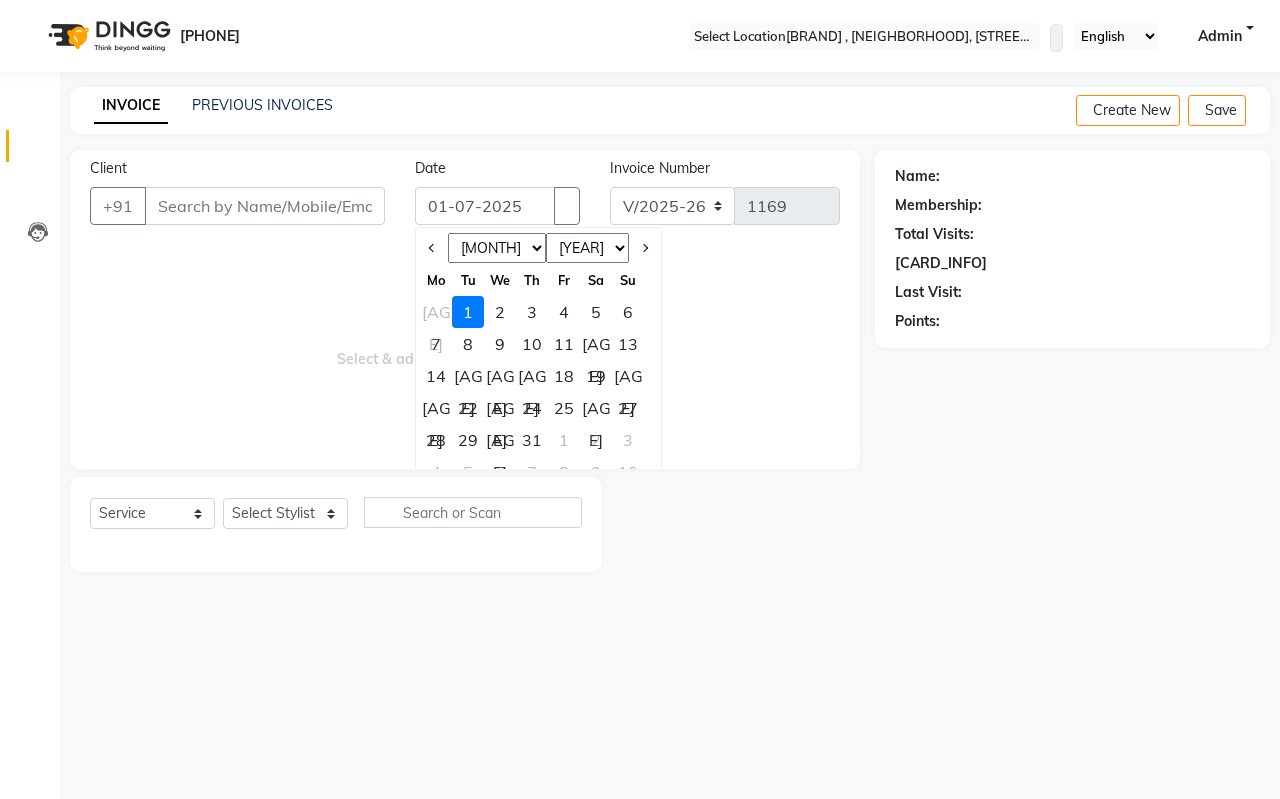 click on "Jan Feb Mar Apr May Jun Jul Aug Sep Oct Nov Dec" at bounding box center (497, 248) 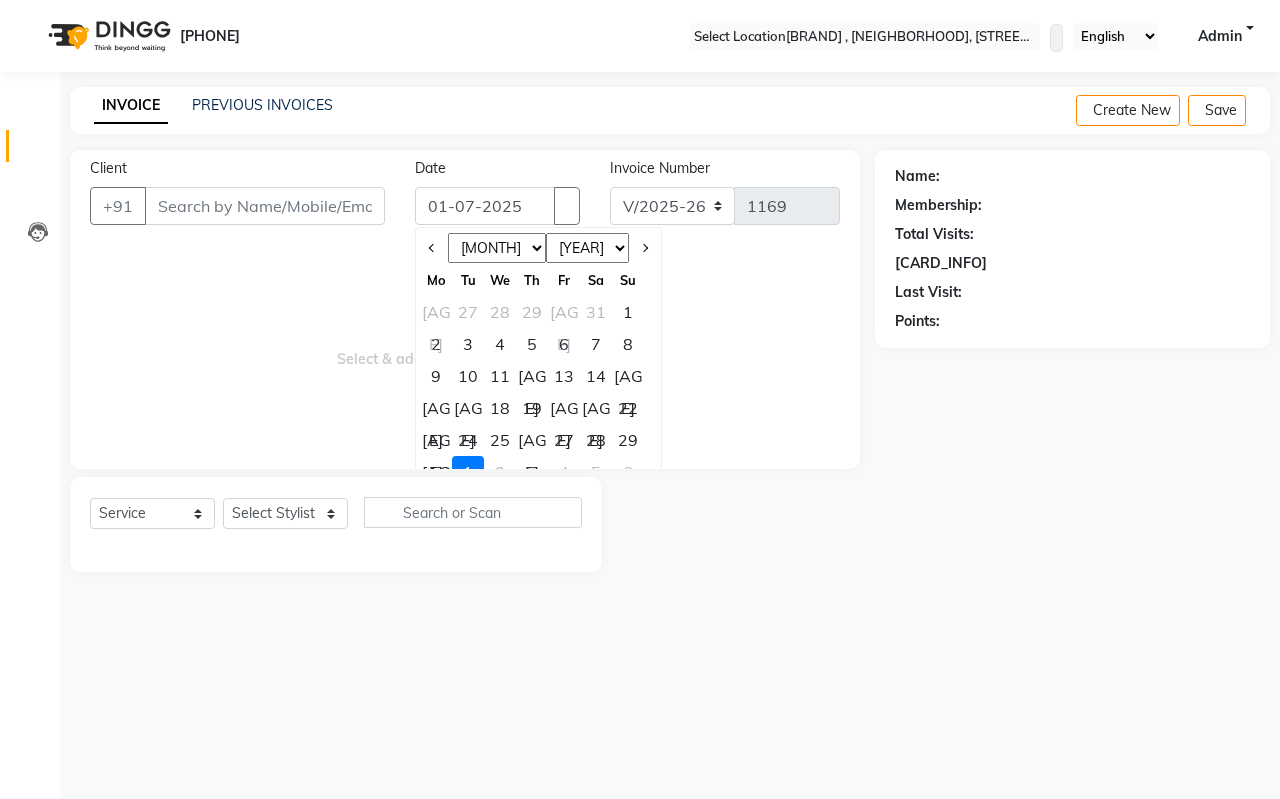 click on "[AGE]" at bounding box center [436, 472] 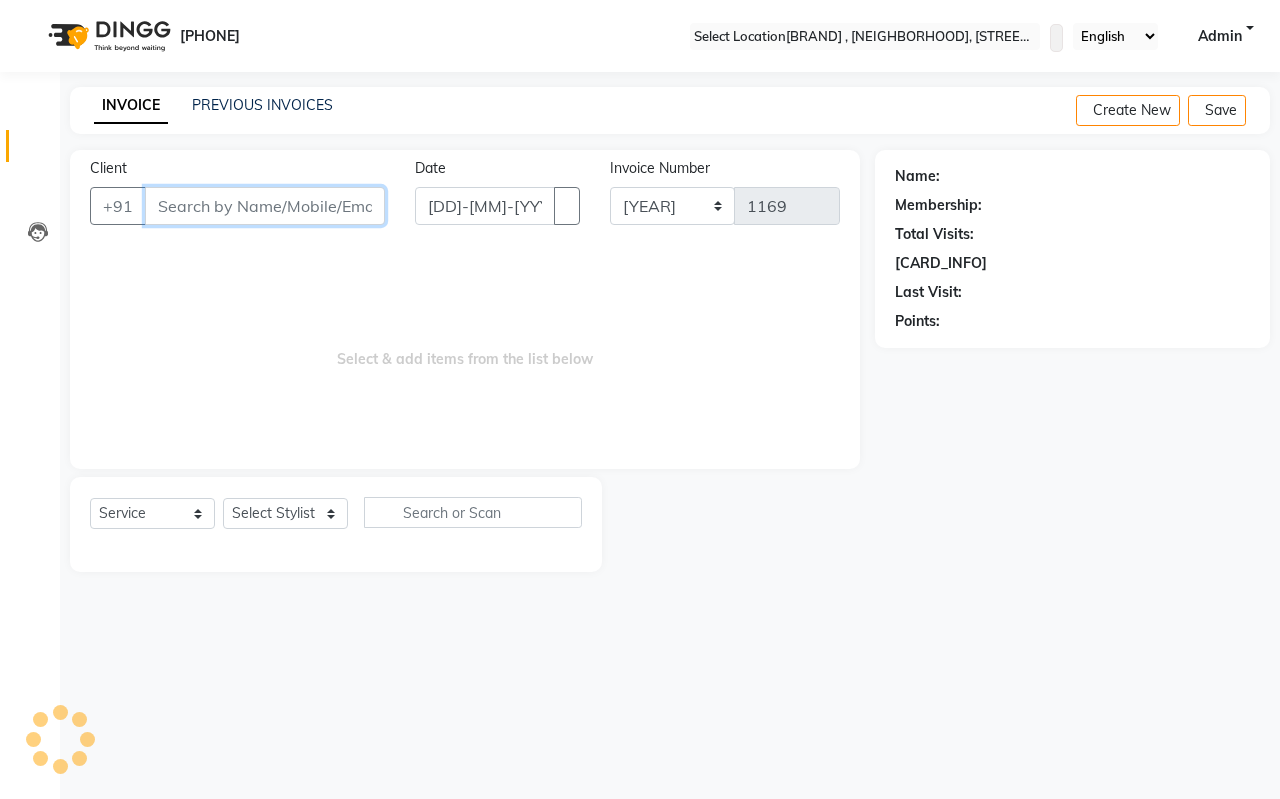 click on "Client" at bounding box center [265, 206] 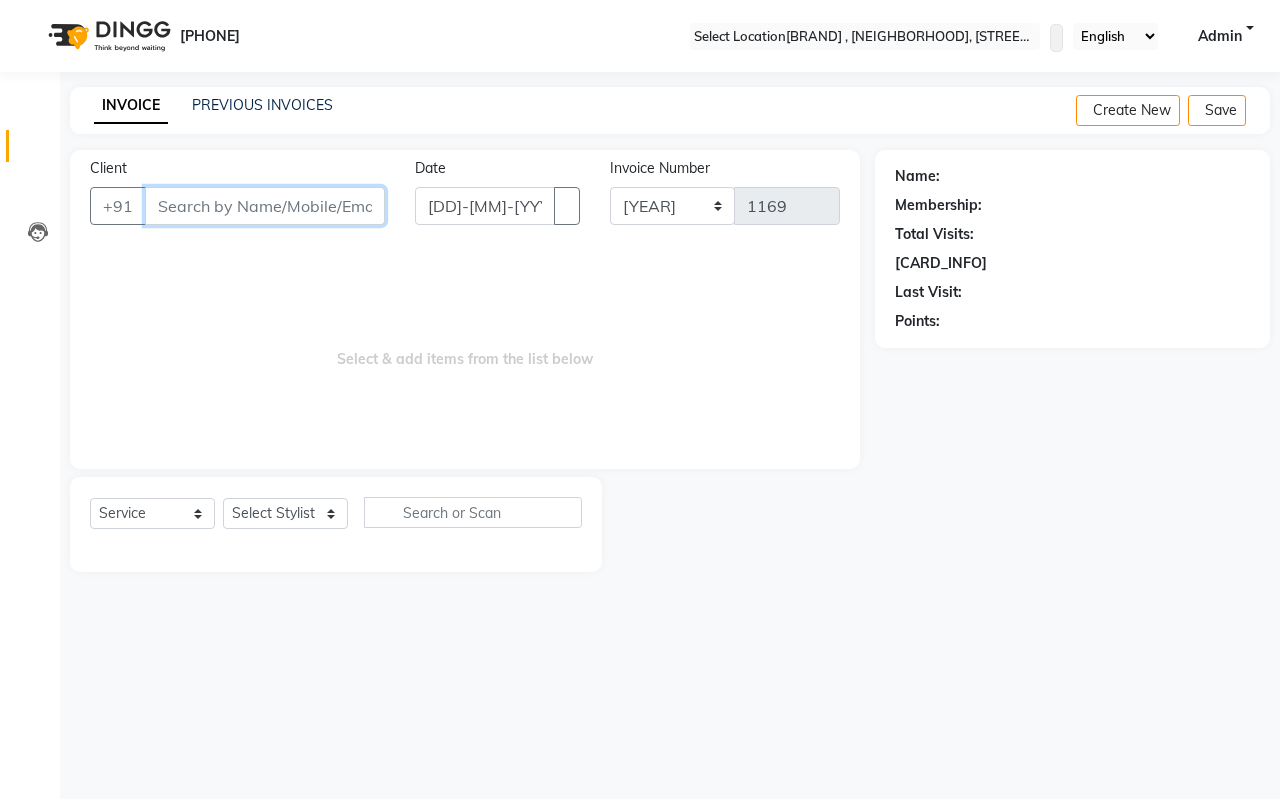 click on "Client" at bounding box center [265, 206] 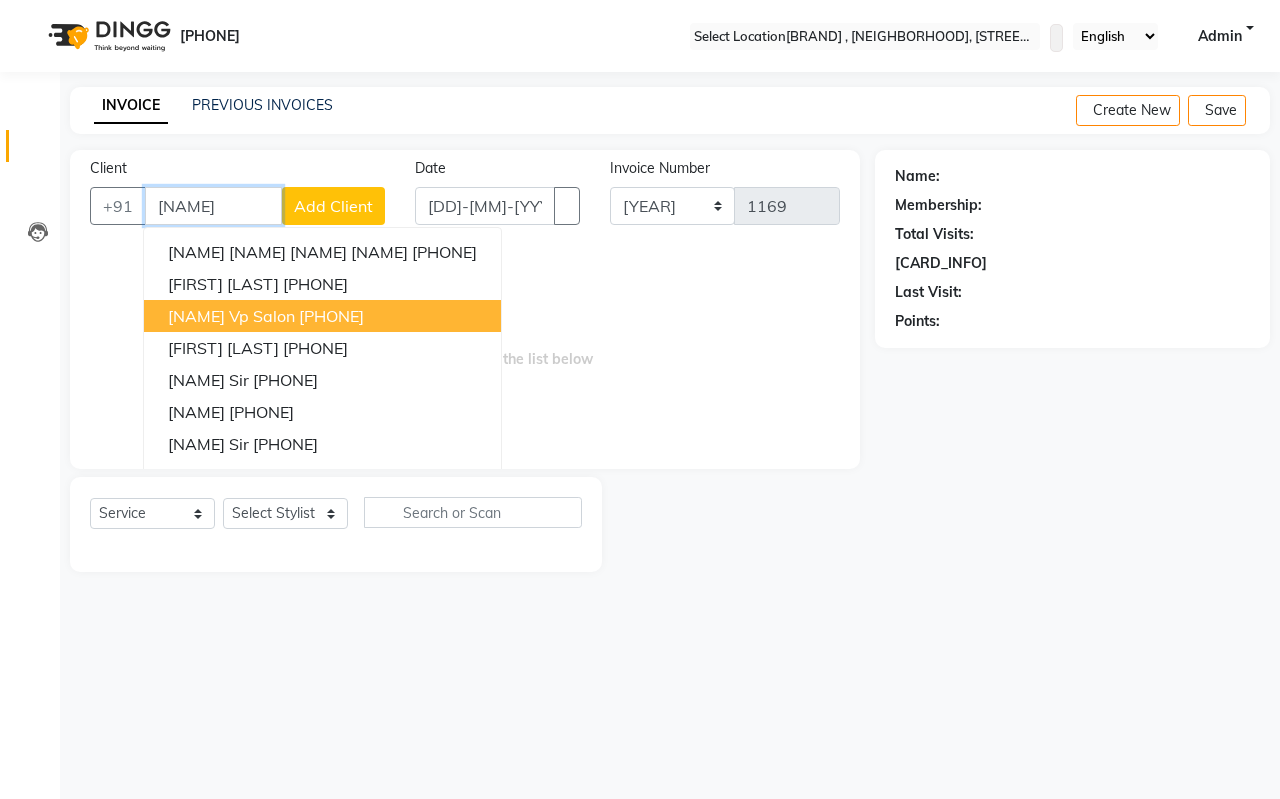 click on "[NAME] Vp Salon" at bounding box center [231, 316] 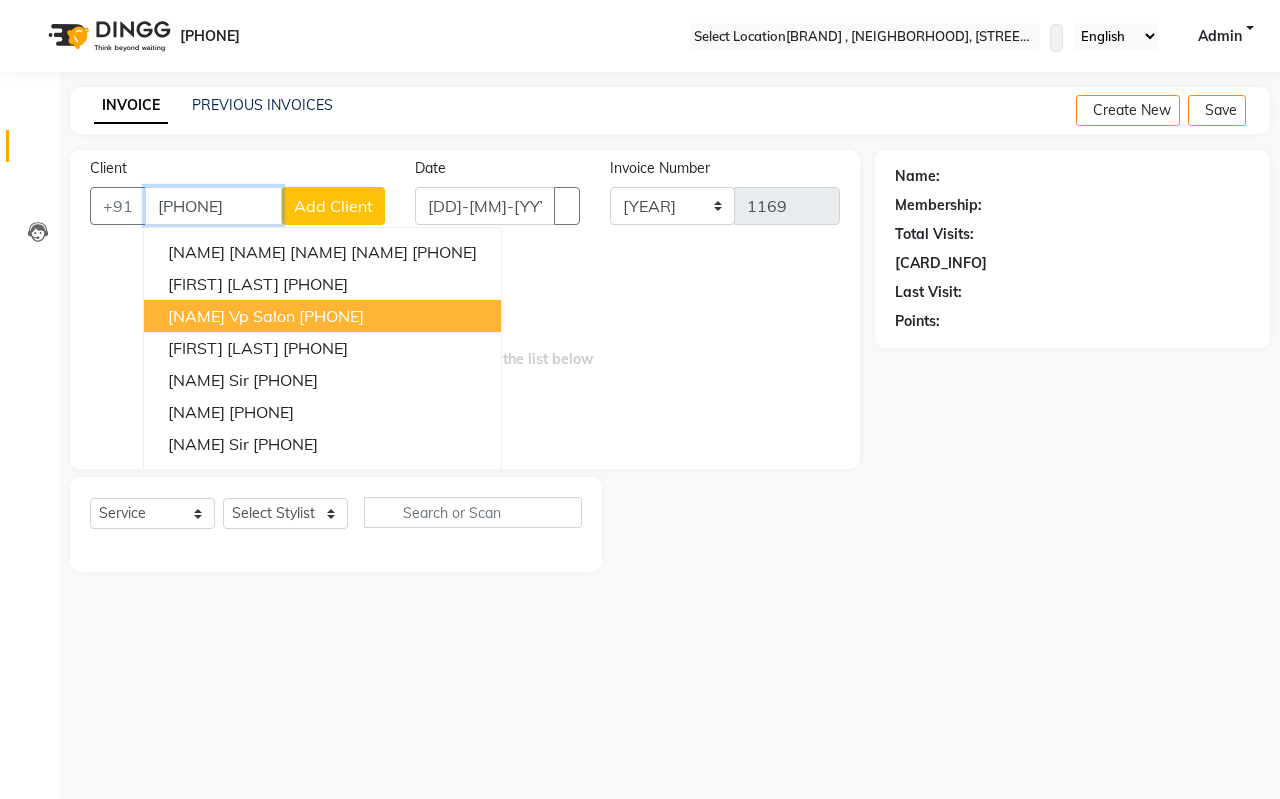 type on "[PHONE]" 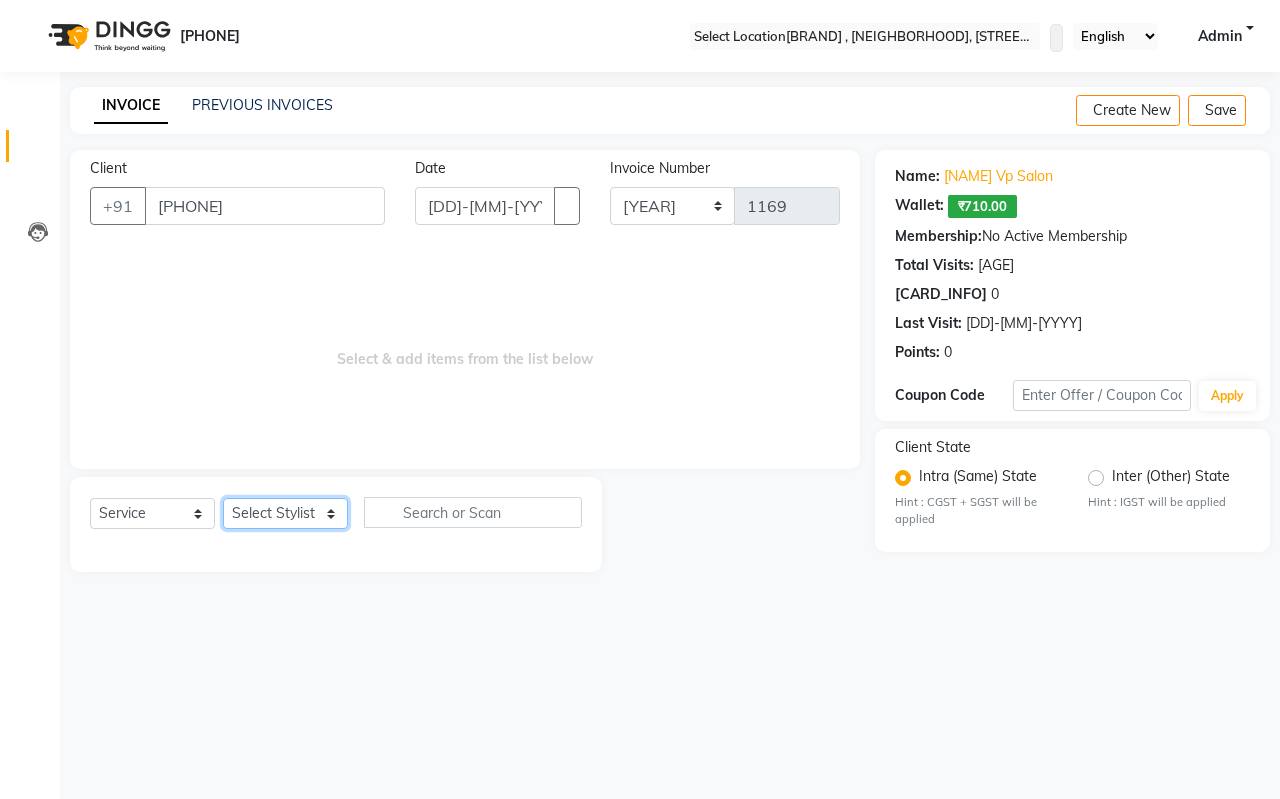 click on "Select Stylist [FIRST] [LAST] [FIRST] [LAST] [FIRST] [LAST] [FIRST] [LAST] [FIRST] [LAST] [FIRST] [LAST] [FIRST] [LAST] [FIRST] [LAST] [FIRST] [LAST] [FIRST] [LAST] [FIRST] [LAST] [FIRST] [LAST]" at bounding box center (285, 513) 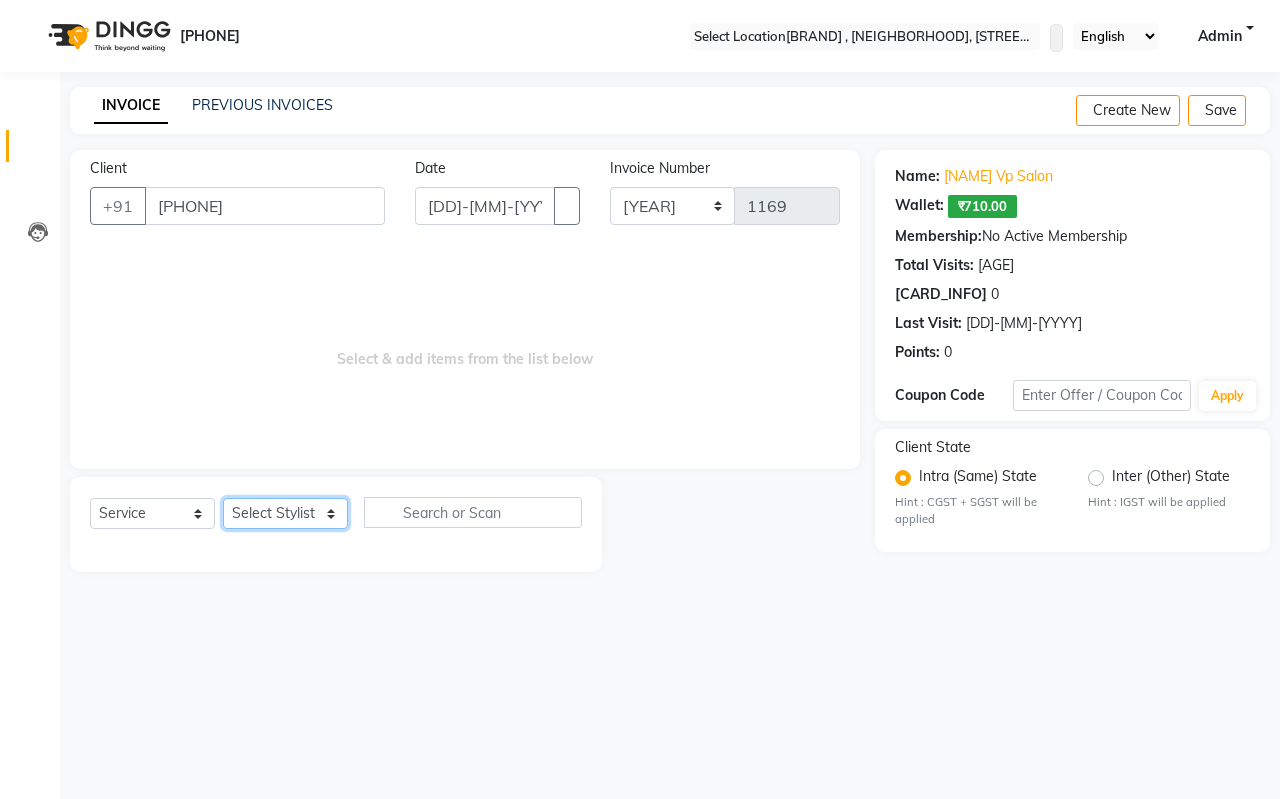 select on "30153" 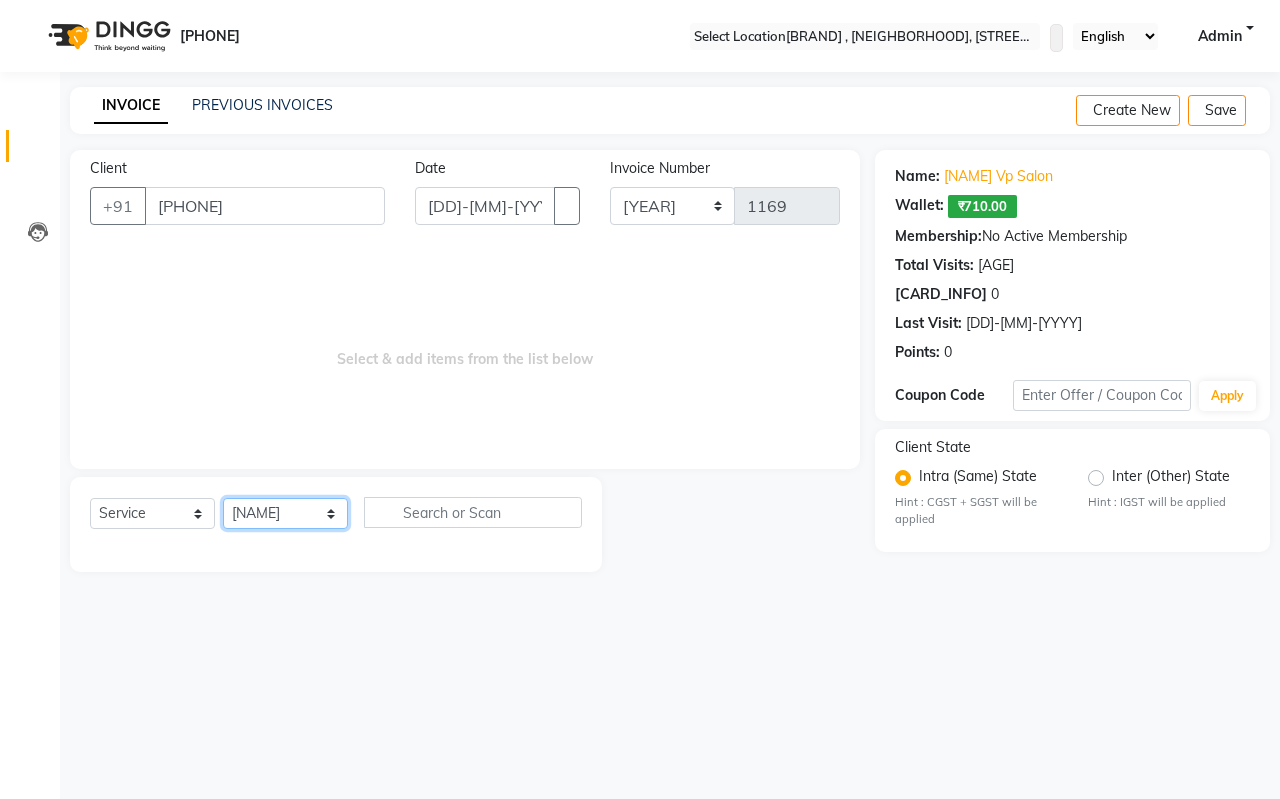 click on "Select Stylist [FIRST] [LAST] [FIRST] [LAST] [FIRST] [LAST] [FIRST] [LAST] [FIRST] [LAST] [FIRST] [LAST] [FIRST] [LAST] [FIRST] [LAST] [FIRST] [LAST] [FIRST] [LAST] [FIRST] [LAST] [FIRST] [LAST]" at bounding box center [285, 513] 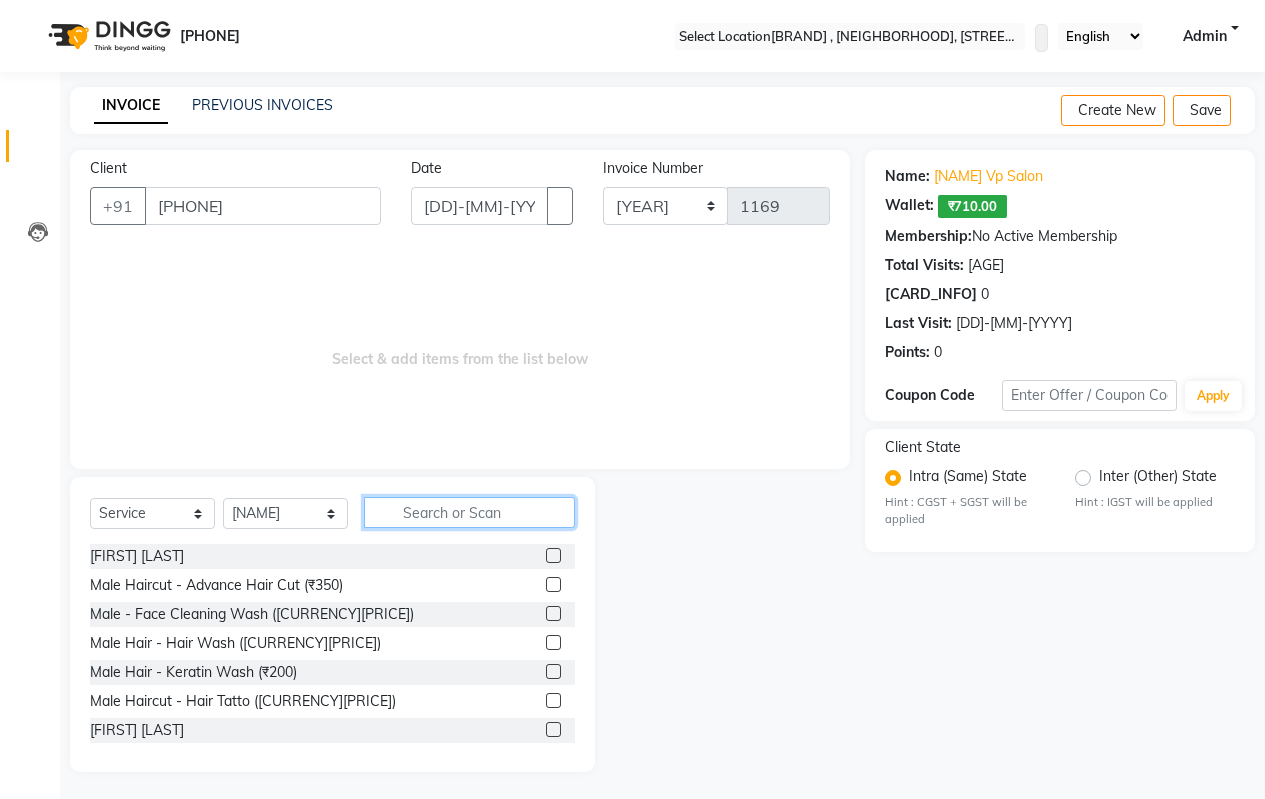 click at bounding box center (469, 512) 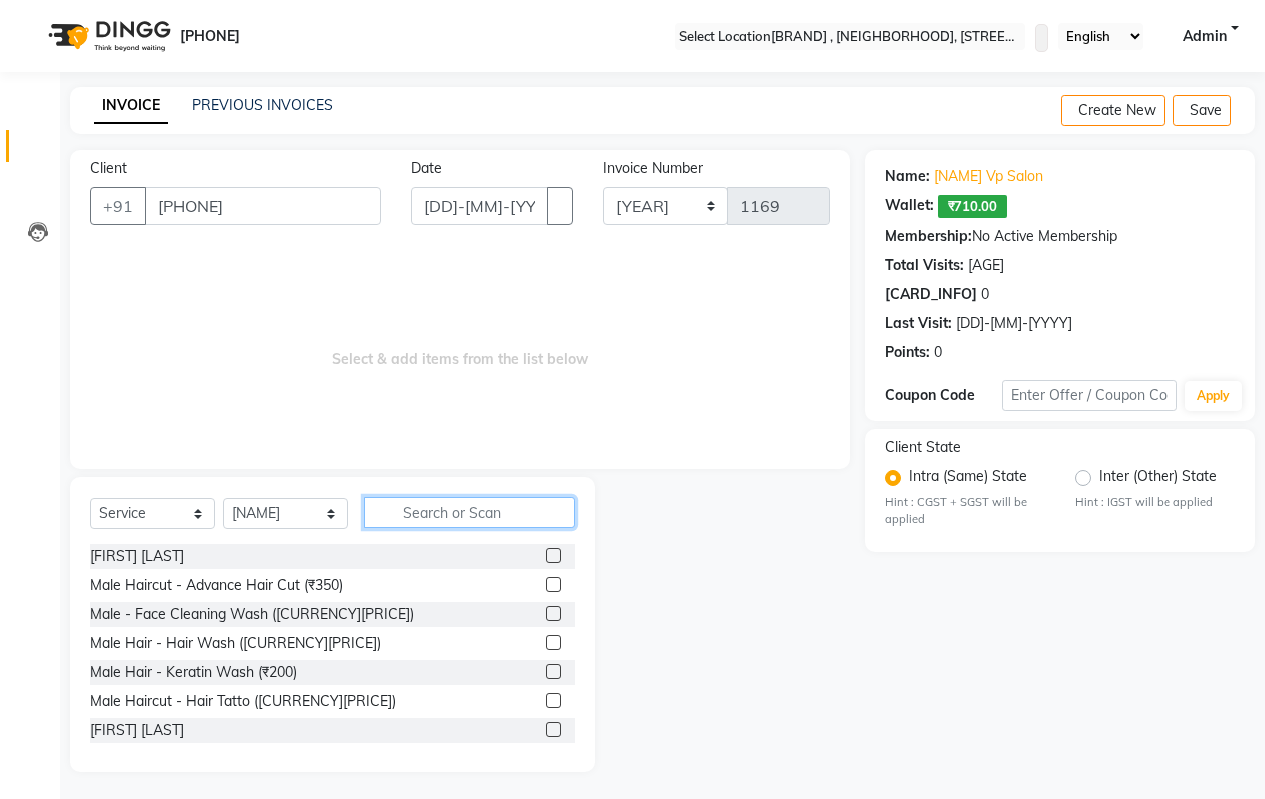 click at bounding box center (469, 512) 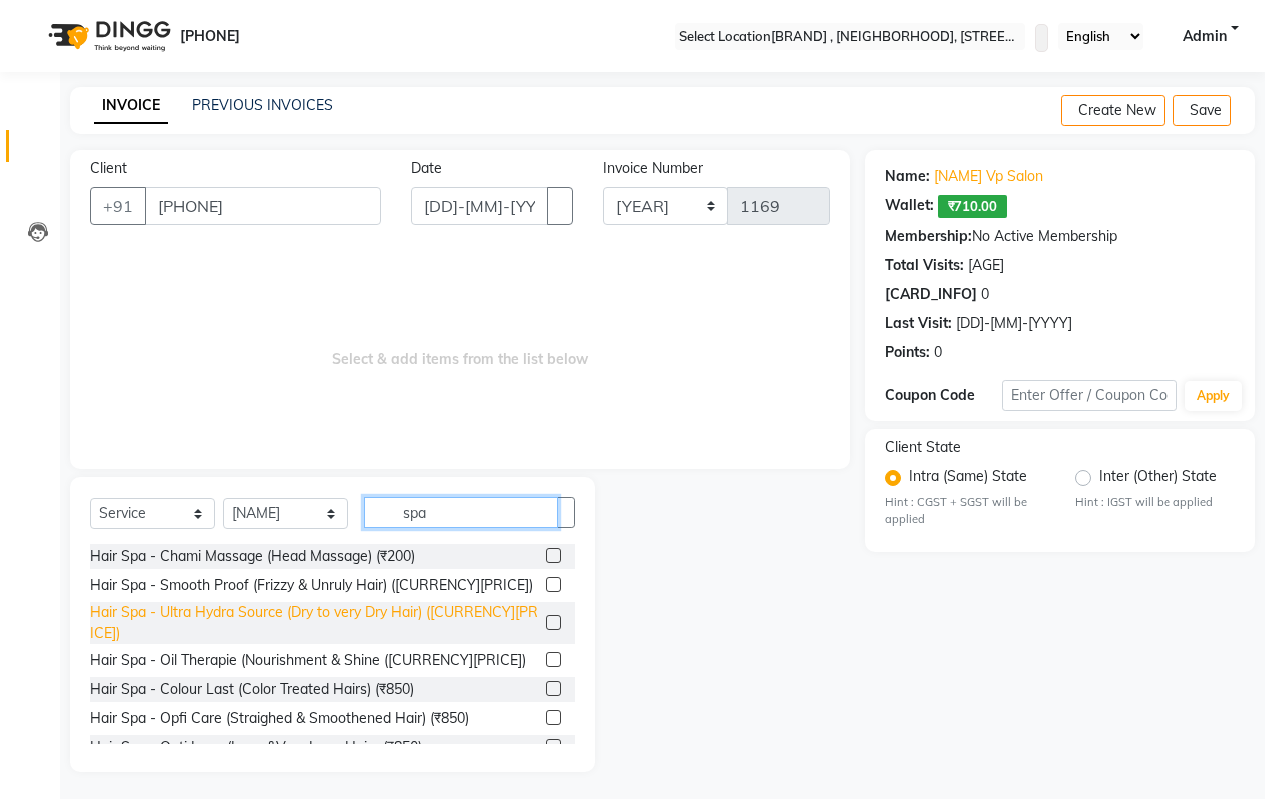 type on "spa" 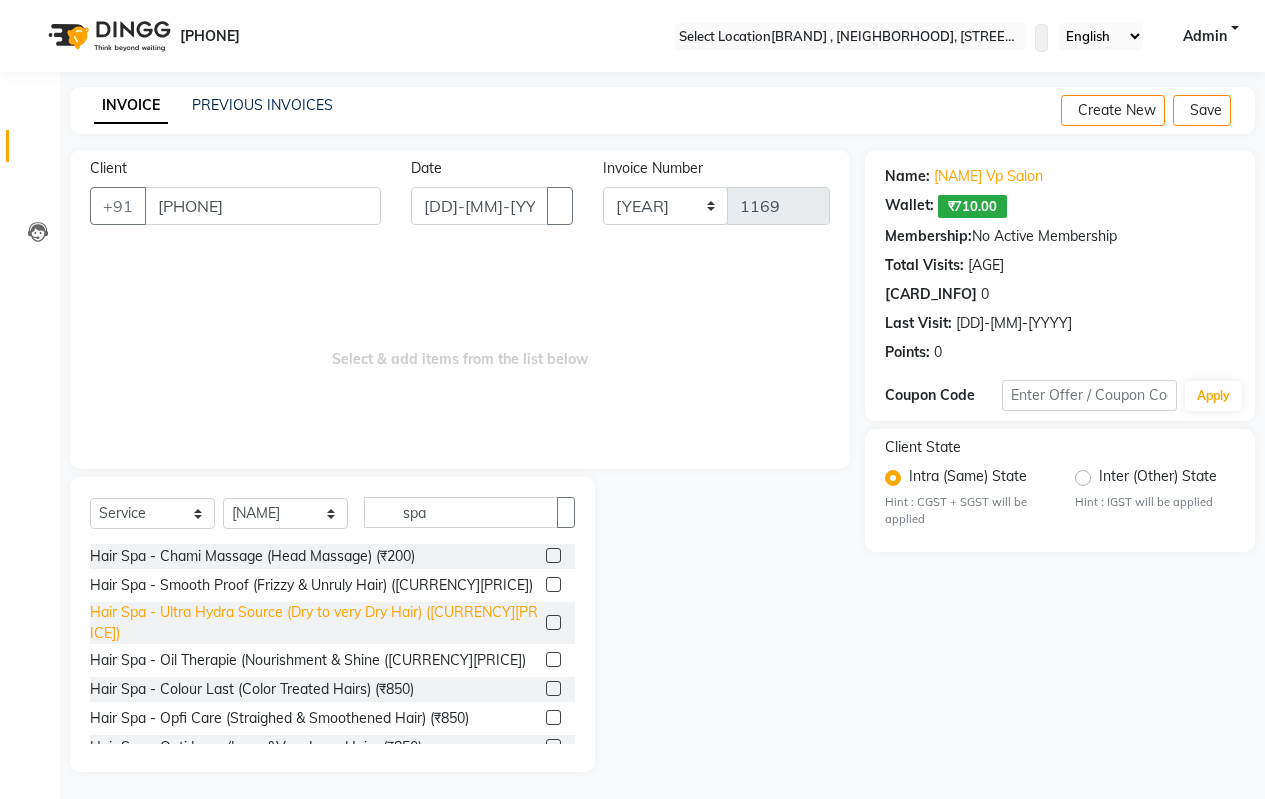 click on "Hair Spa - Ultra Hydra Source (Dry to very Dry Hair) ([CURRENCY][PRICE])" at bounding box center (252, 556) 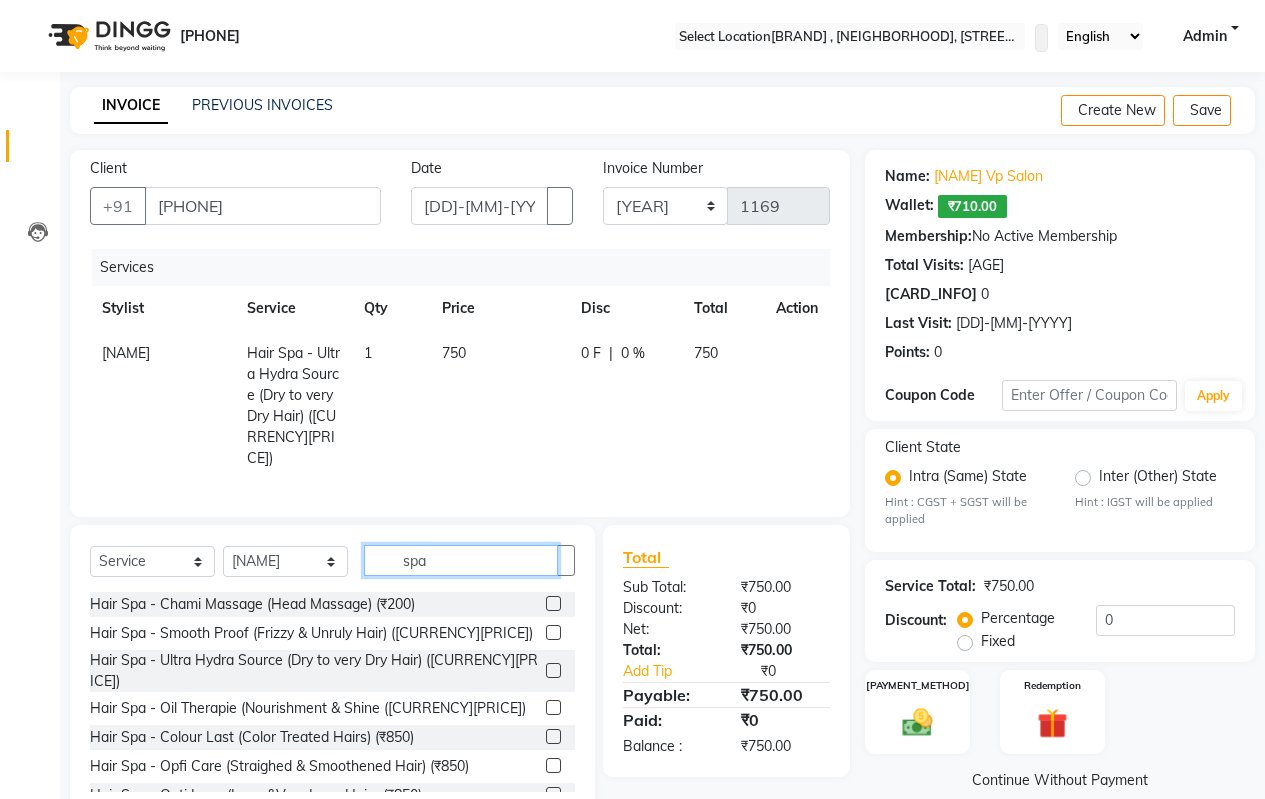 click on "spa" at bounding box center [461, 560] 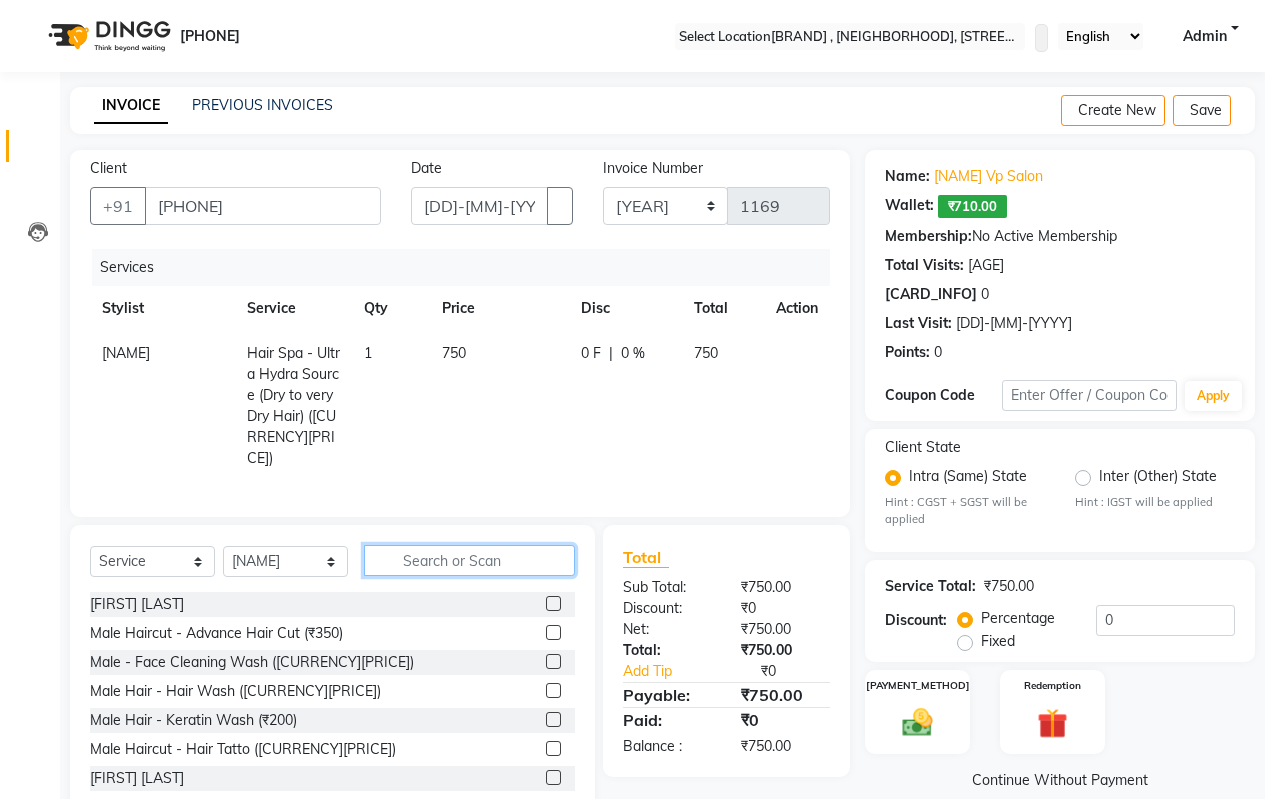 type 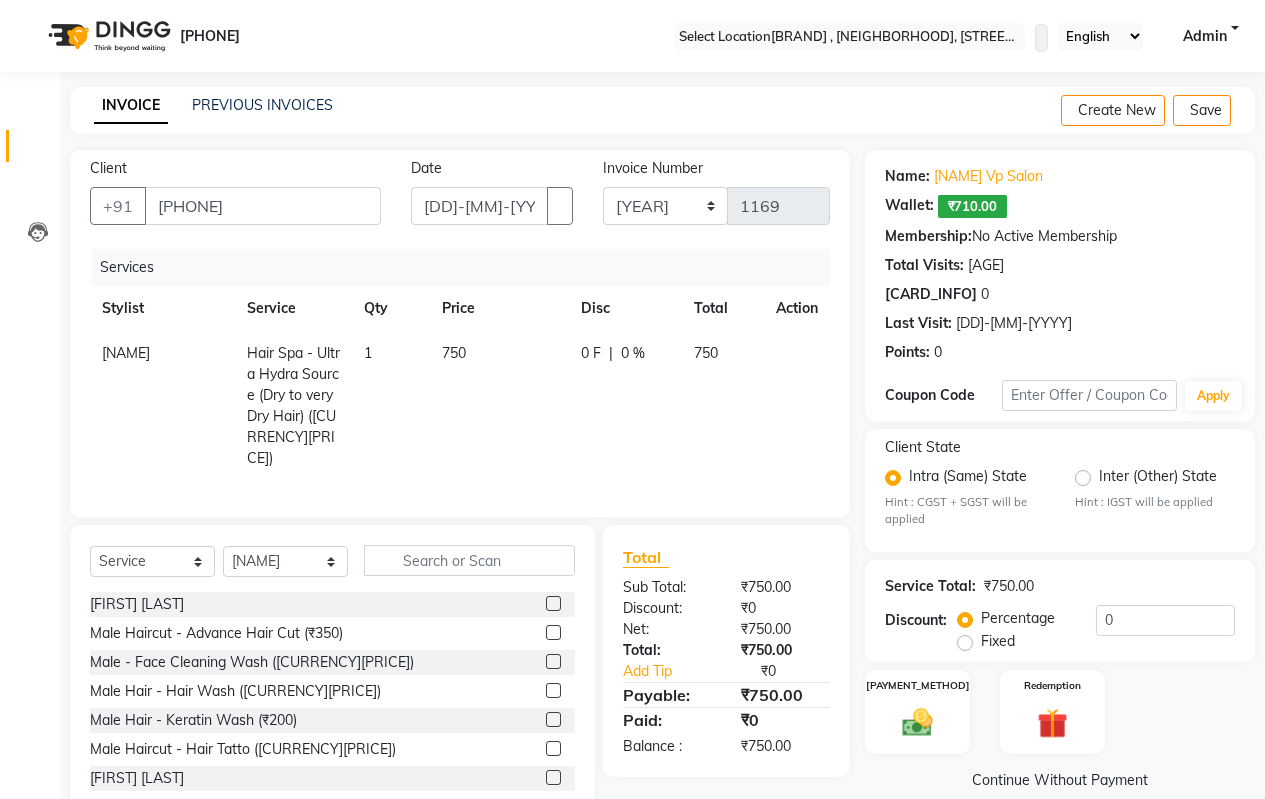 click on "750" at bounding box center [499, 406] 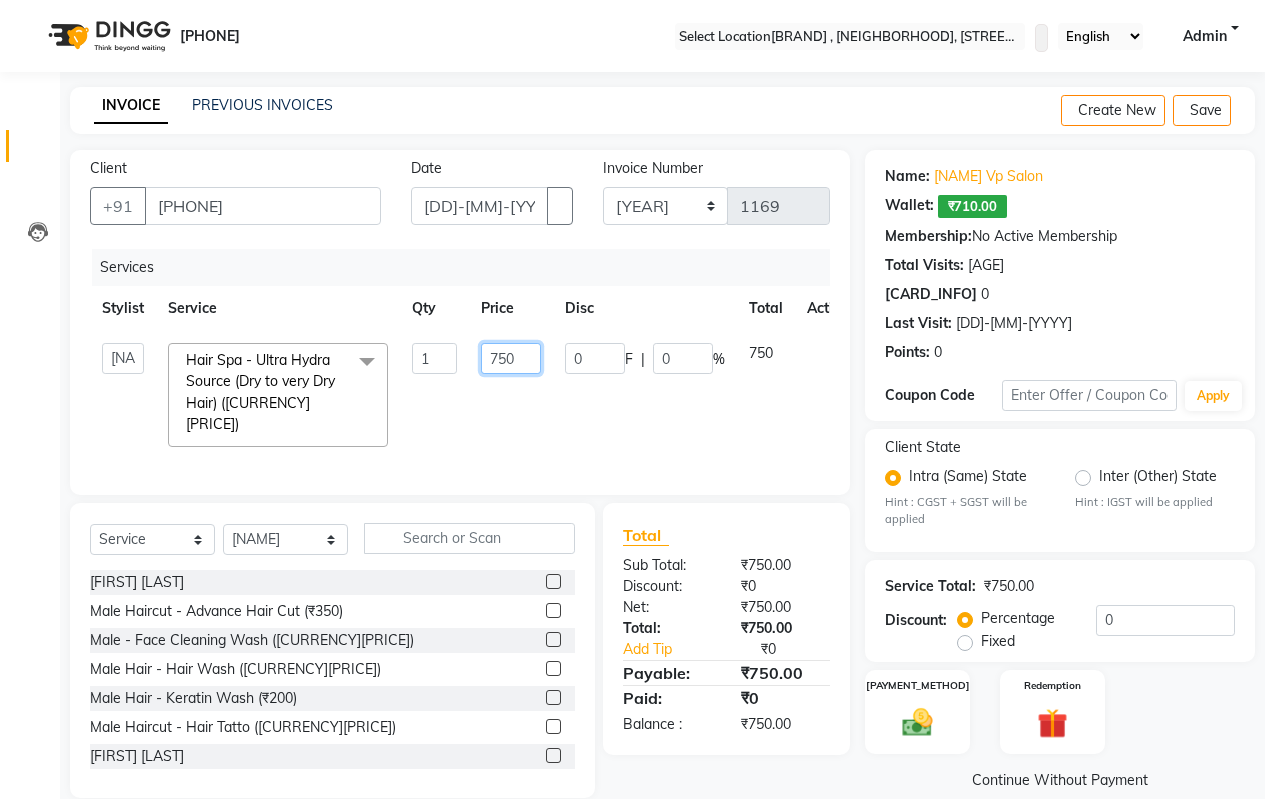 click on "750" at bounding box center (434, 358) 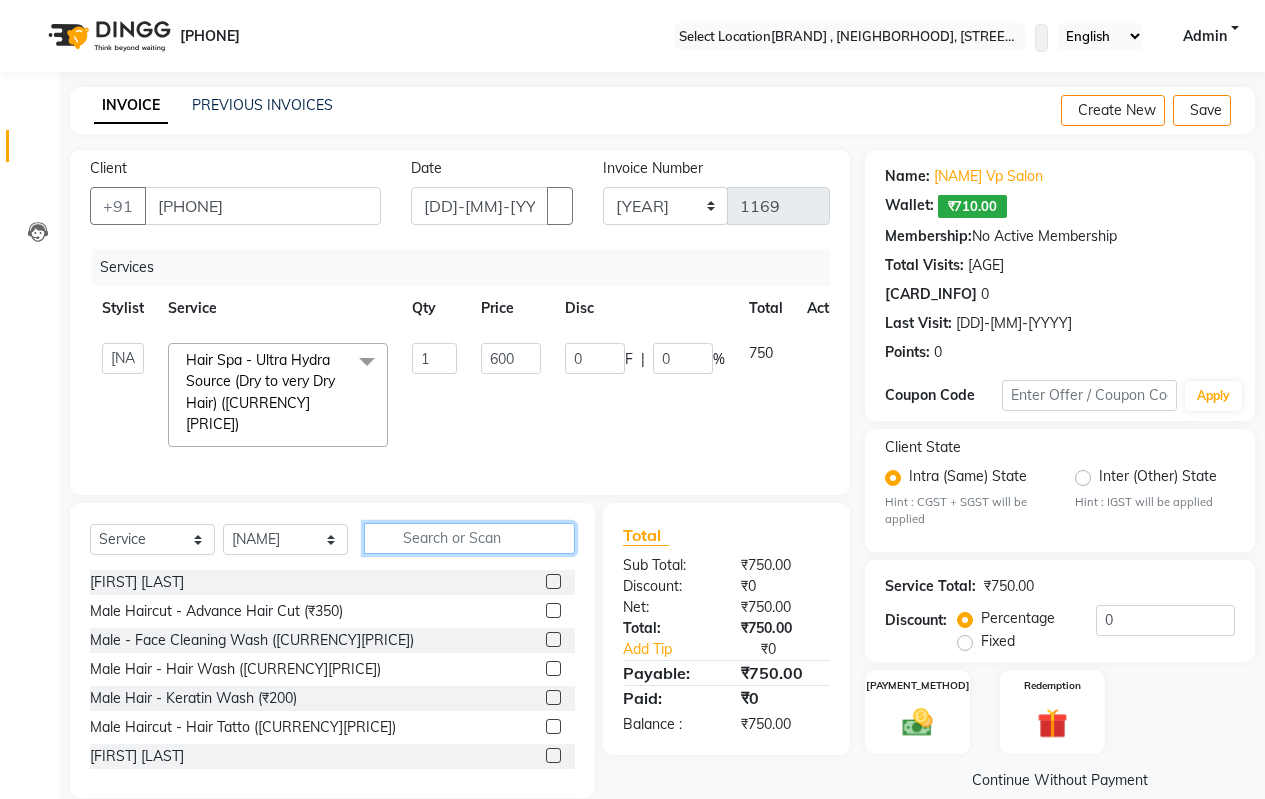 click on "Select  Service  Product  Membership  Package Voucher Prepaid Gift Card  Select Stylist [FIRST] [LAST]  [FIRST] [LAST]  [FIRST] [LAST]  [FIRST] [LAST]  [FIRST] [LAST]  [FIRST] [LAST]  [FIRST] [LAST]  [FIRST] [LAST]  [FIRST] [LAST]  [FIRST] [LAST]  [FIRST] [LAST]  [FIRST] [LAST]  Male Haircut - Hair Cut Classic 300 (₹300)  Male Haircut - Advance Hair Cut (₹350)  Male - Face Cleaning Wash (₹100)  Male Hair - Hair Wash (₹120)  Male Hair  -  Keratin Wash (₹200)  Male Haircut - Hair Tatto (₹150)  Male Haircut - Child Hair Cut 10y (₹200)  Hair Colour - Hair Colour Global (Socolor)400 (₹450)  Hair Colour - Ammonia Free (Wonder    Colour)450 (₹550)  Hair Colour - Side Lotus (₹100)  Hair Colour - Highlight Per Stricks (₹250)  Hair Colour - Global Highlight (Socolor) (₹750)  Hair Colour - Global Highlight (Wonder Colour) (₹850)  Hair Spa - Chami Massage (Head Massage) (₹200)  Hair Spa - Smooth Proof (Frizzy & Unruly Hair) (₹750)  Hair Spa - Ultra Hydra Source (Dry to very Dry Hair) (₹750)  Hair Spa -  Oil Therapie (Nourishment & Shine (₹750)" at bounding box center [332, 650] 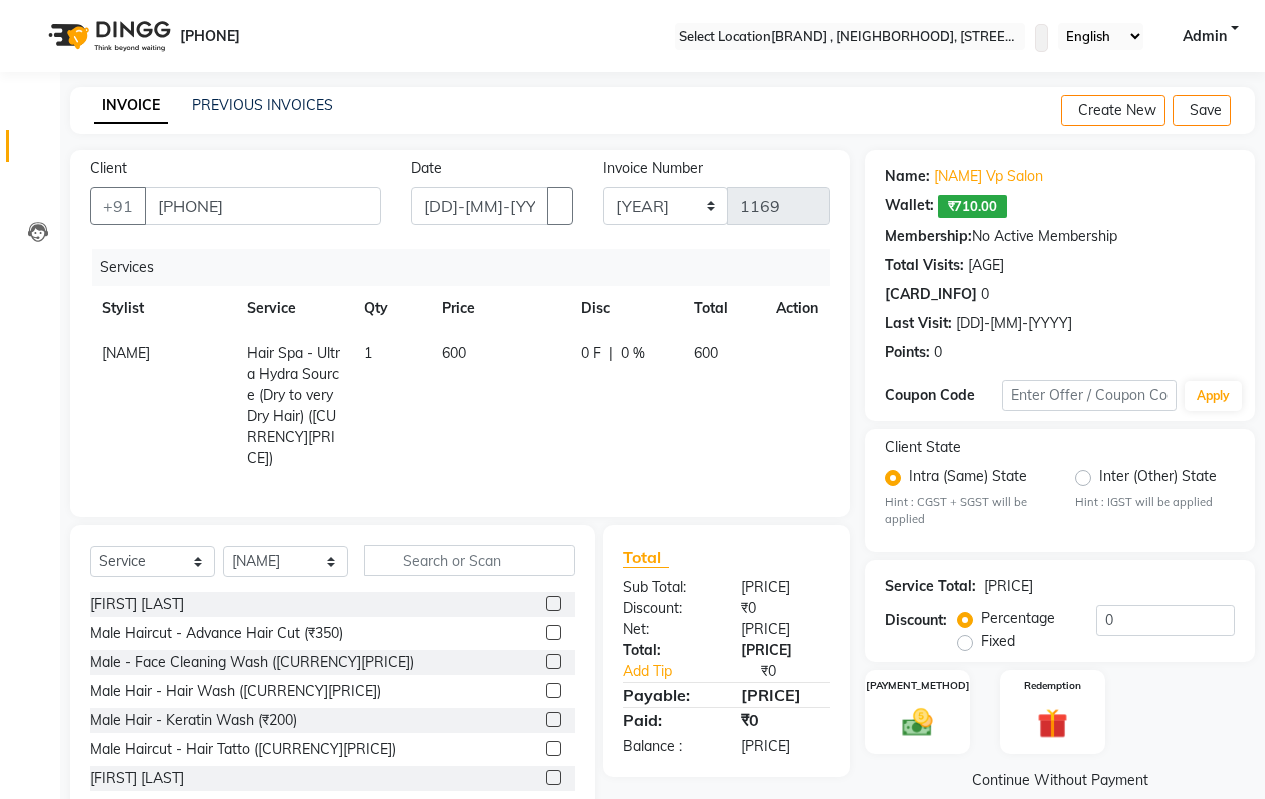 click on "[NAME]" at bounding box center [162, 406] 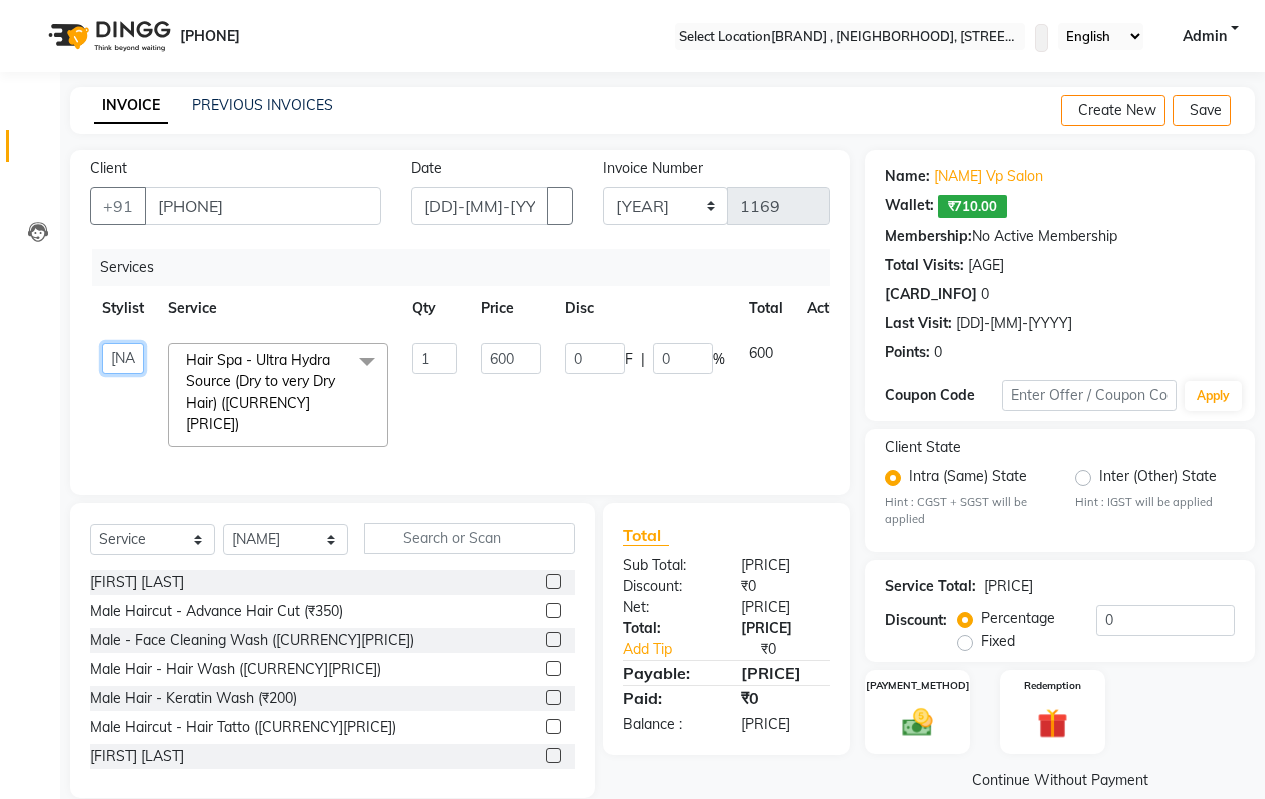 click on "[FIRST] [LAST] [FIRST] [LAST] [FIRST] [LAST] [FIRST] [LAST] [FIRST] [LAST] [FIRST] [LAST] [FIRST] [LAST] [FIRST] [LAST] [FIRST] [LAST] [FIRST] [LAST] [FIRST] [LAST] [FIRST] [LAST]" at bounding box center [123, 358] 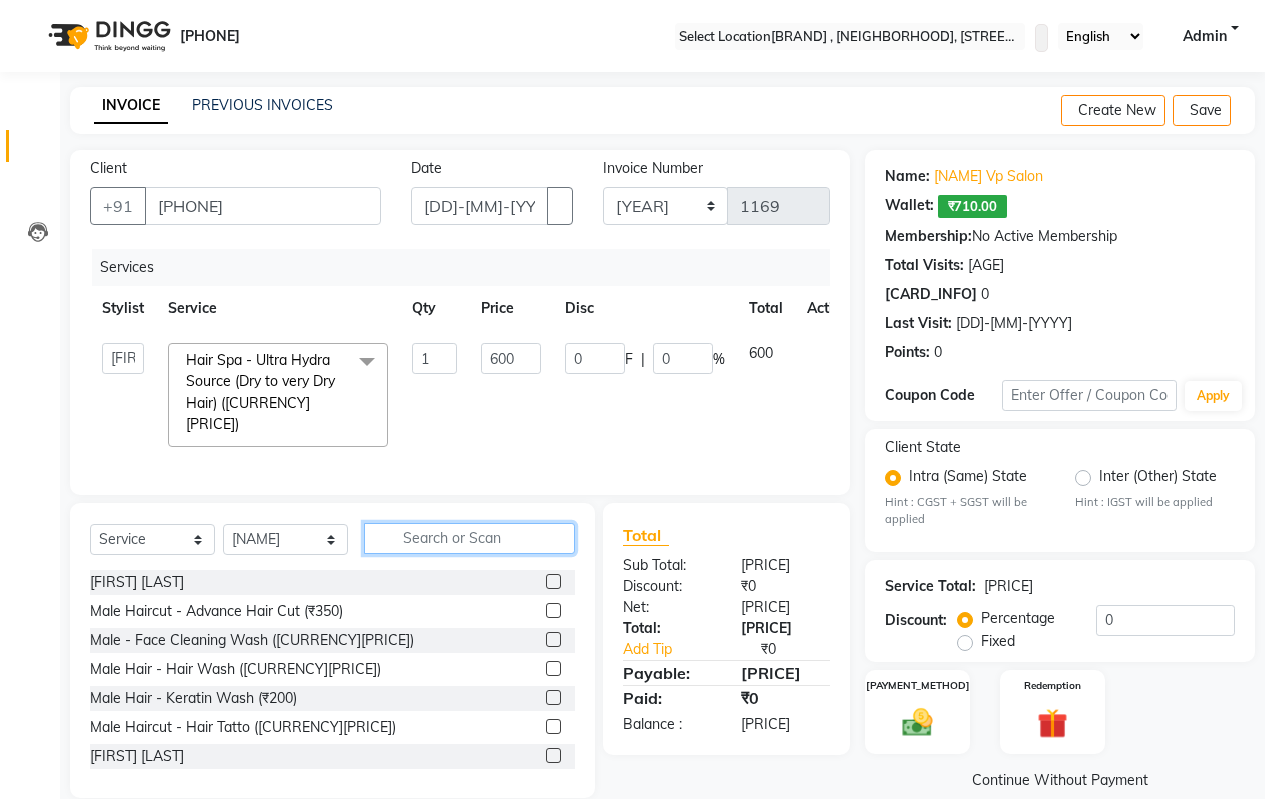 click at bounding box center (469, 538) 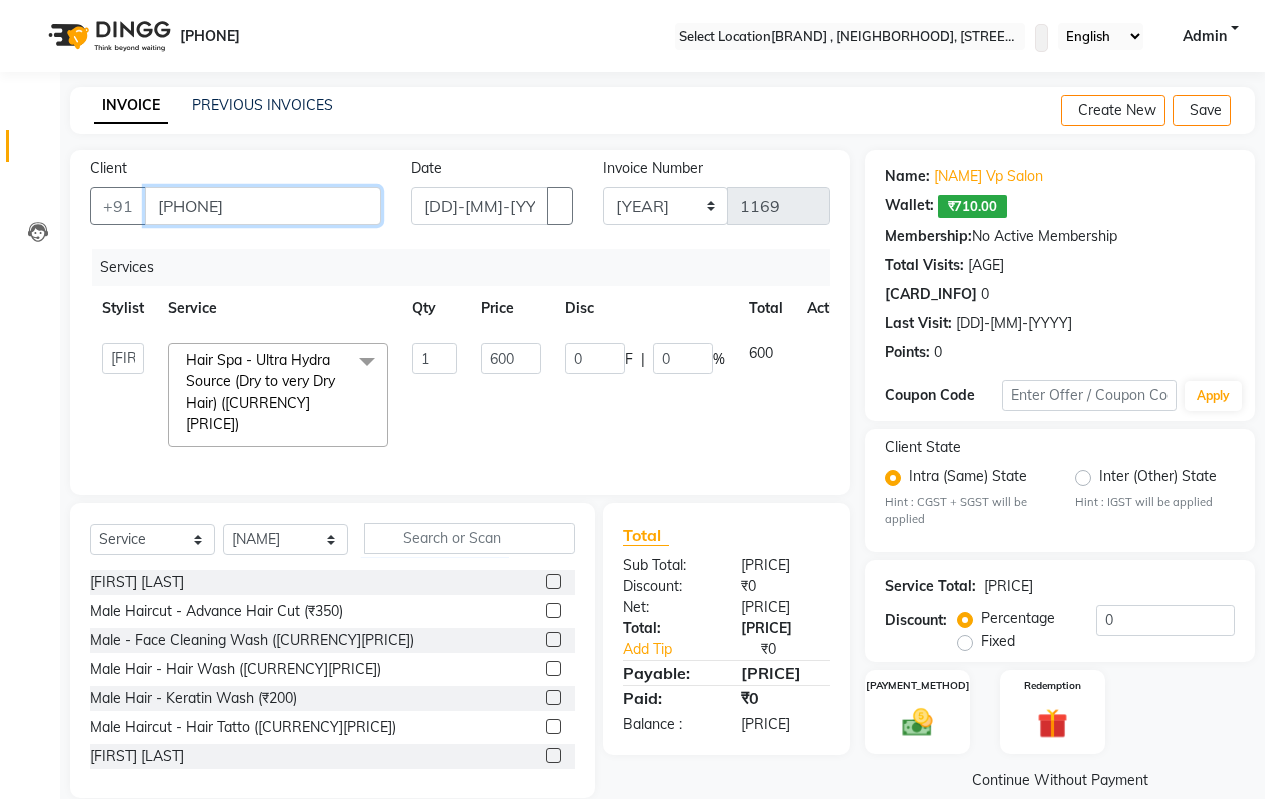 click on "[PHONE]" at bounding box center (263, 206) 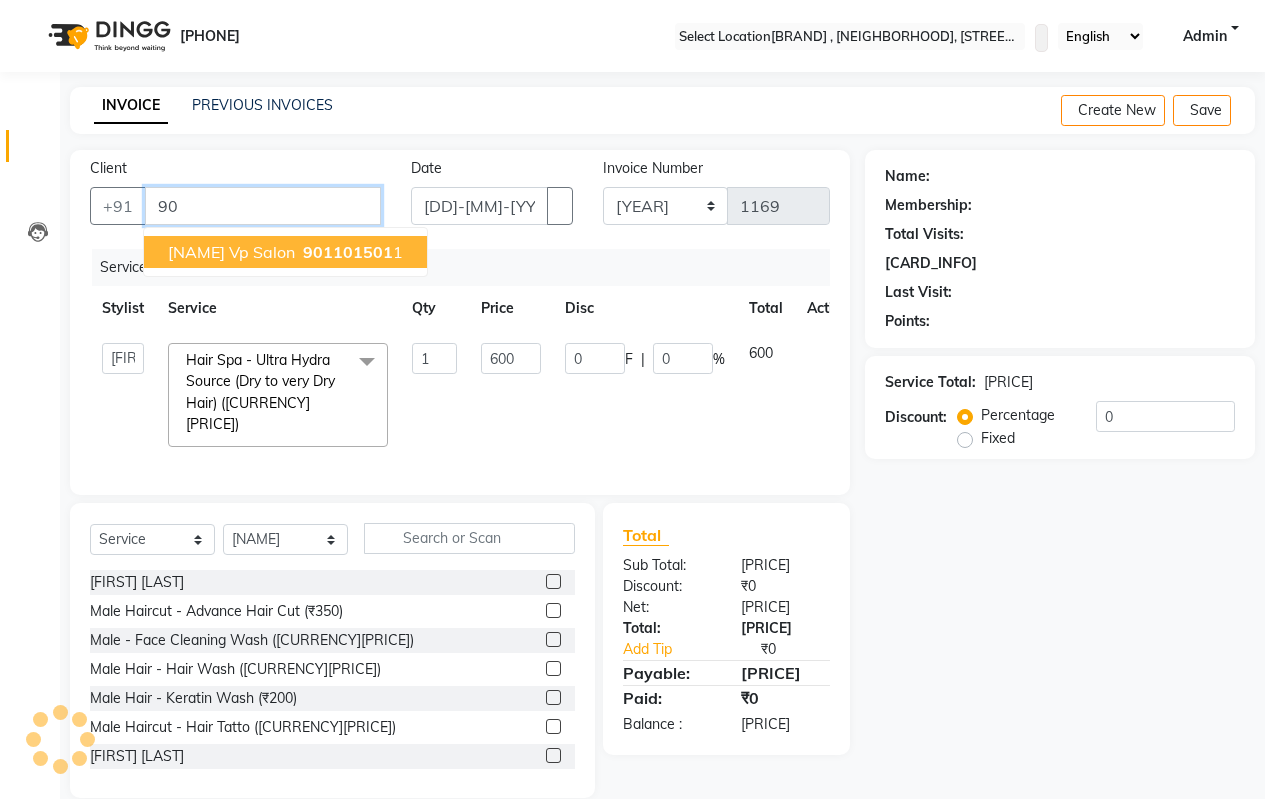 type on "9" 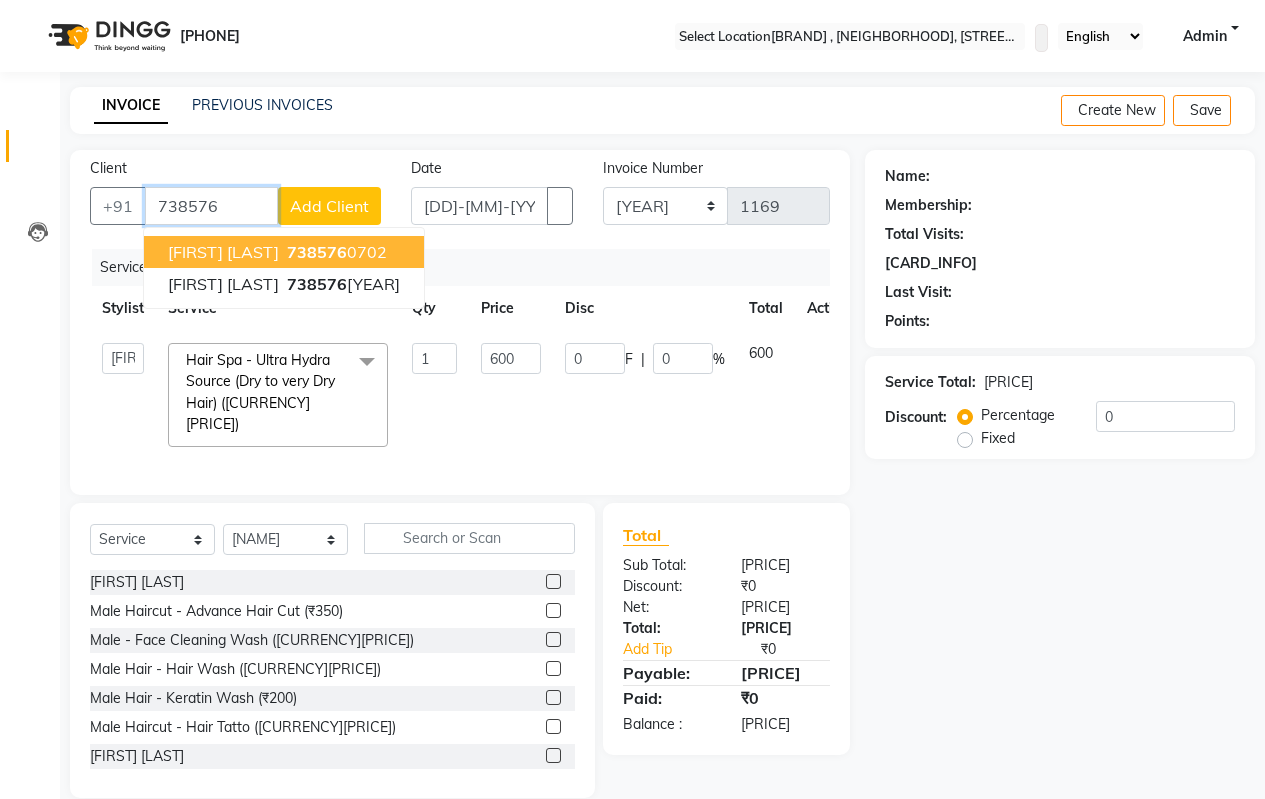 click on "[FIRST] [LAST]" at bounding box center [223, 252] 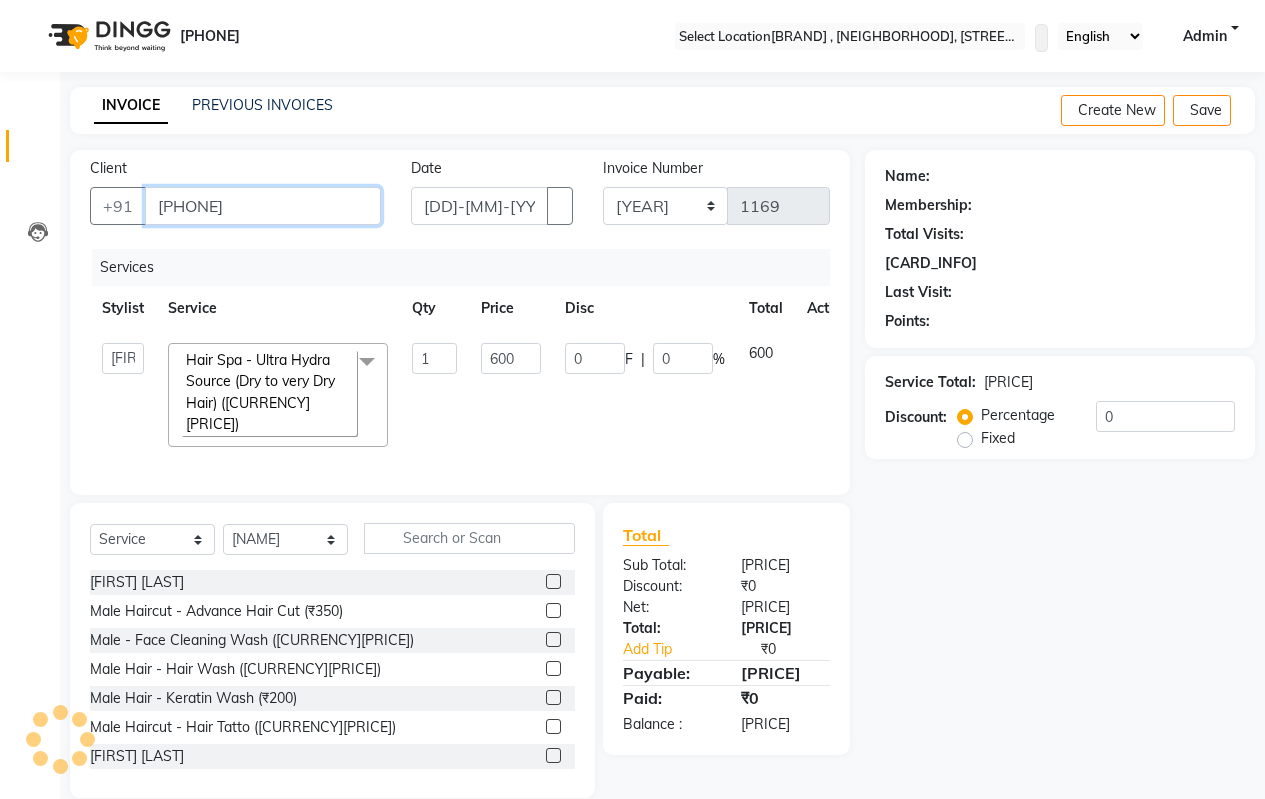 type on "[PHONE]" 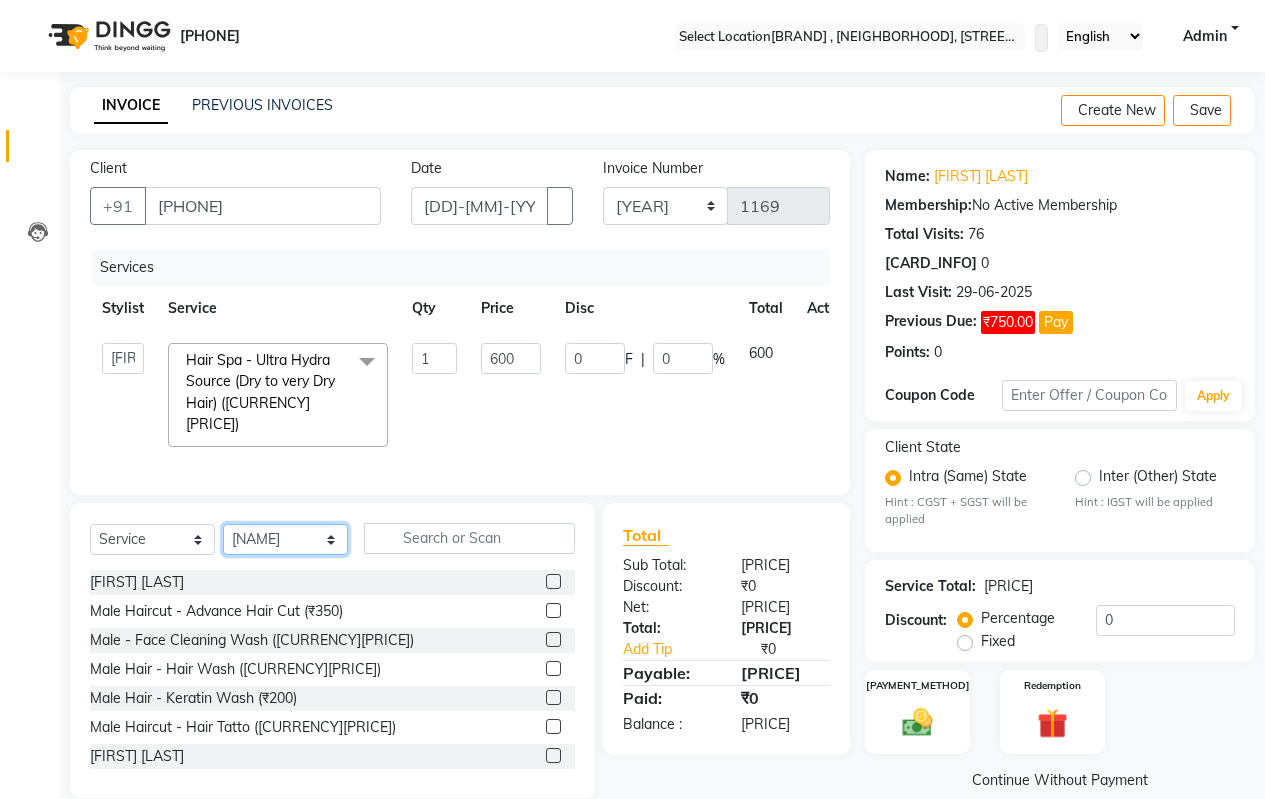 click on "Select Stylist [FIRST] [LAST] [FIRST] [LAST] [FIRST] [LAST] [FIRST] [LAST] [FIRST] [LAST] [FIRST] [LAST] [FIRST] [LAST] [FIRST] [LAST] [FIRST] [LAST] [FIRST] [LAST] [FIRST] [LAST] [FIRST] [LAST]" at bounding box center [285, 539] 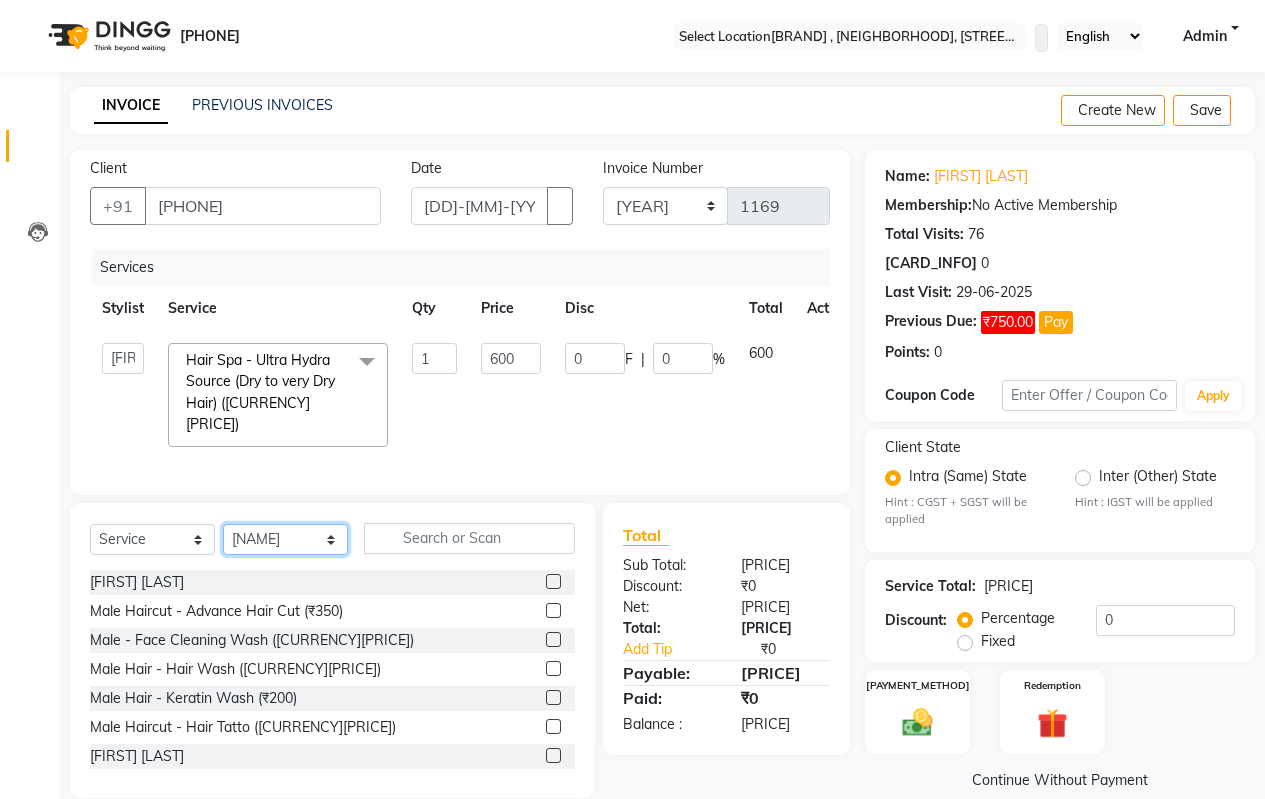 select on "62675" 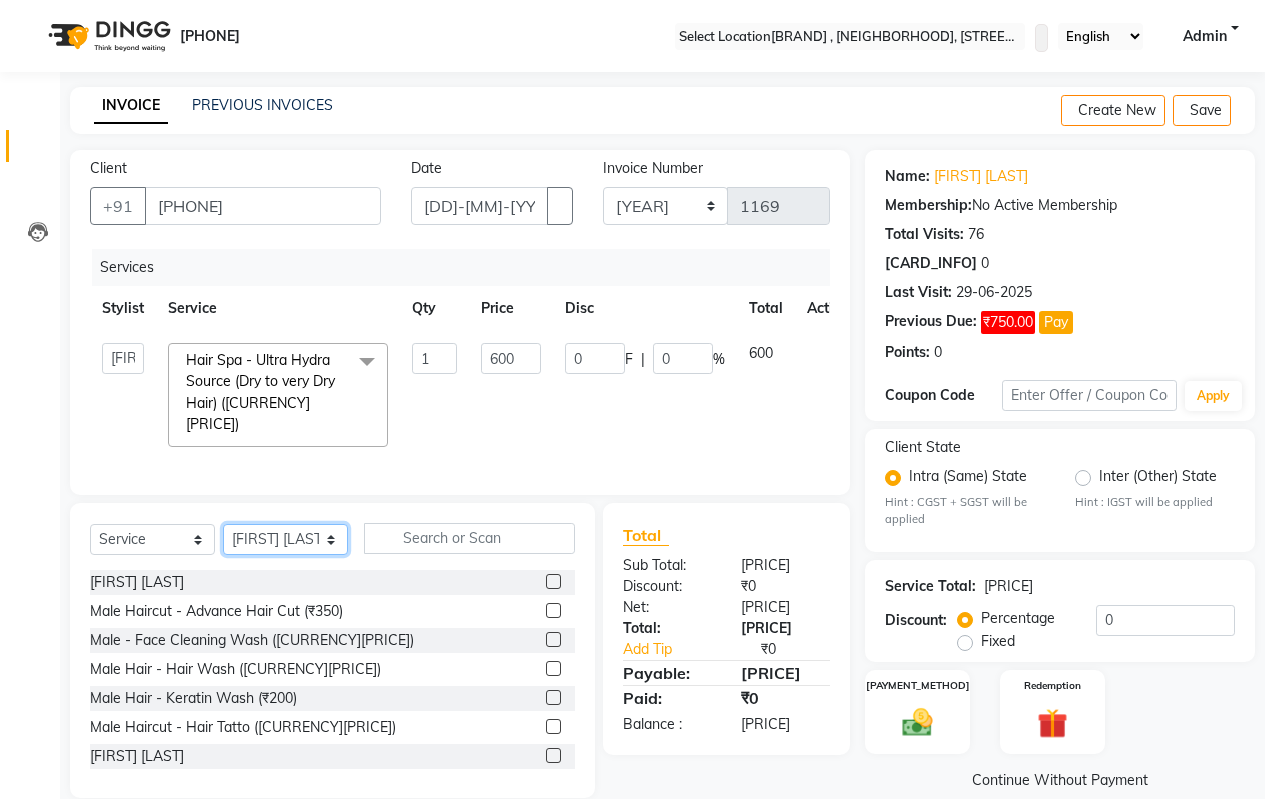click on "Select Stylist [FIRST] [LAST] [FIRST] [LAST] [FIRST] [LAST] [FIRST] [LAST] [FIRST] [LAST] [FIRST] [LAST] [FIRST] [LAST] [FIRST] [LAST] [FIRST] [LAST] [FIRST] [LAST] [FIRST] [LAST] [FIRST] [LAST]" at bounding box center (285, 539) 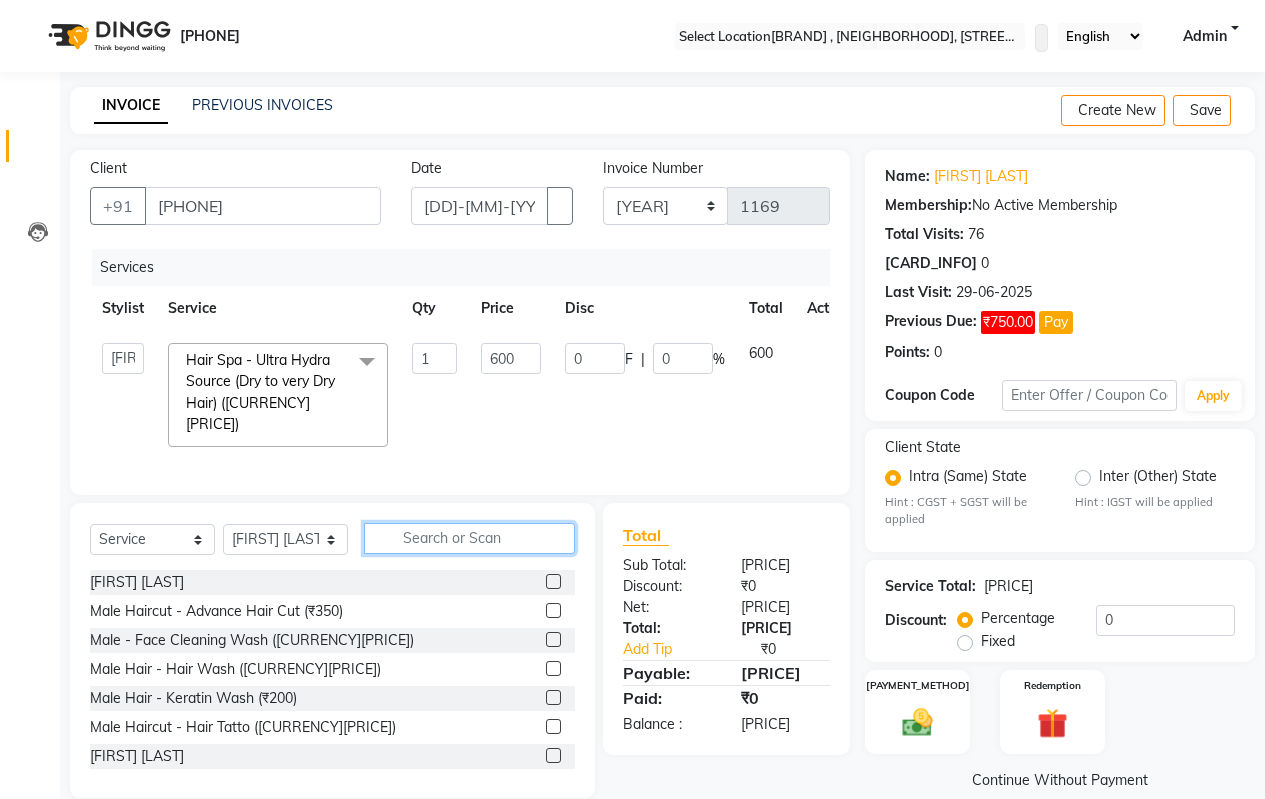 click at bounding box center [469, 538] 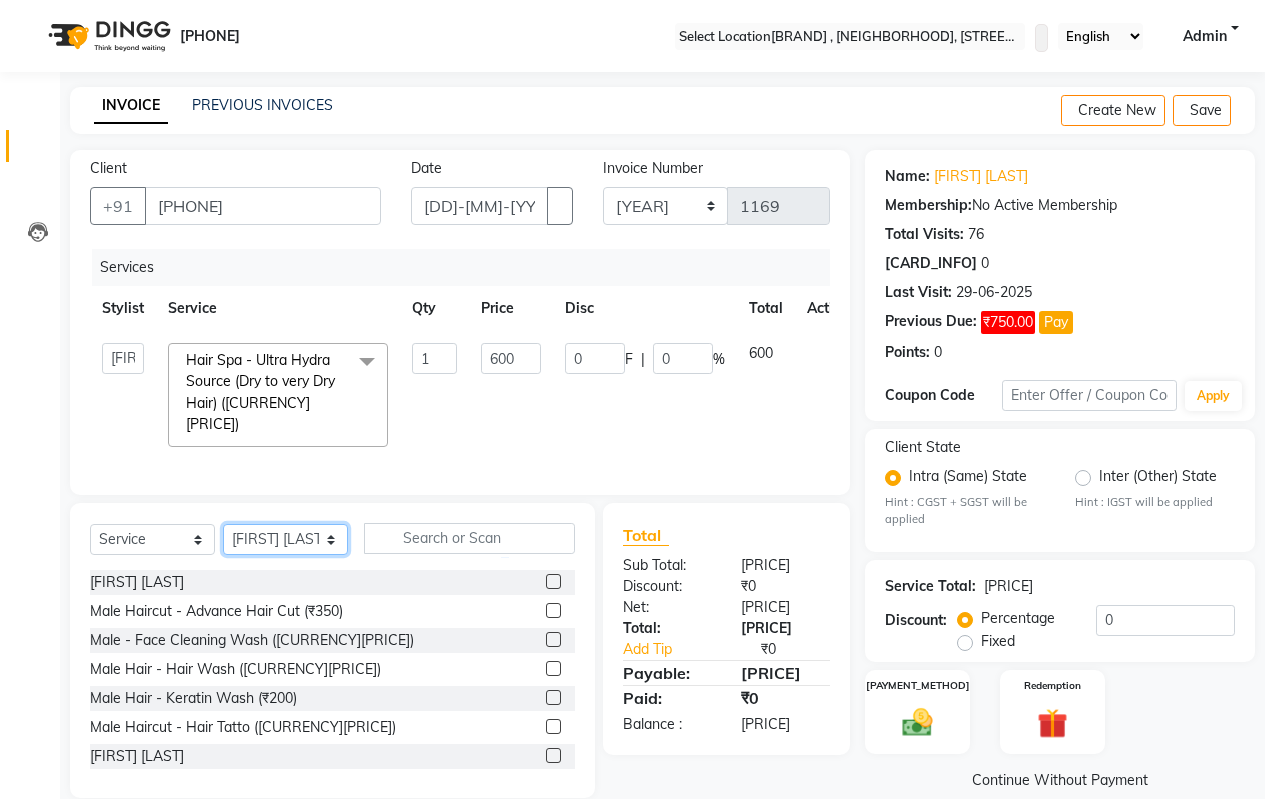 click on "Select Stylist [FIRST] [LAST] [FIRST] [LAST] [FIRST] [LAST] [FIRST] [LAST] [FIRST] [LAST] [FIRST] [LAST] [FIRST] [LAST] [FIRST] [LAST] [FIRST] [LAST] [FIRST] [LAST] [FIRST] [LAST] [FIRST] [LAST]" at bounding box center (285, 539) 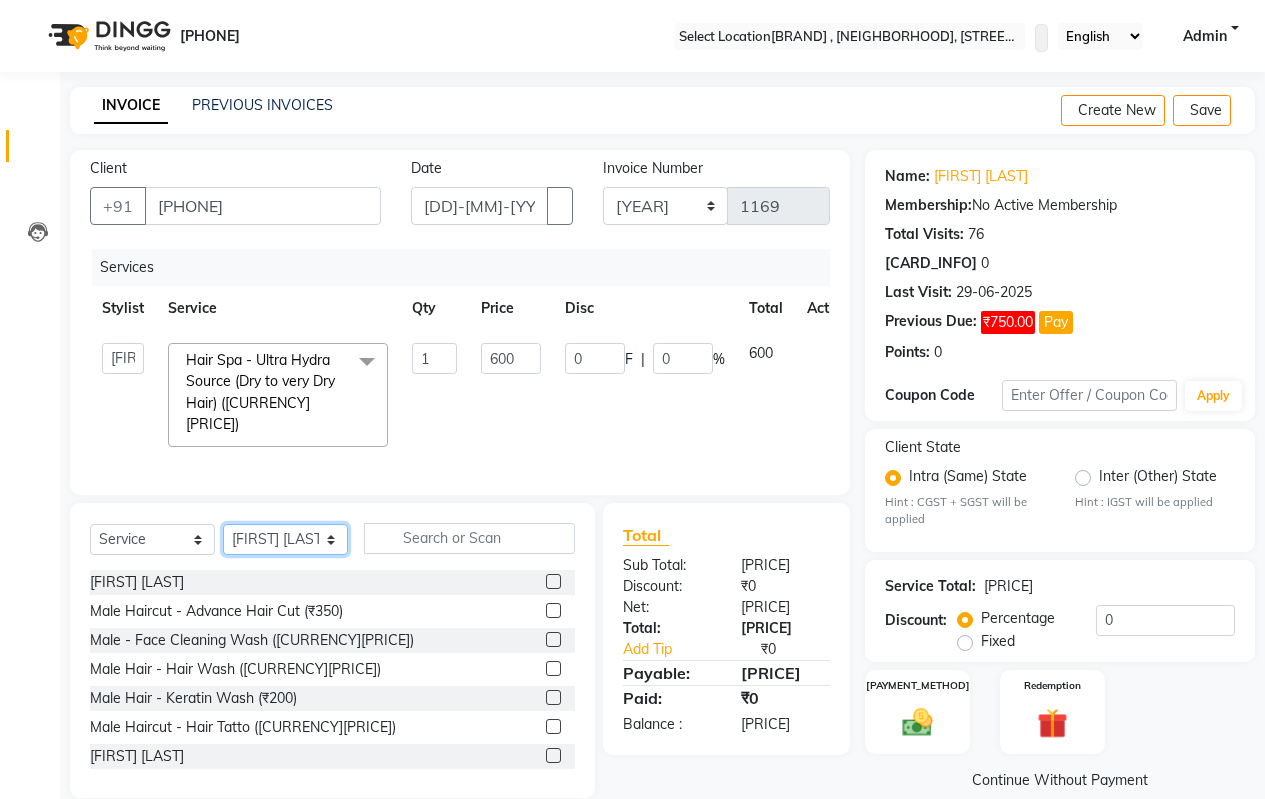 click on "Select Stylist [FIRST] [LAST] [FIRST] [LAST] [FIRST] [LAST] [FIRST] [LAST] [FIRST] [LAST] [FIRST] [LAST] [FIRST] [LAST] [FIRST] [LAST] [FIRST] [LAST] [FIRST] [LAST] [FIRST] [LAST] [FIRST] [LAST]" at bounding box center [285, 539] 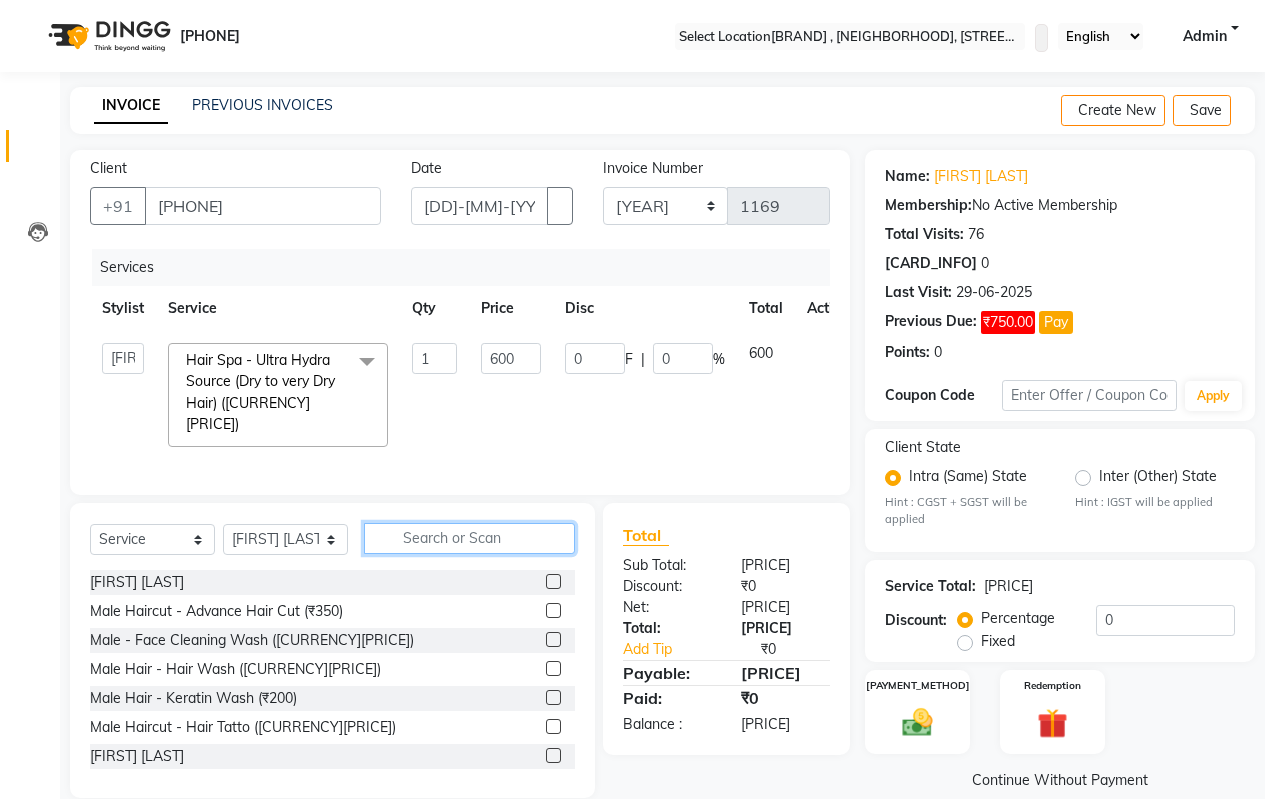 click at bounding box center [469, 538] 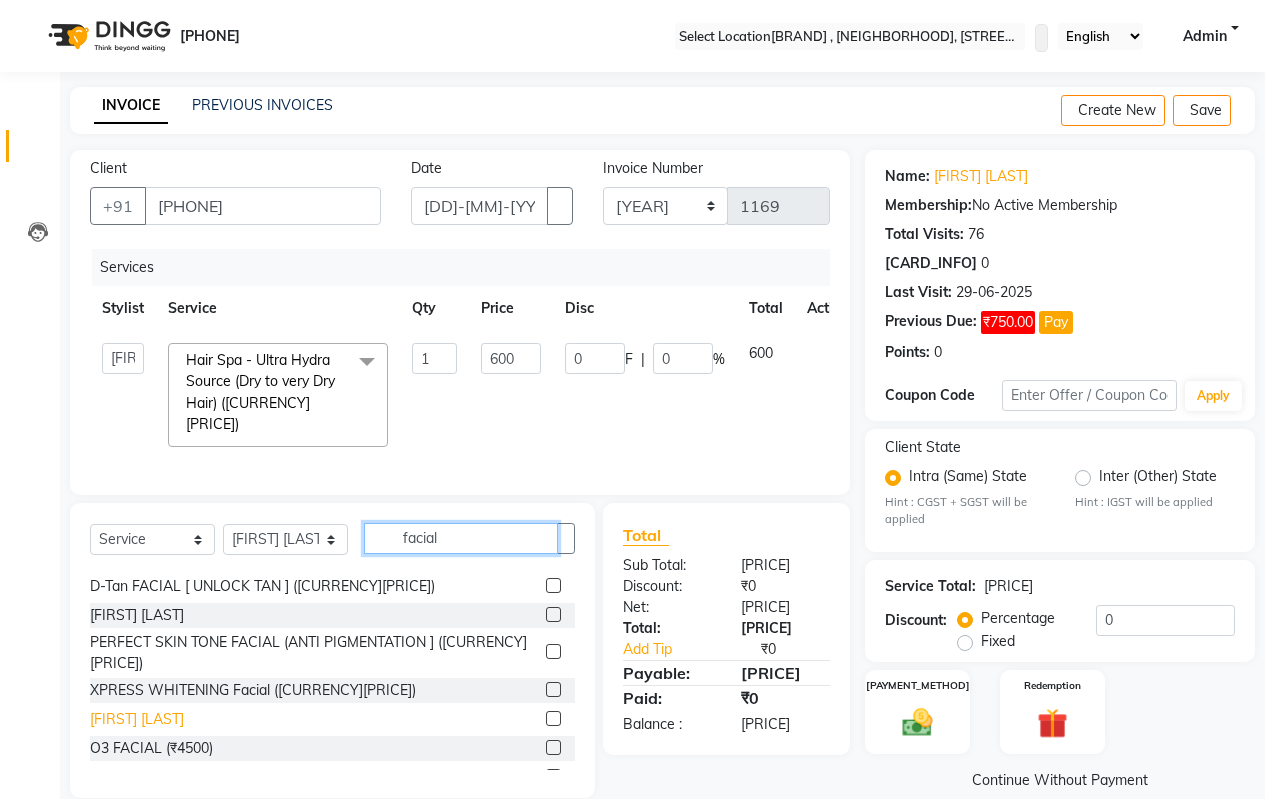 scroll, scrollTop: 32, scrollLeft: 0, axis: vertical 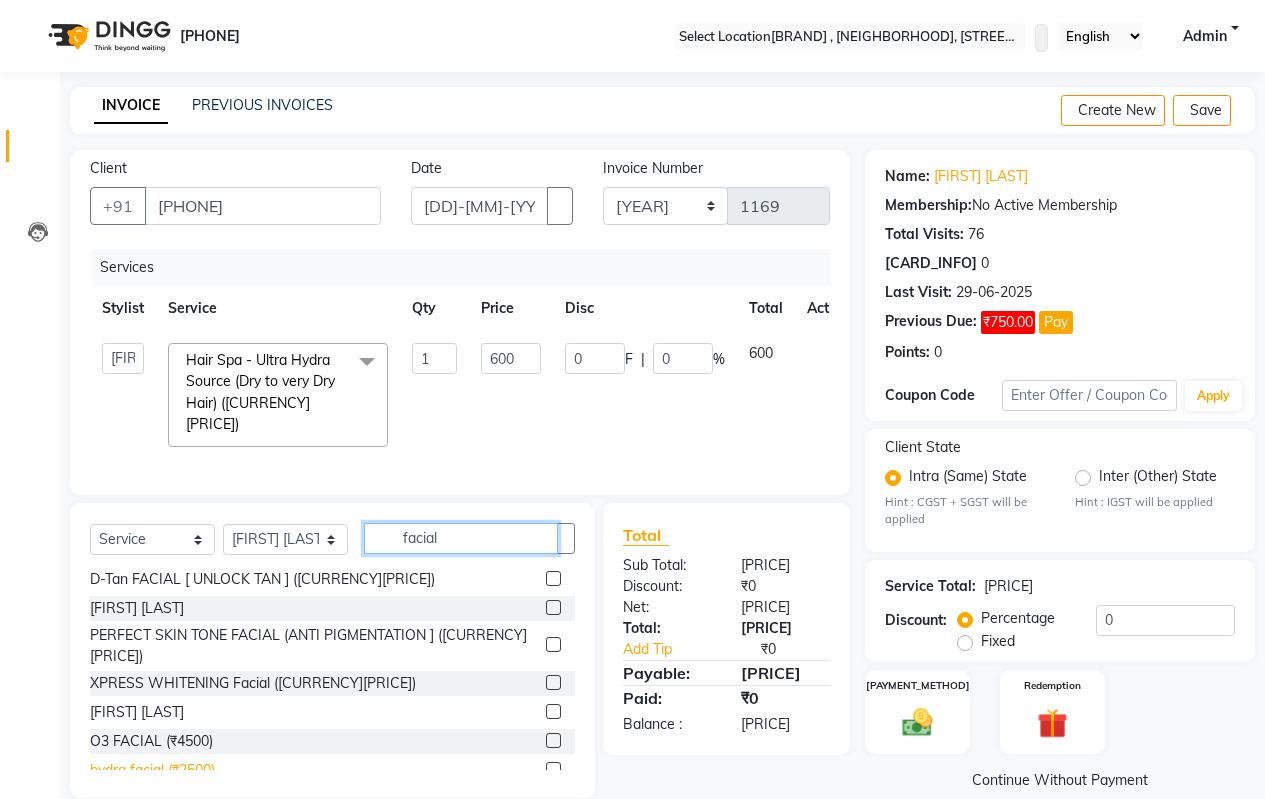 type on "facial" 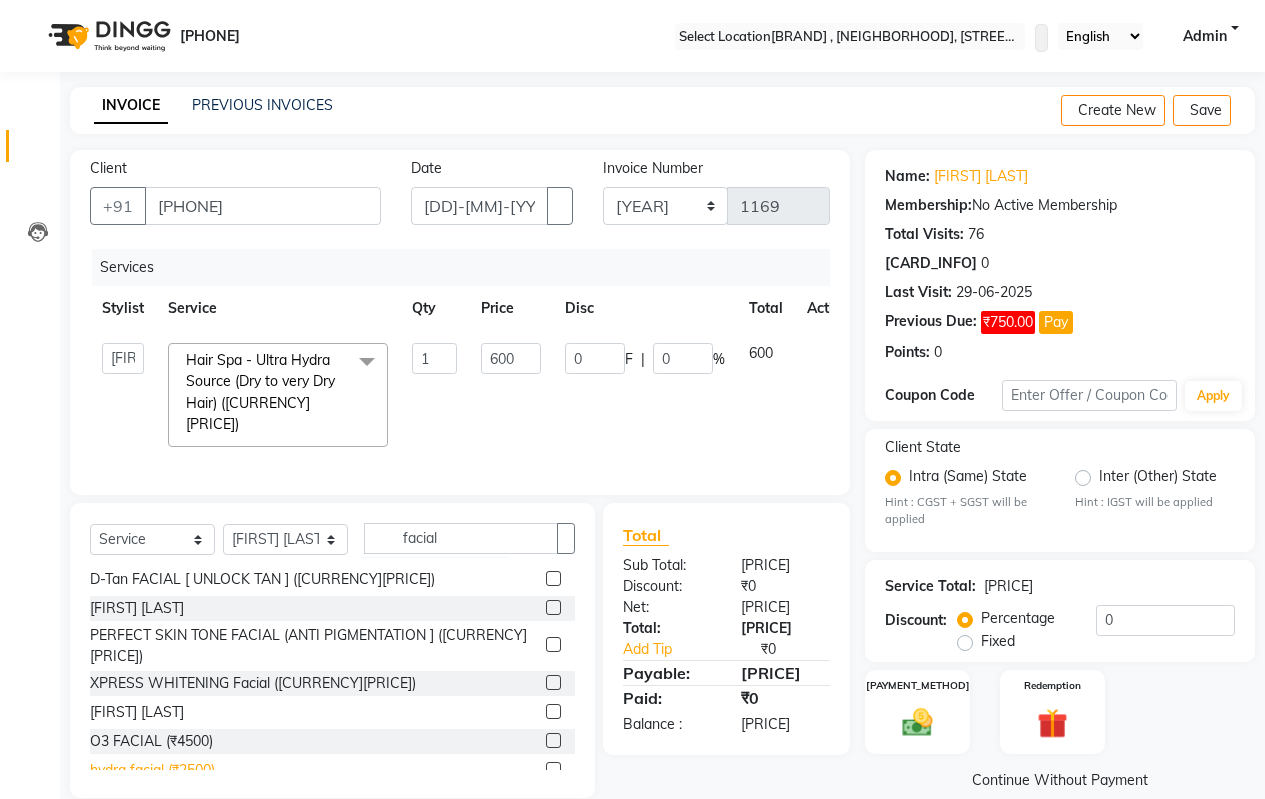 click on "hydra facial  (₹2500)" at bounding box center (257, 550) 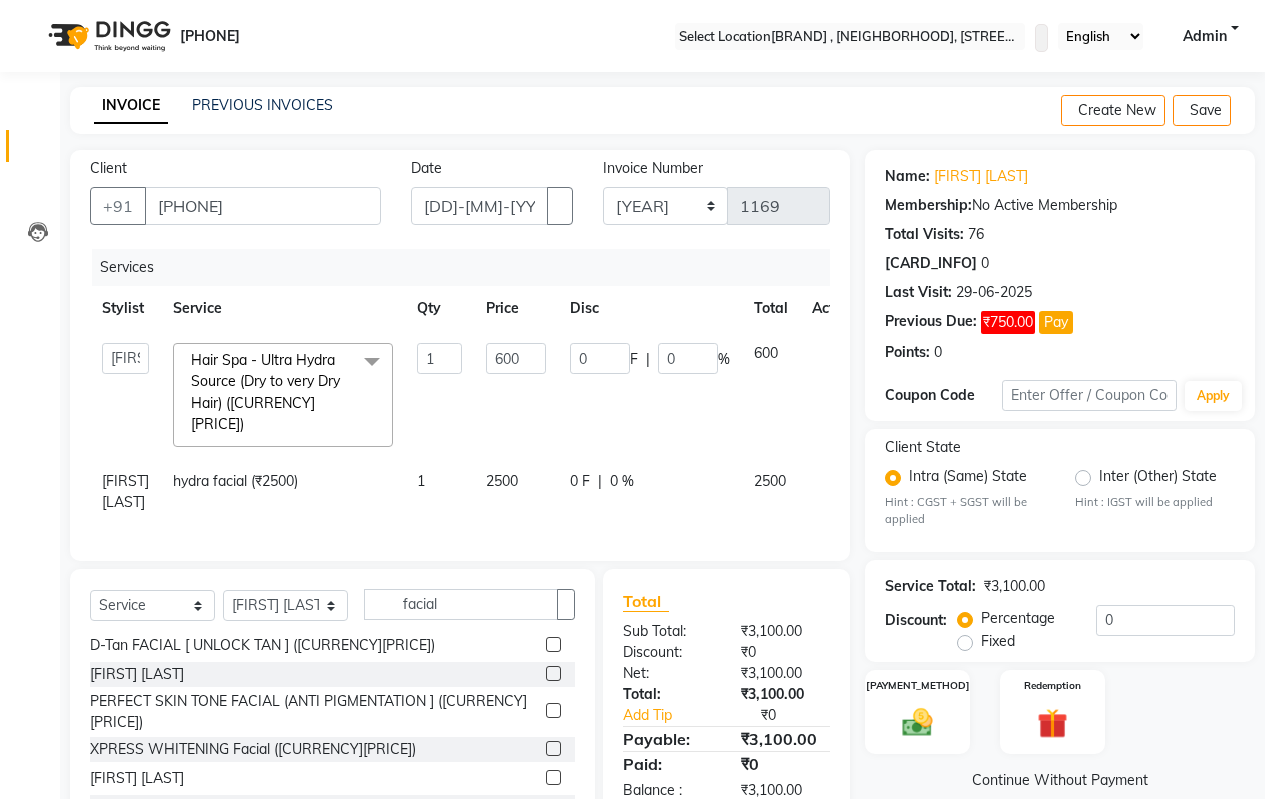 click on "2500" at bounding box center (516, 395) 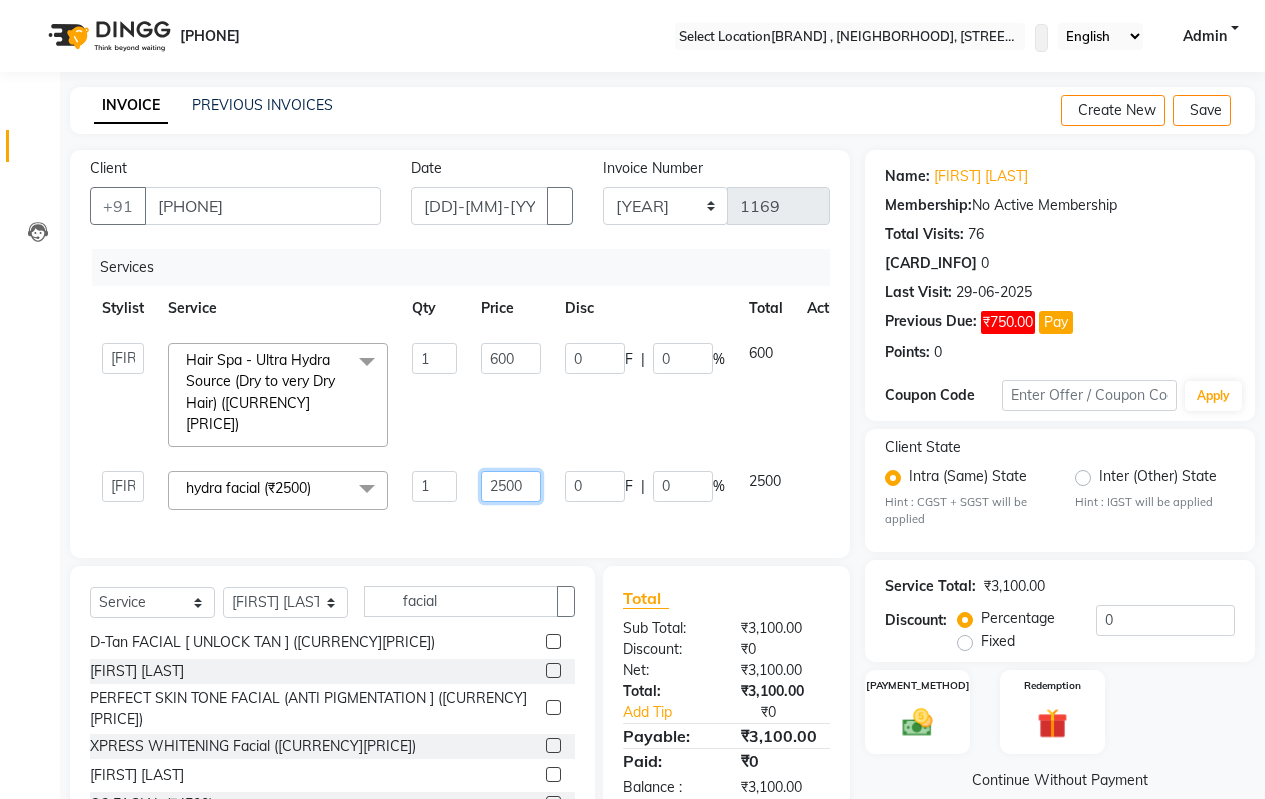 click on "2500" at bounding box center (434, 358) 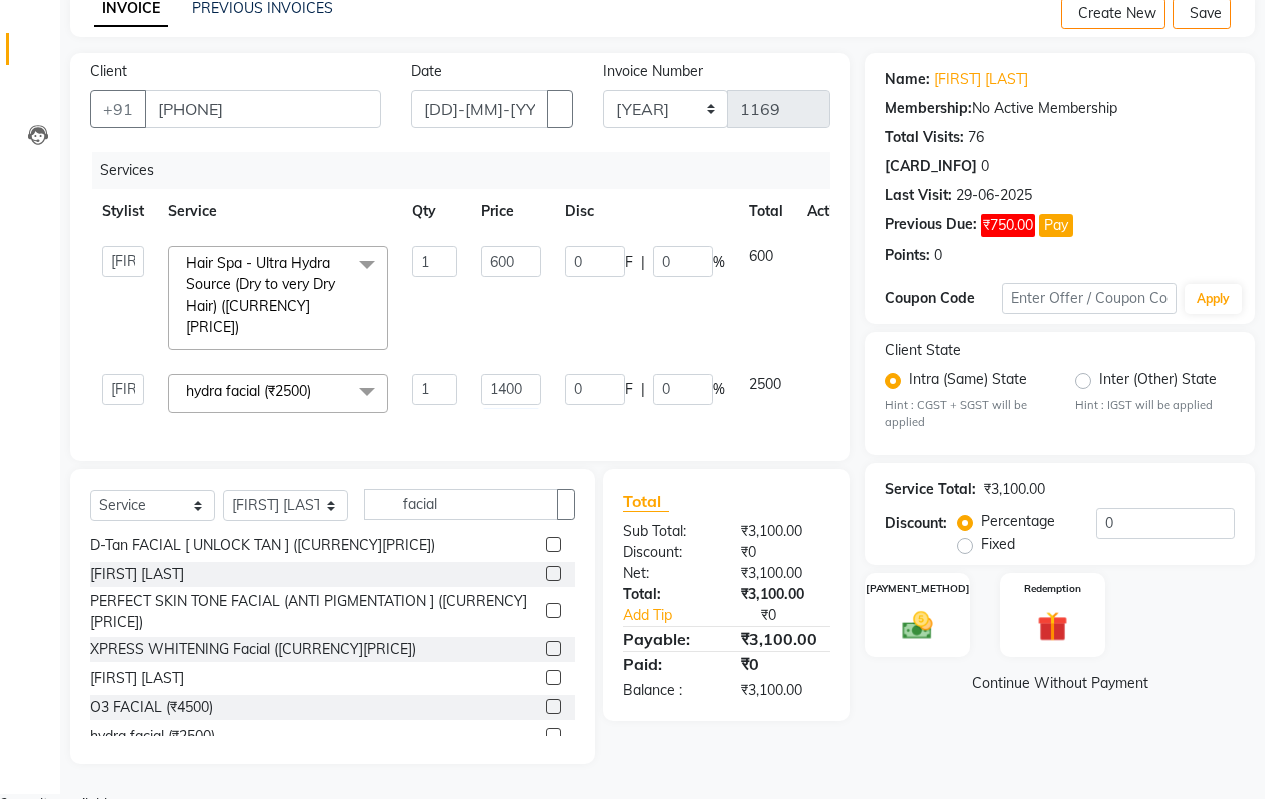 scroll, scrollTop: 87, scrollLeft: 0, axis: vertical 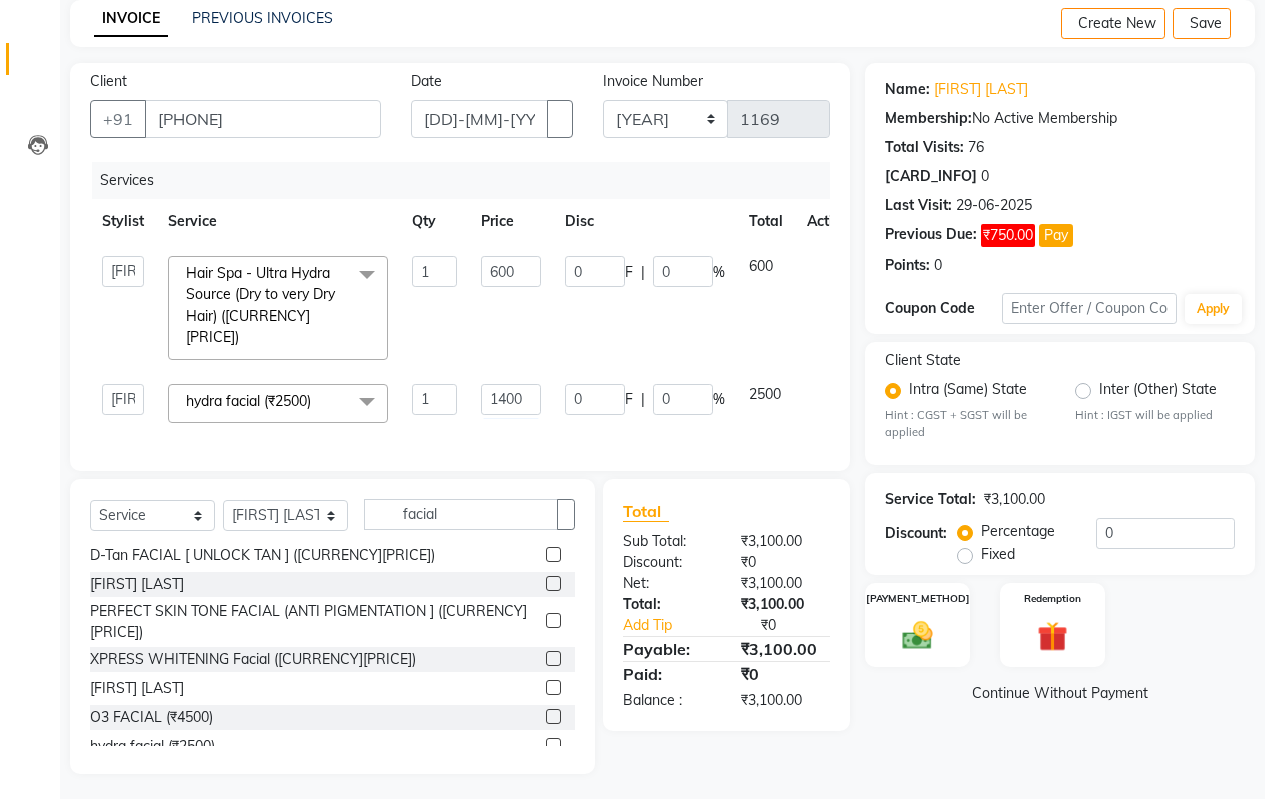 click on "Name: [NAME] [NAME] Membership: No Active Membership Total Visits: [NUMBER] Card on file: [NUMBER] Last Visit: [DD]-[MM]-[YYYY] Previous Due: [CURRENCY][PRICE] Pay Points: [NUMBER] Coupon Code Apply Client State Intra (Same) State Hint : CGST + SGST will be applied Inter (Other) State Hint : IGST will be applied Service Total: [CURRENCY][PRICE] Discount: Percentage Fixed [NUMBER] Manual Payment Redemption Continue Without Payment" at bounding box center (1067, 418) 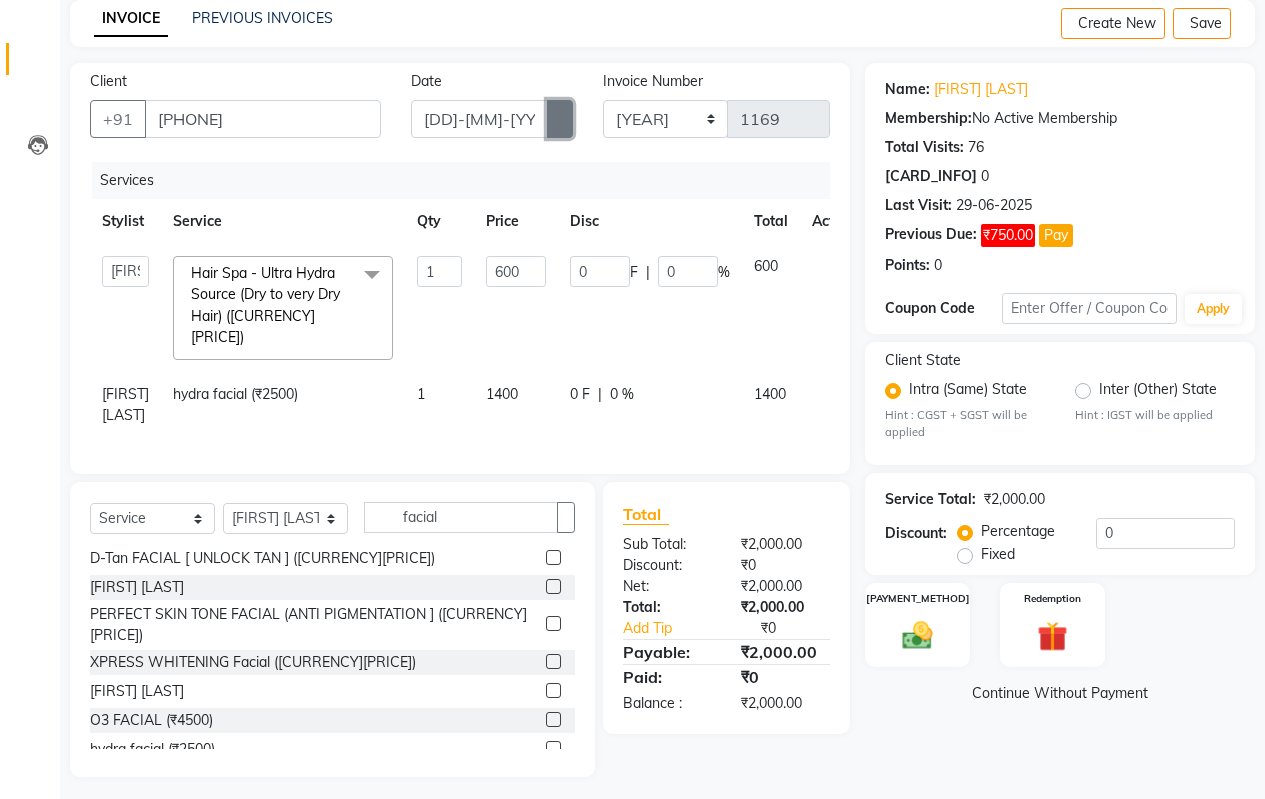 click at bounding box center [560, 119] 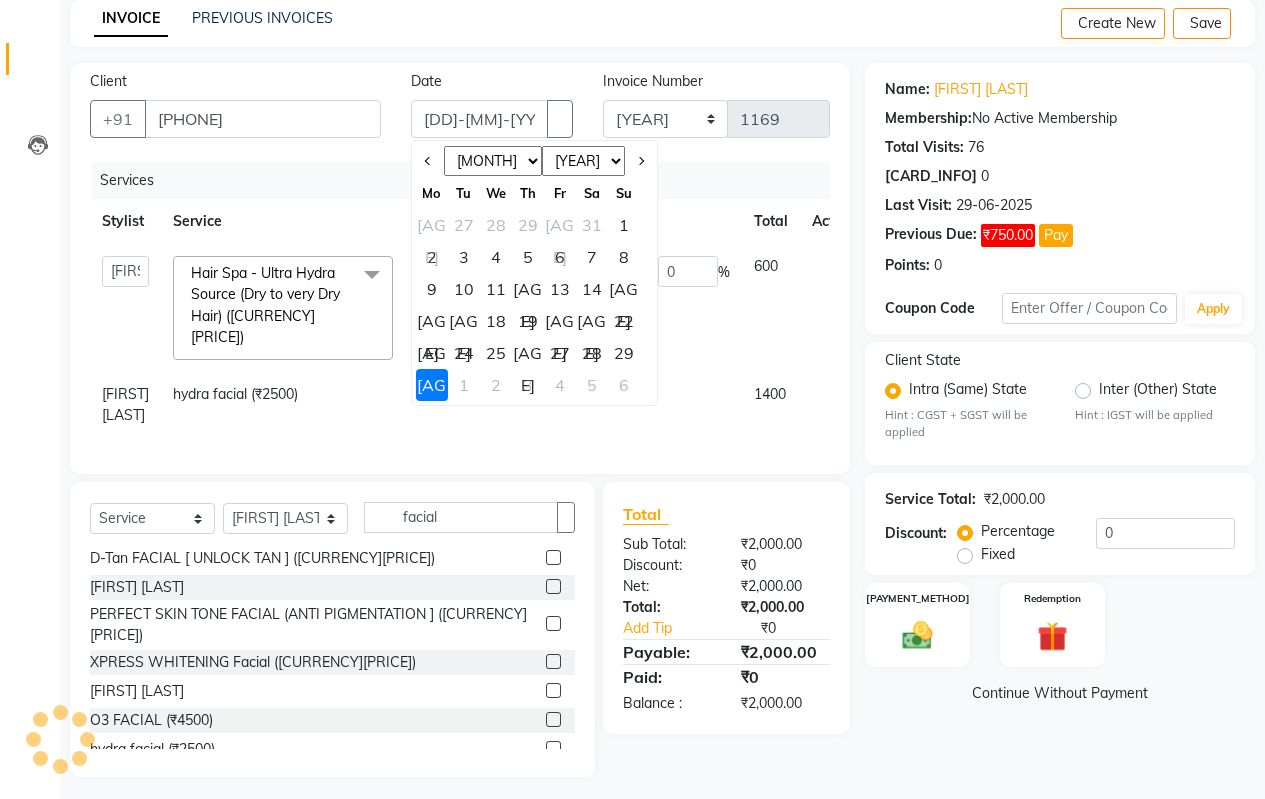 click on "1" at bounding box center (464, 385) 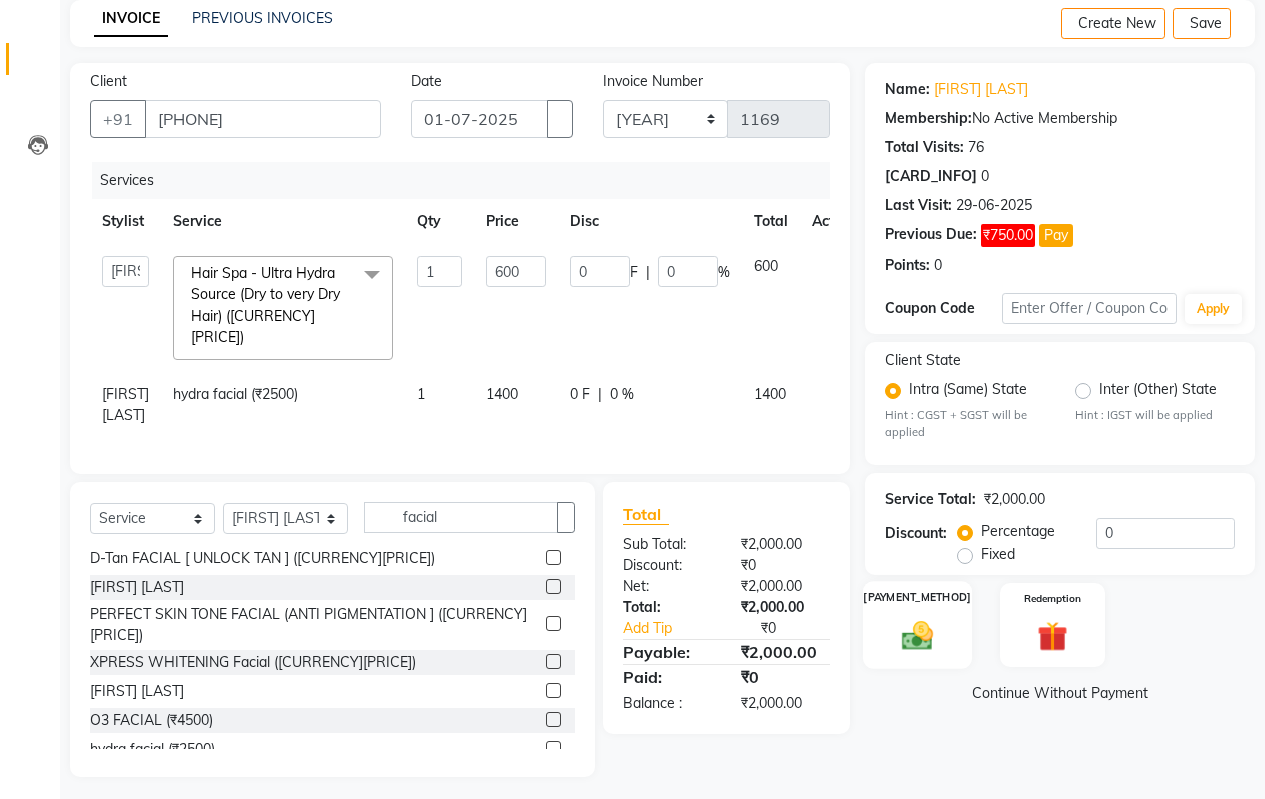 click at bounding box center [917, 636] 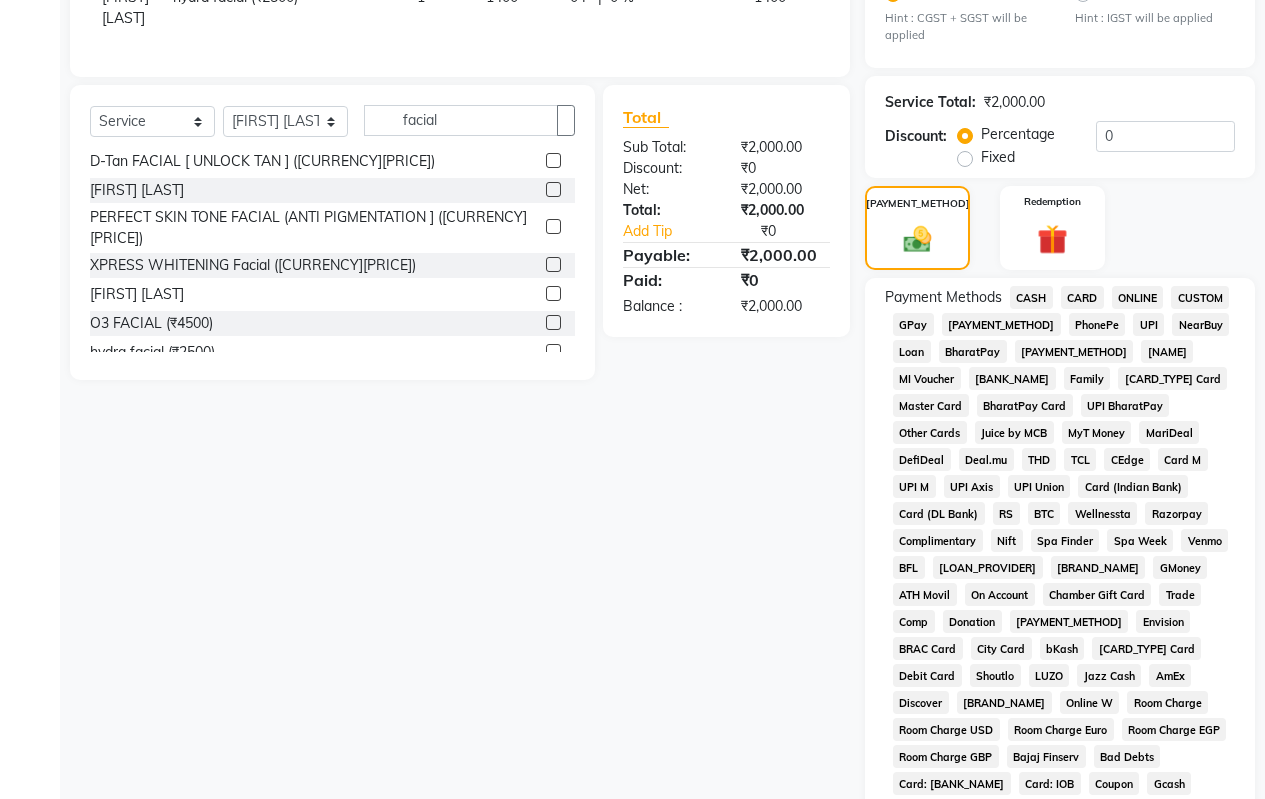 scroll, scrollTop: 487, scrollLeft: 0, axis: vertical 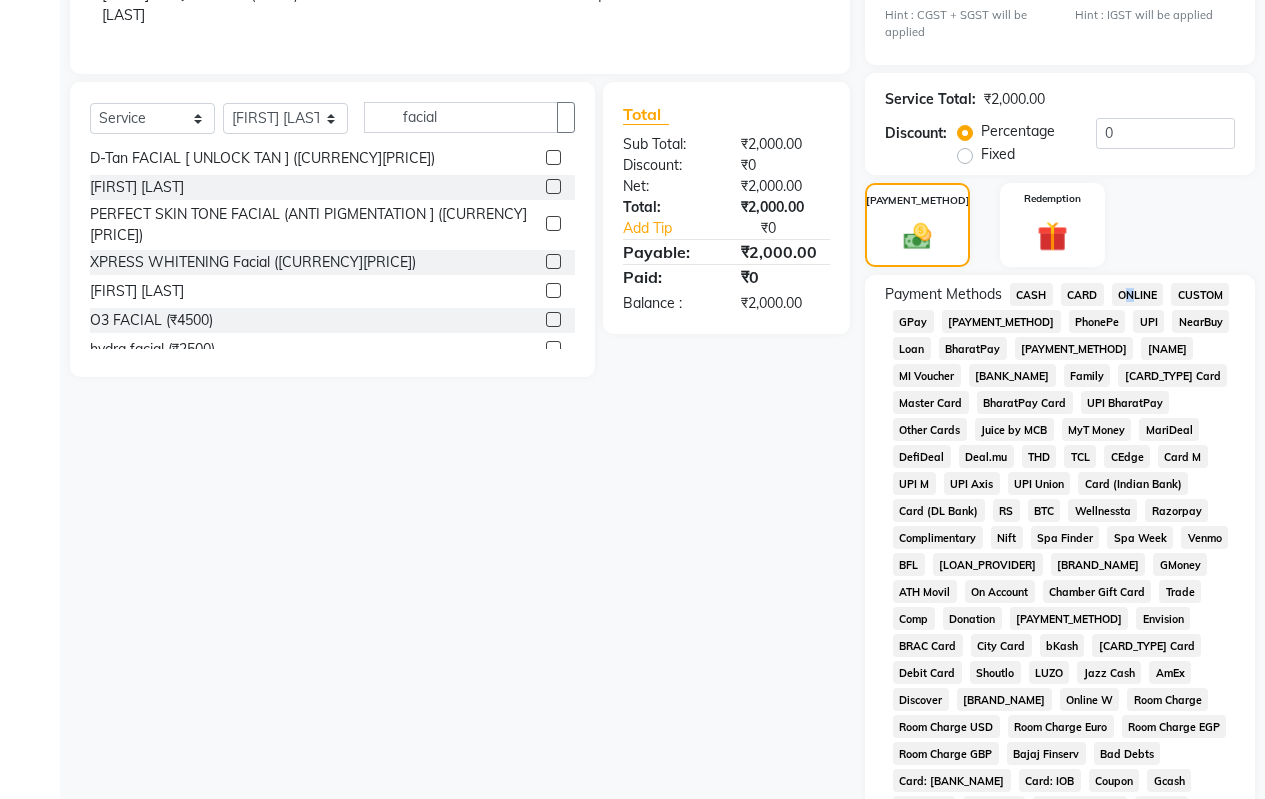 click on "ONLINE" at bounding box center (1031, 294) 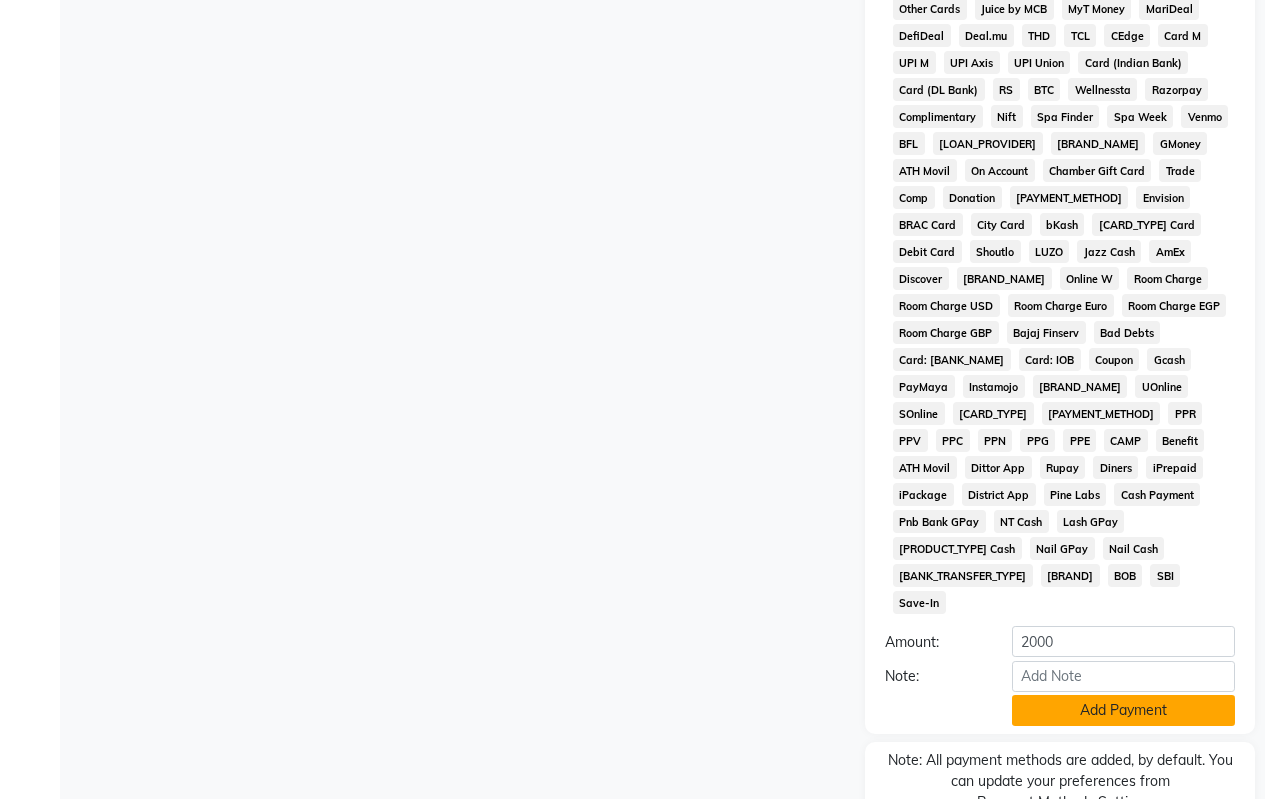scroll, scrollTop: 919, scrollLeft: 0, axis: vertical 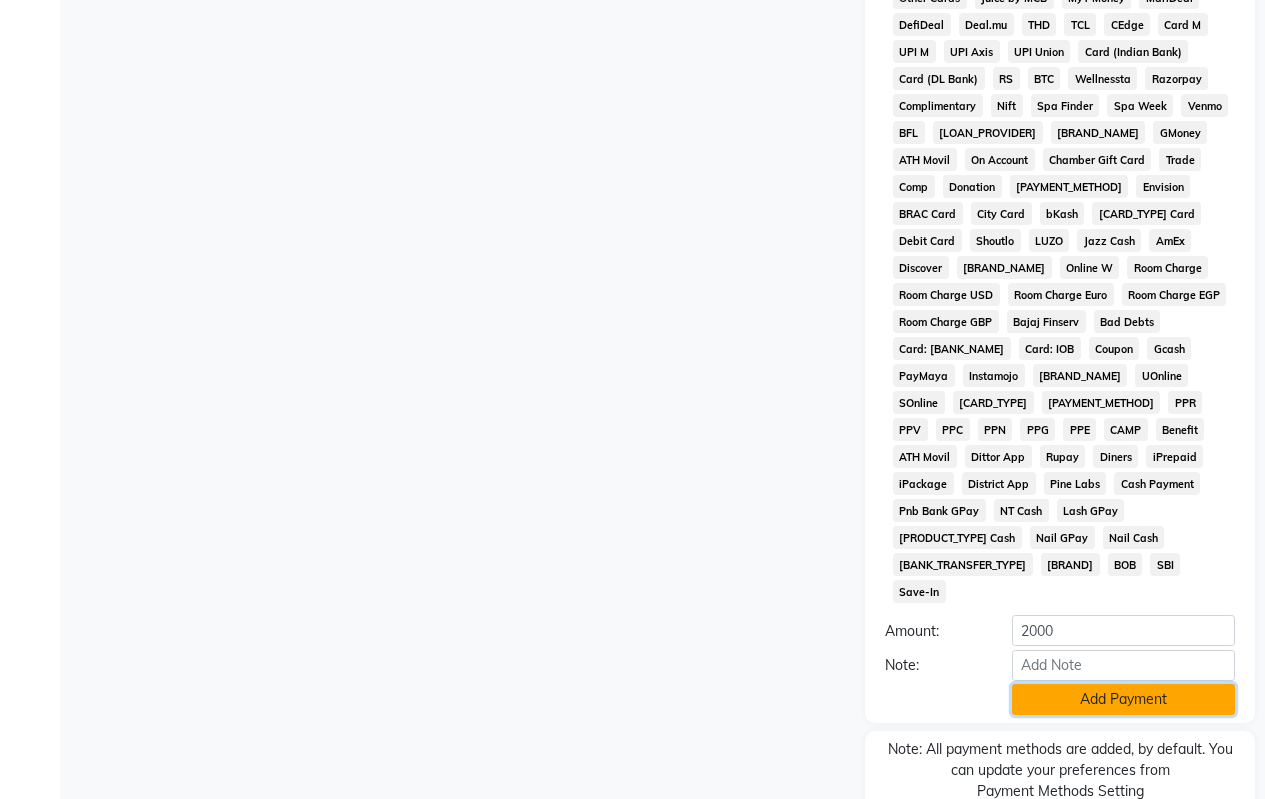 click on "Add Payment" at bounding box center (1123, 699) 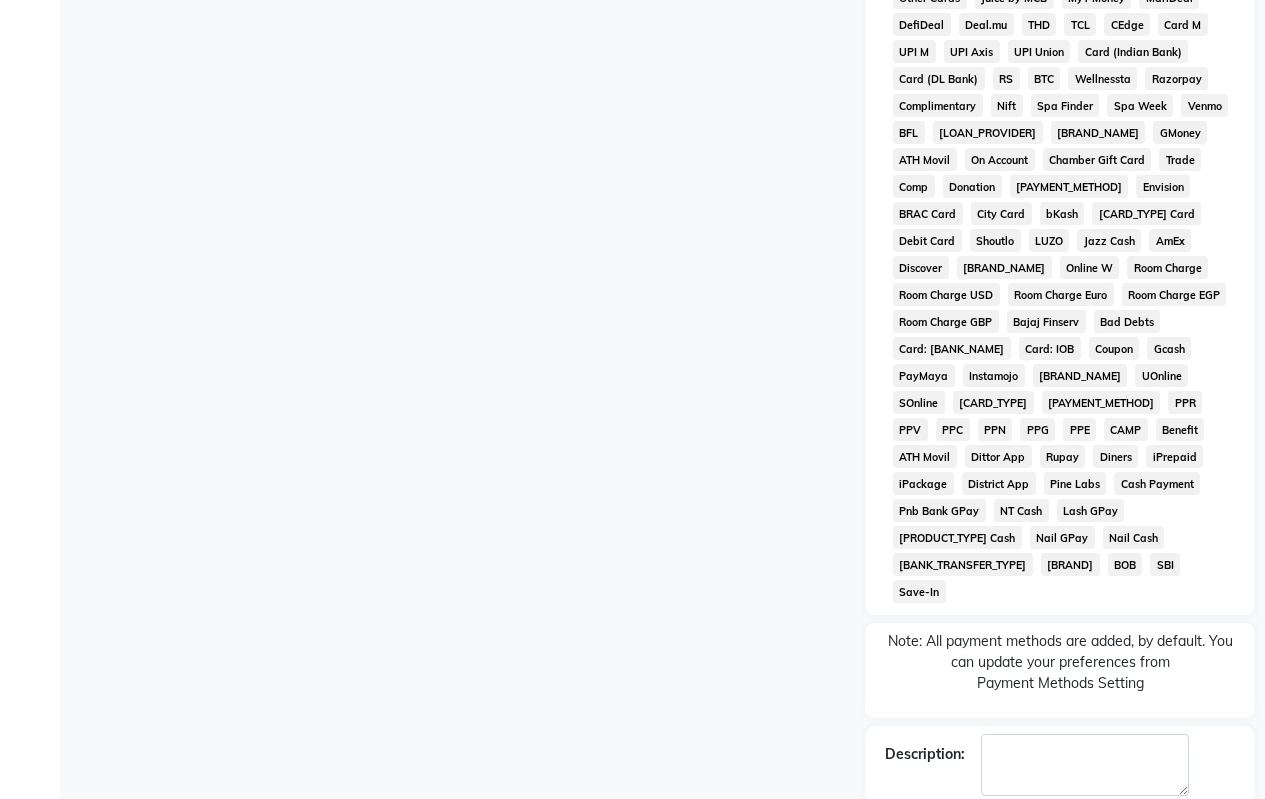click on "Checkout" at bounding box center [1060, 856] 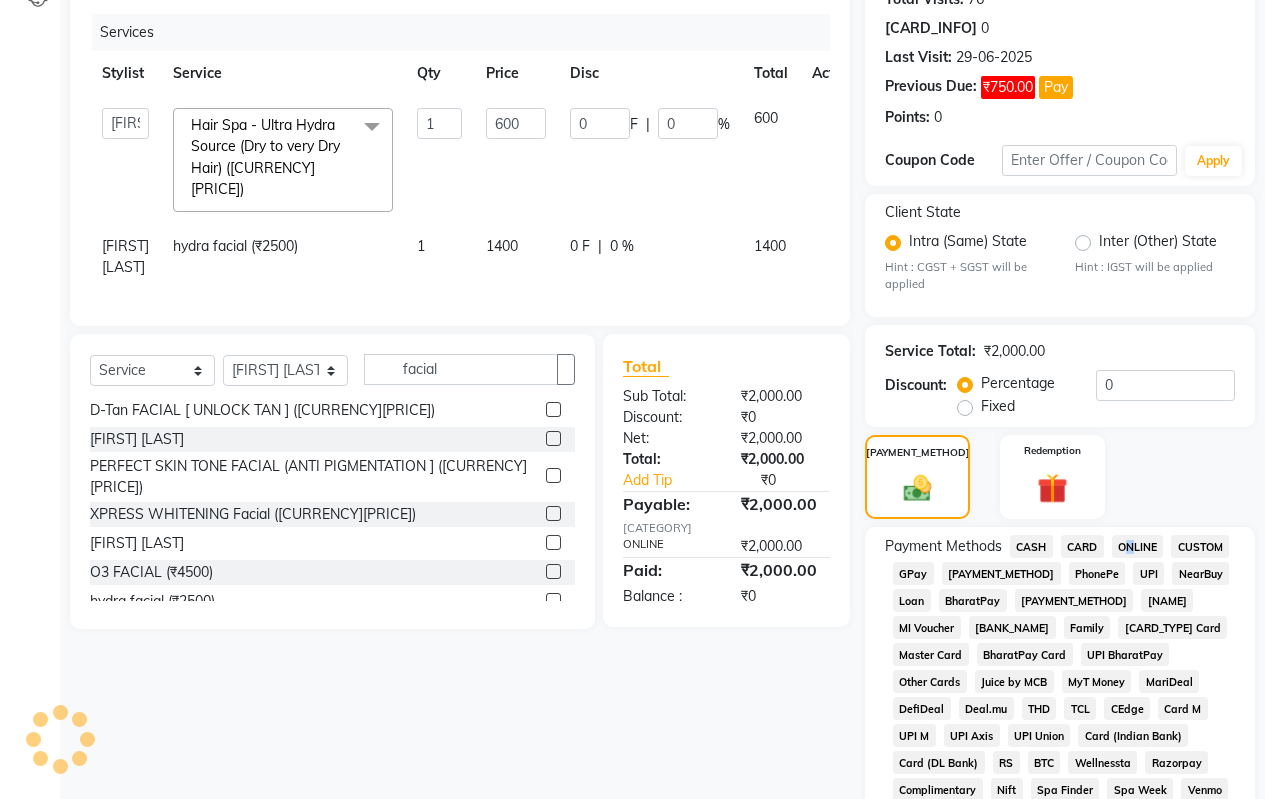 scroll, scrollTop: 219, scrollLeft: 0, axis: vertical 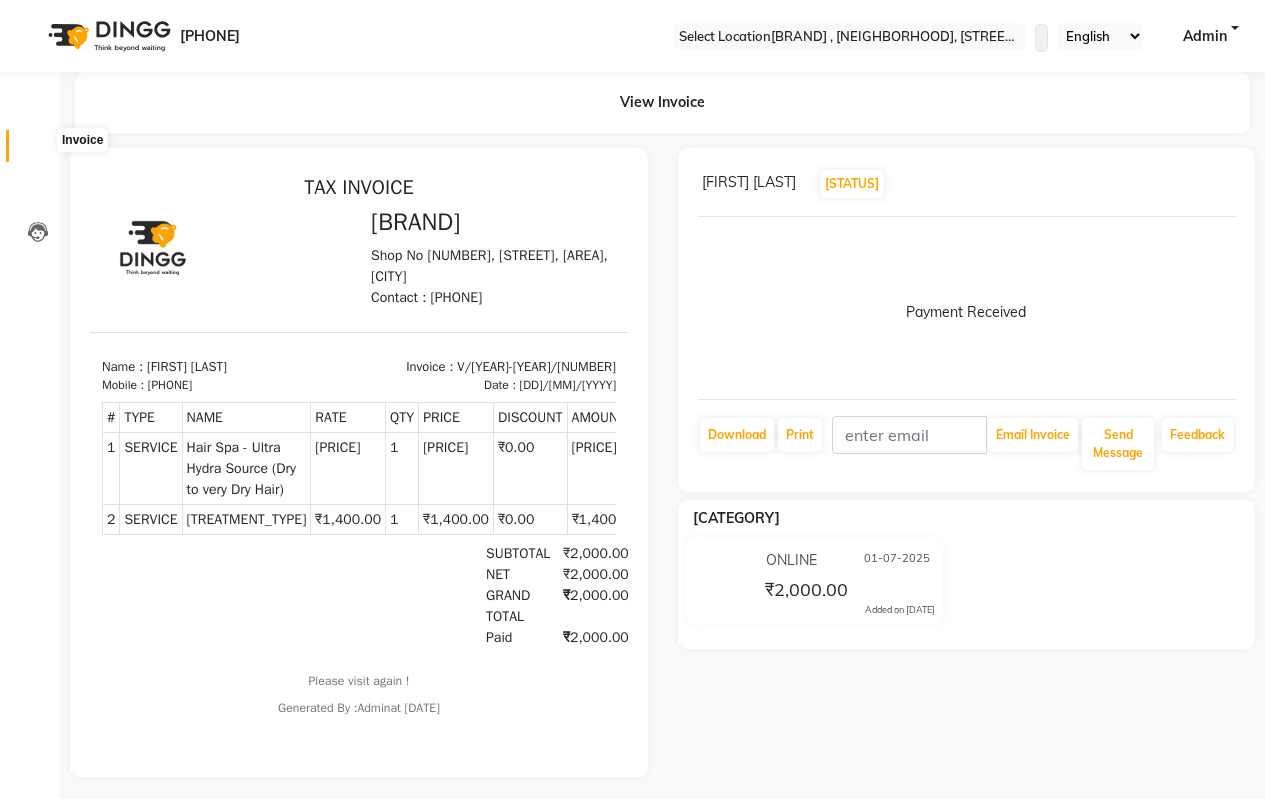 click at bounding box center (38, 151) 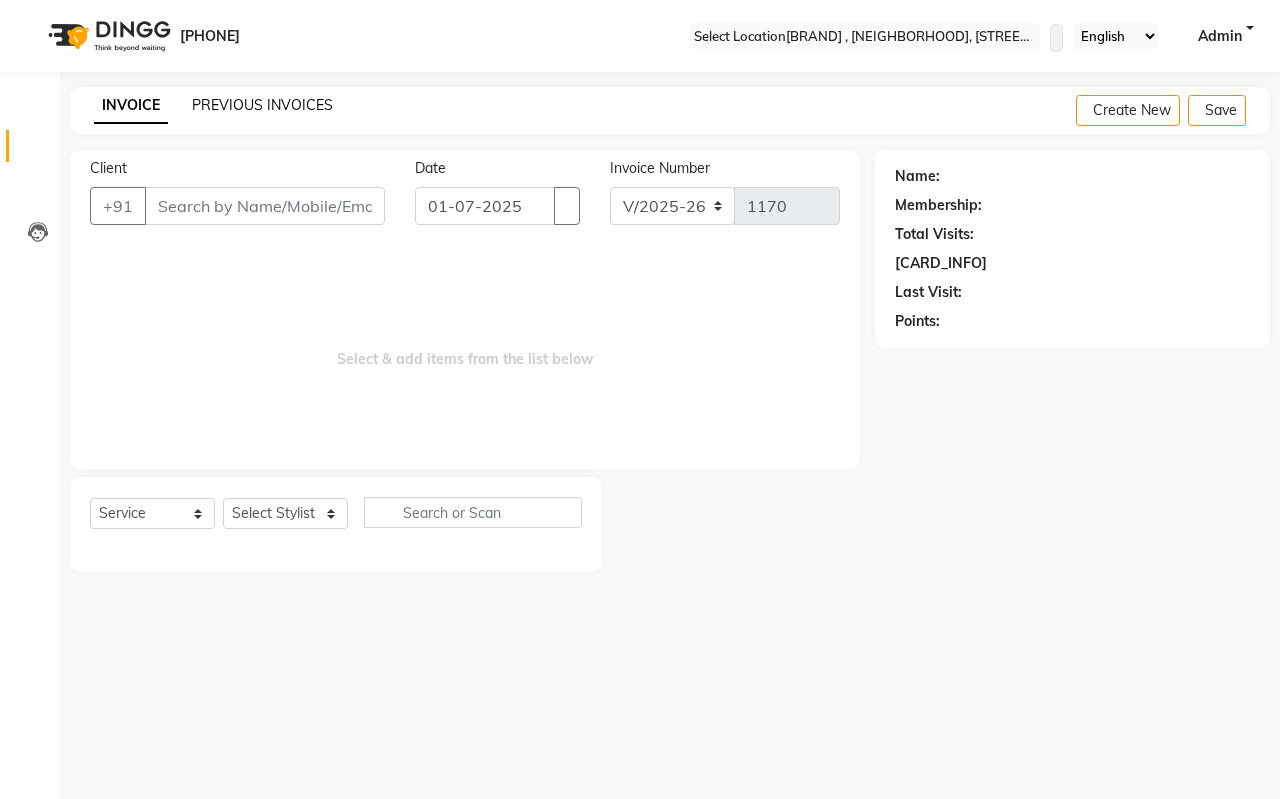 click on "PREVIOUS INVOICES" at bounding box center (262, 105) 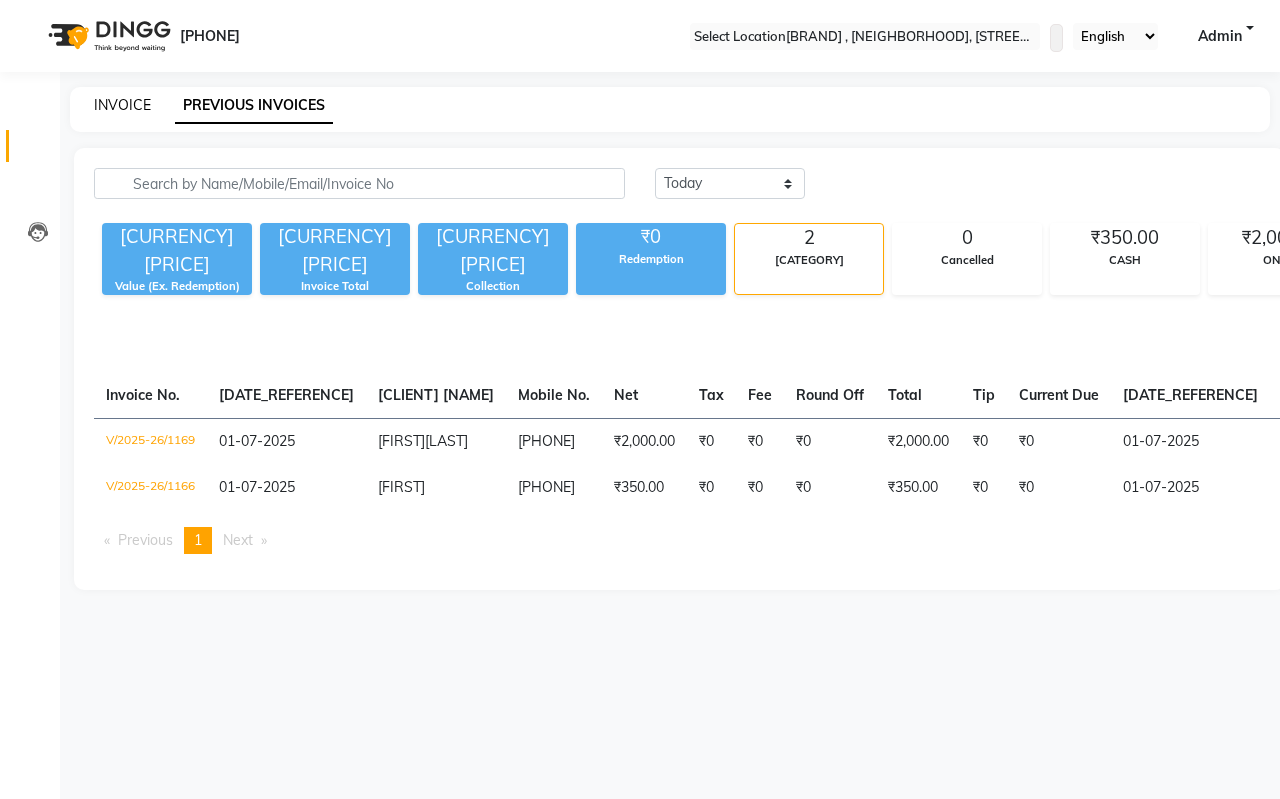 click on "INVOICE" at bounding box center [122, 105] 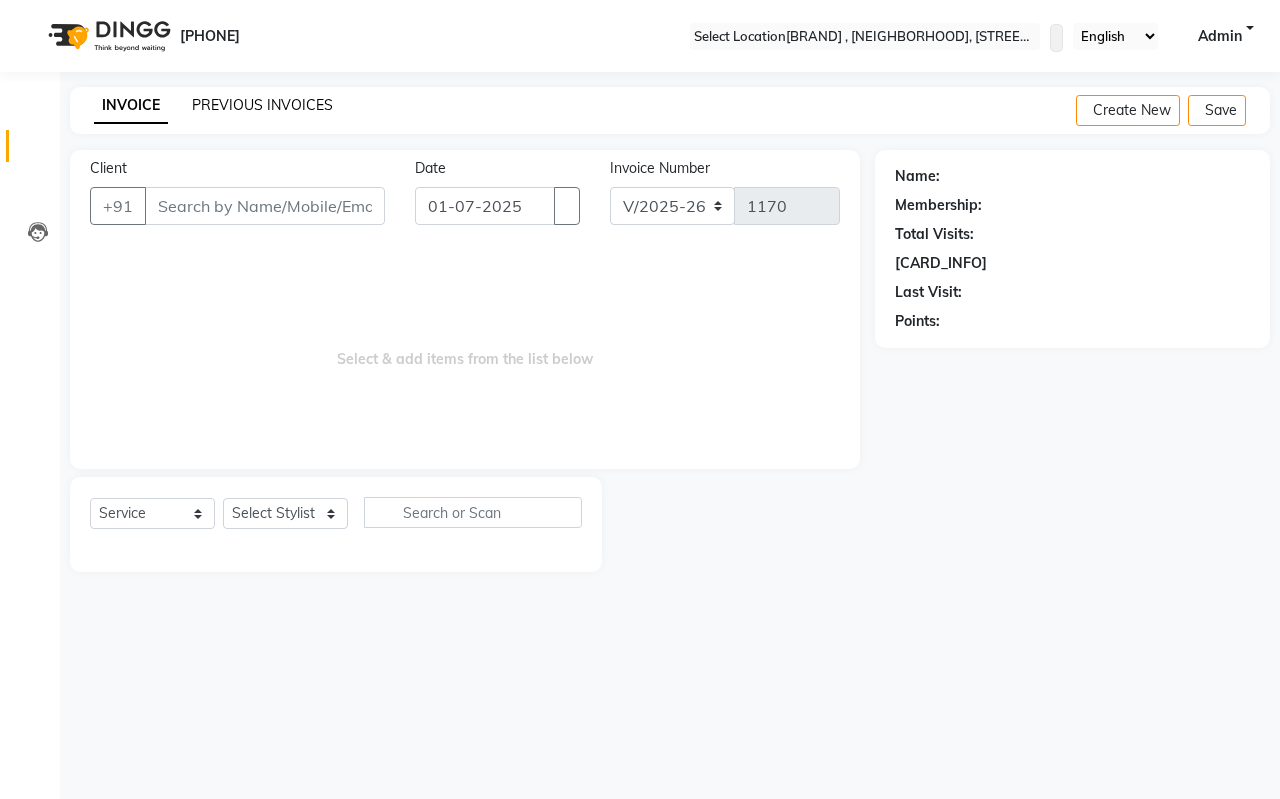 click on "PREVIOUS INVOICES" at bounding box center [262, 105] 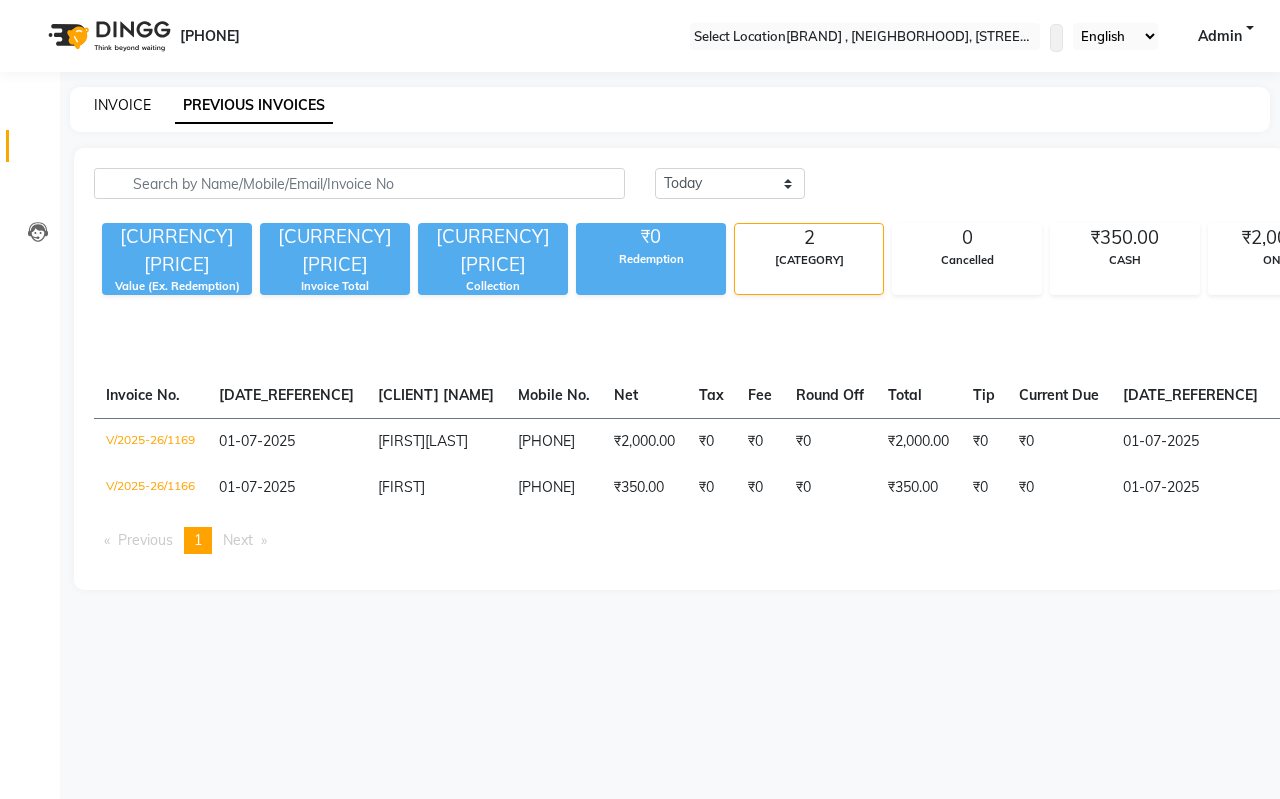 click on "INVOICE" at bounding box center (122, 105) 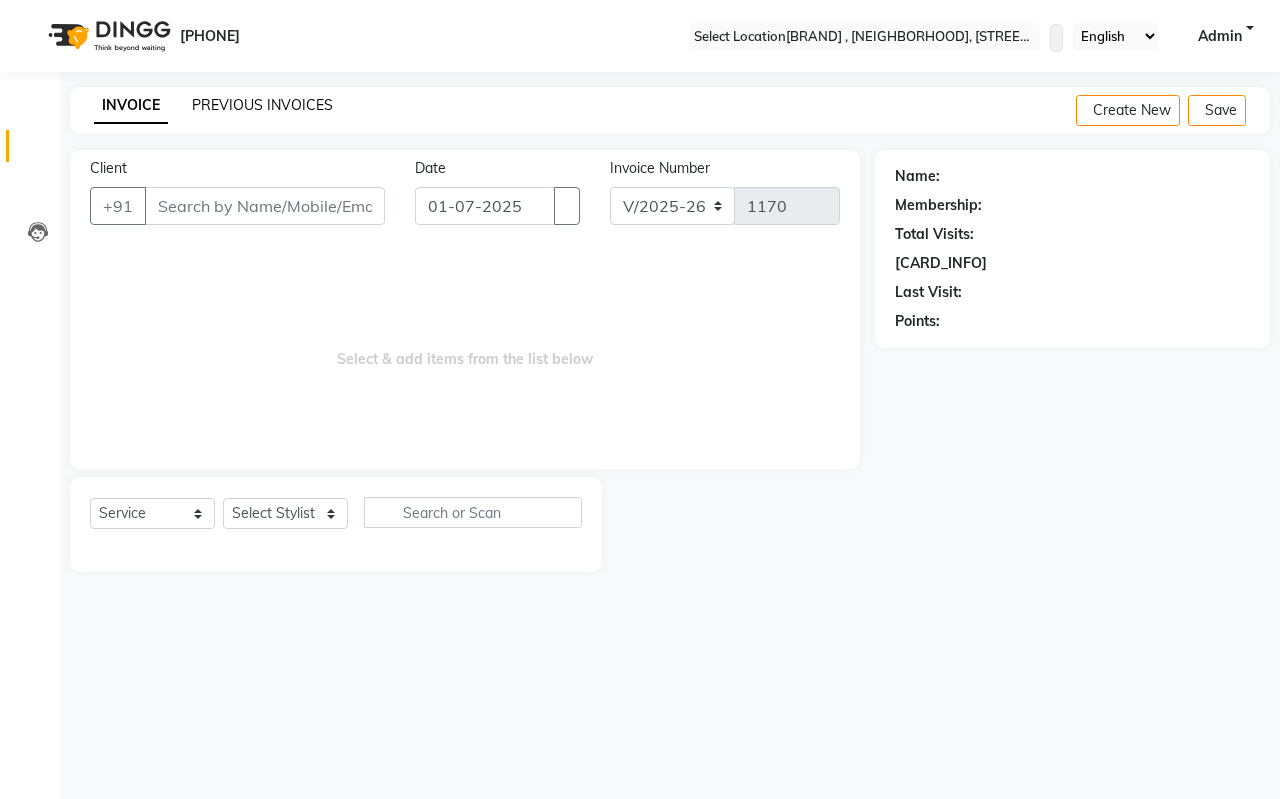 click on "PREVIOUS INVOICES" at bounding box center [262, 105] 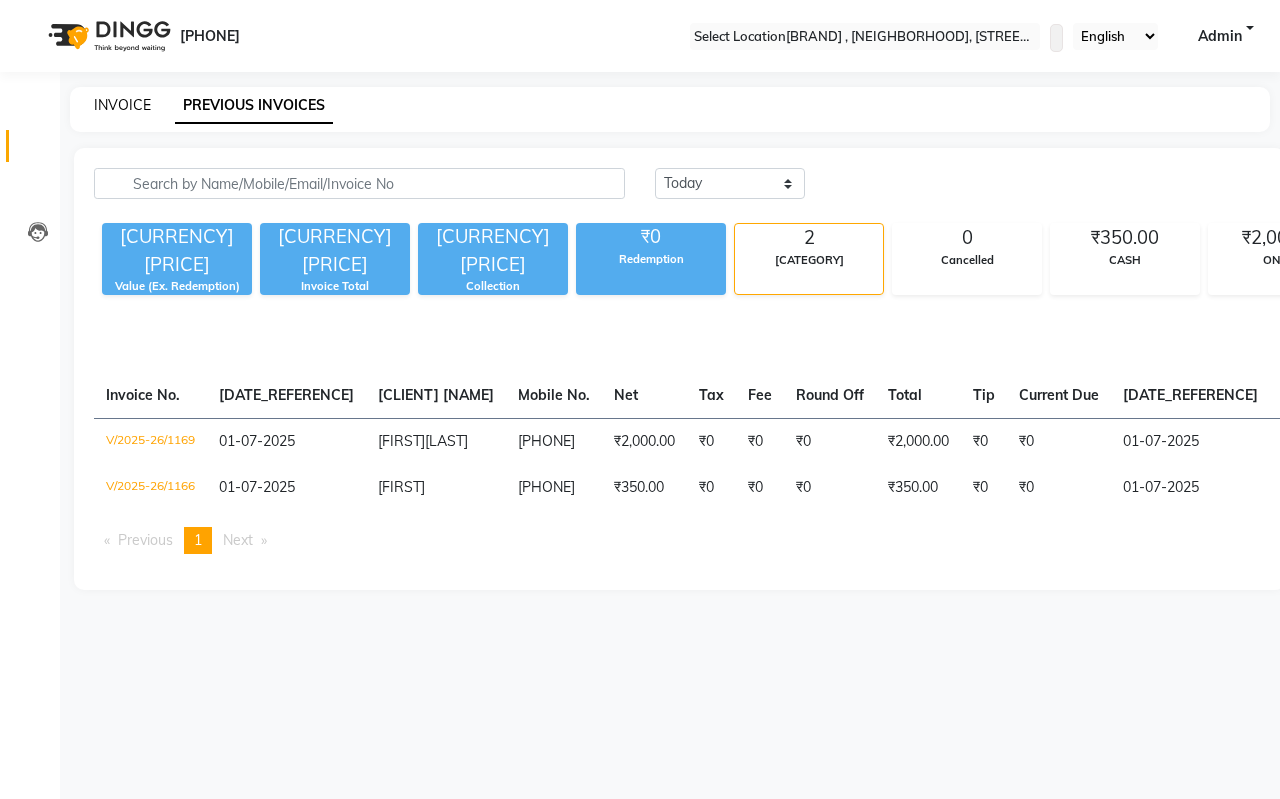click on "INVOICE" at bounding box center (122, 105) 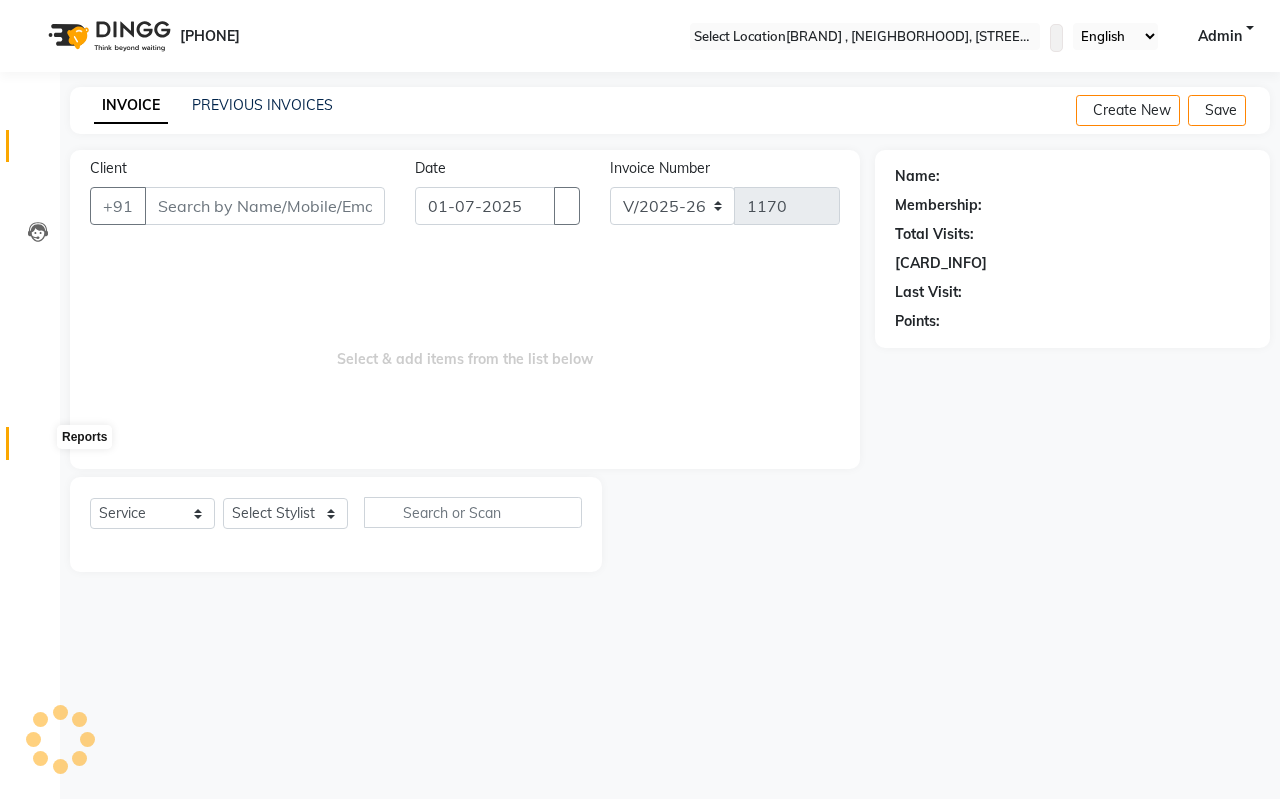 click at bounding box center [38, 448] 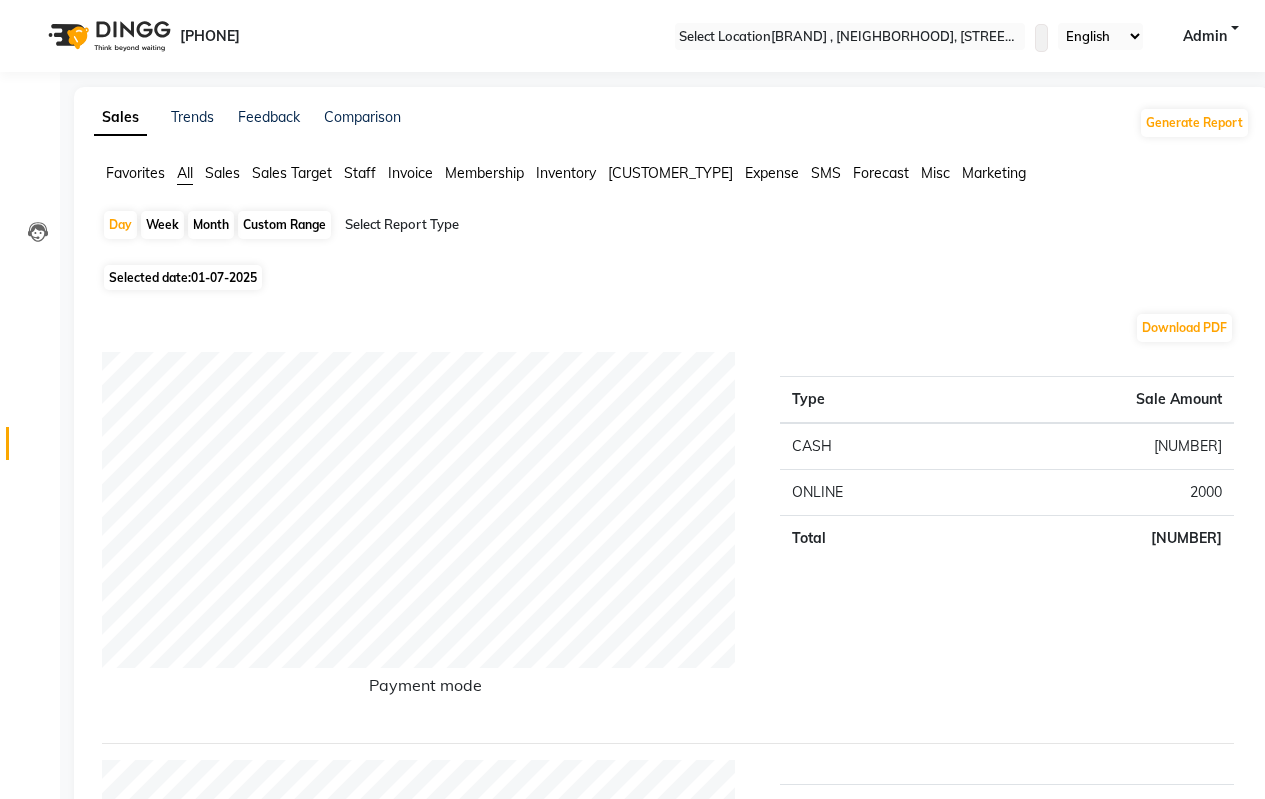 click on "Month" at bounding box center (211, 225) 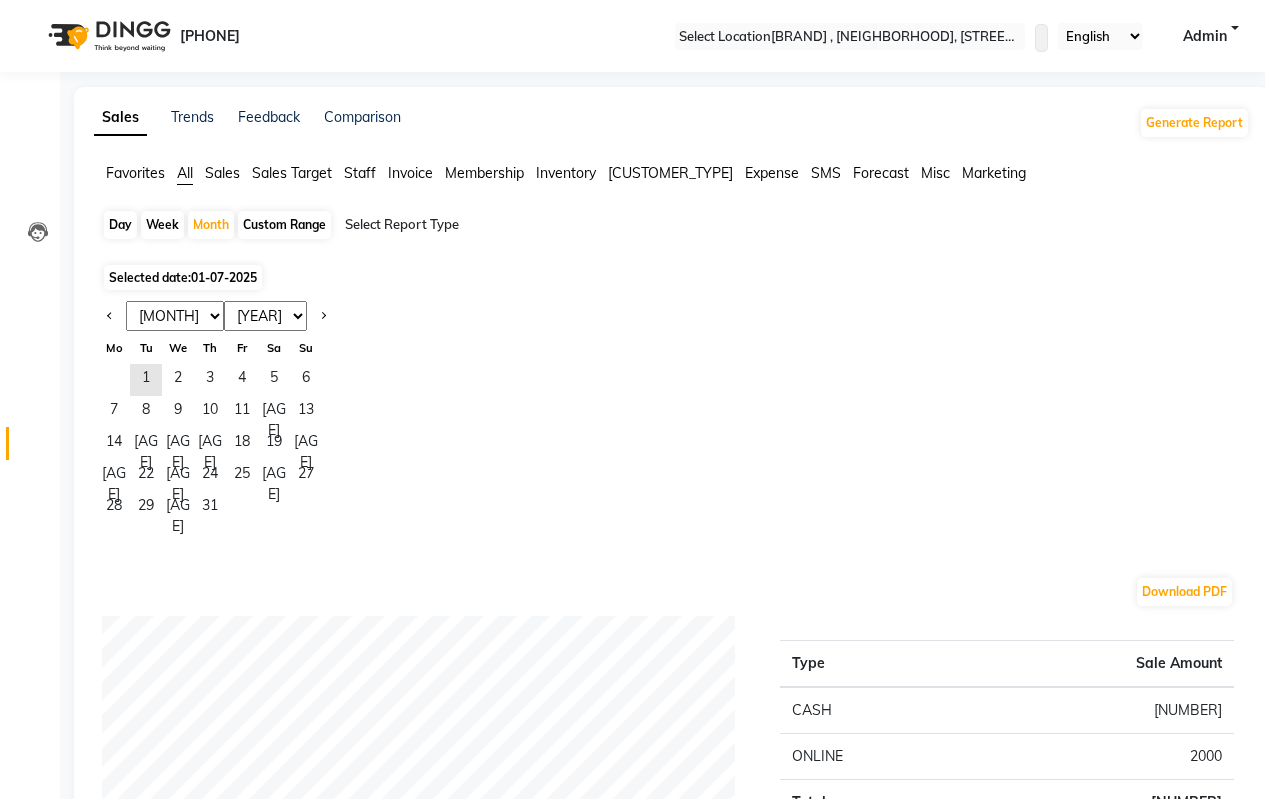 click on "Jan Feb Mar Apr May Jun Jul Aug Sep Oct Nov Dec" at bounding box center (175, 316) 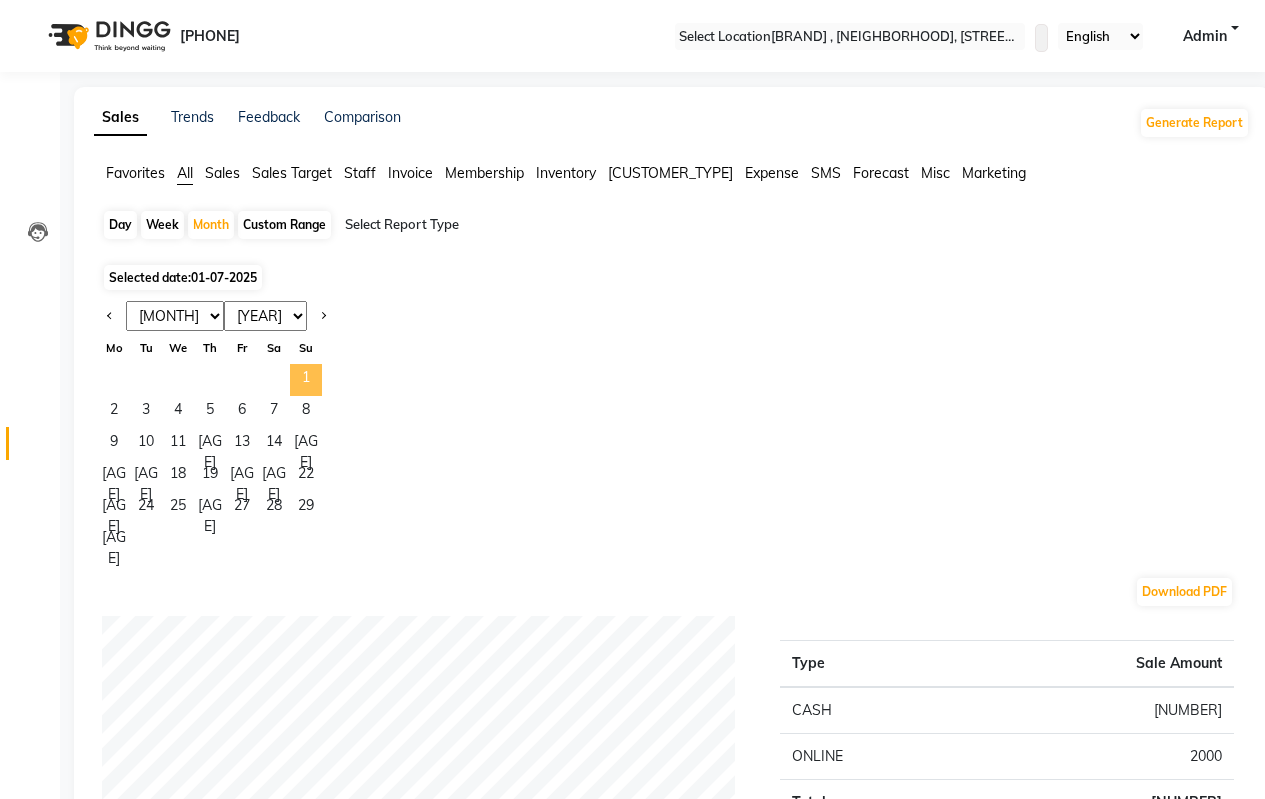 click on "1" at bounding box center (306, 380) 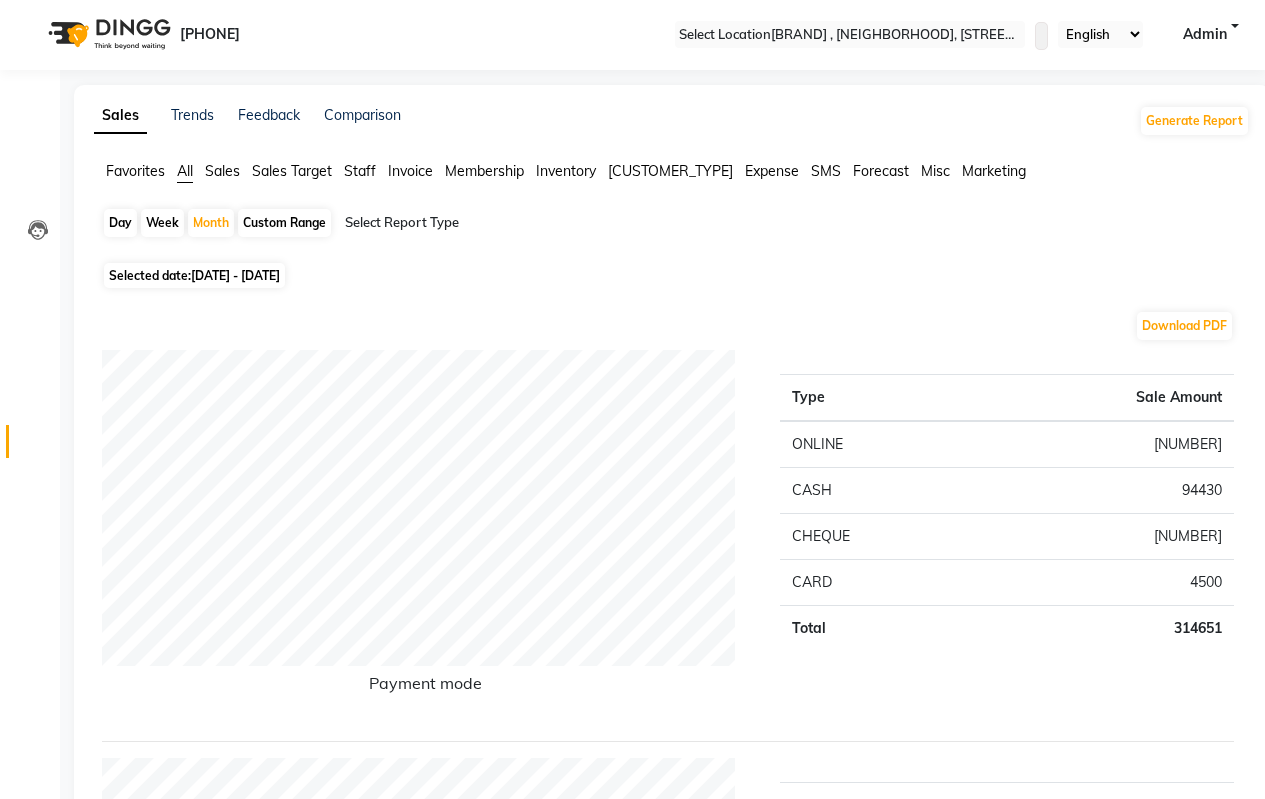 scroll, scrollTop: 0, scrollLeft: 0, axis: both 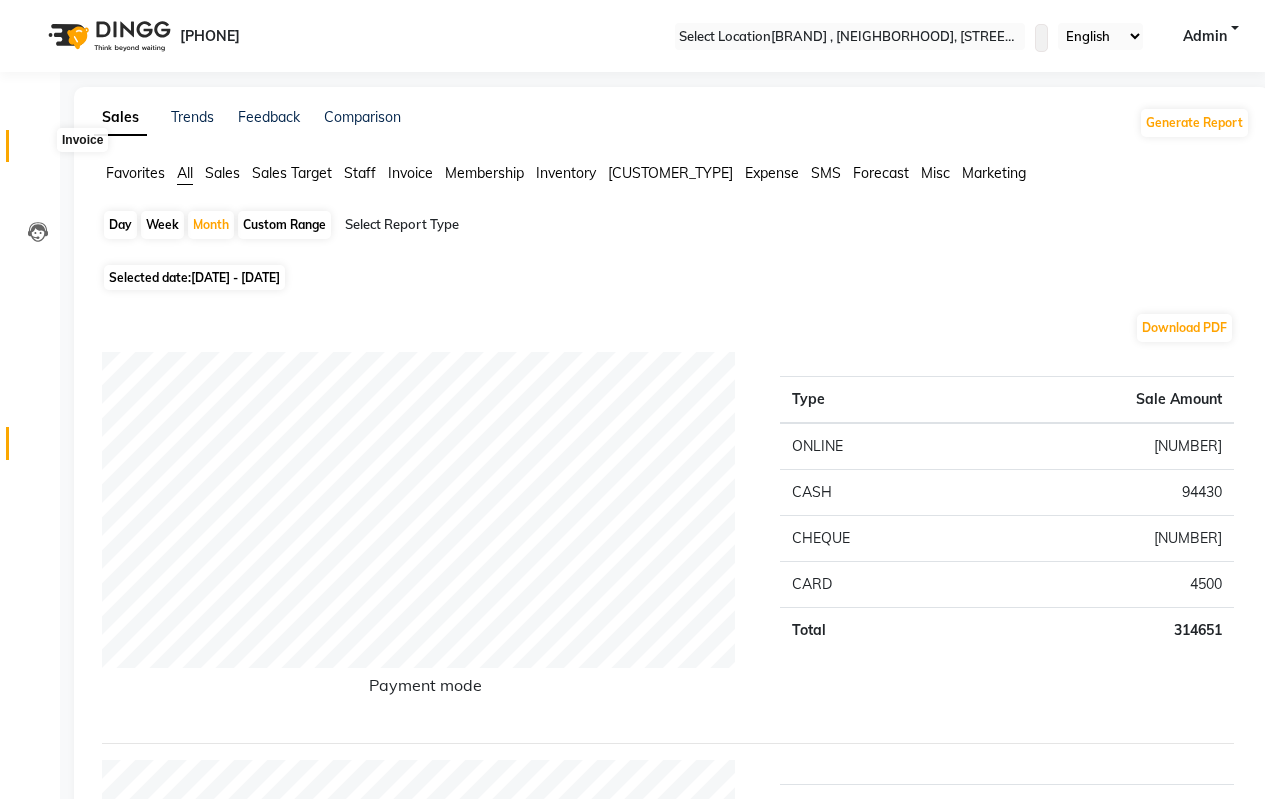 drag, startPoint x: 41, startPoint y: 137, endPoint x: 86, endPoint y: 129, distance: 45.705578 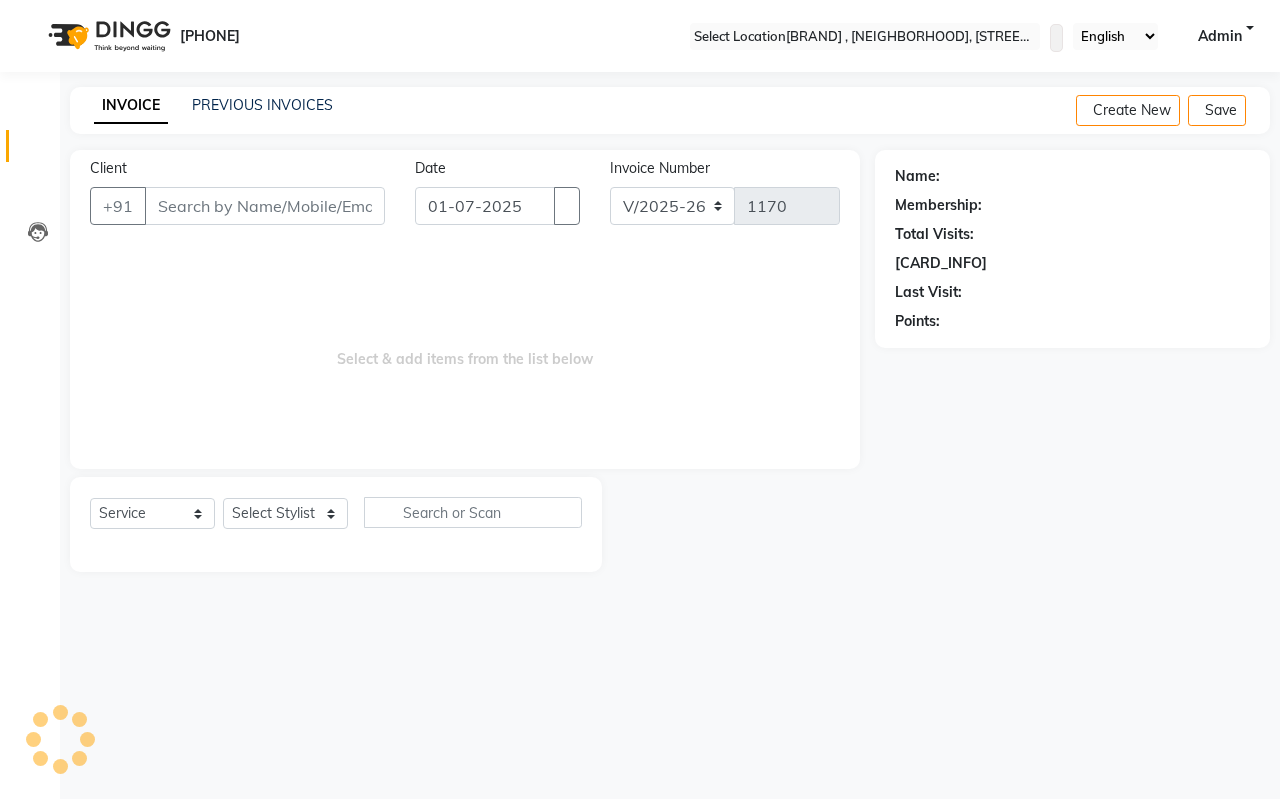 click on "Client" at bounding box center [265, 206] 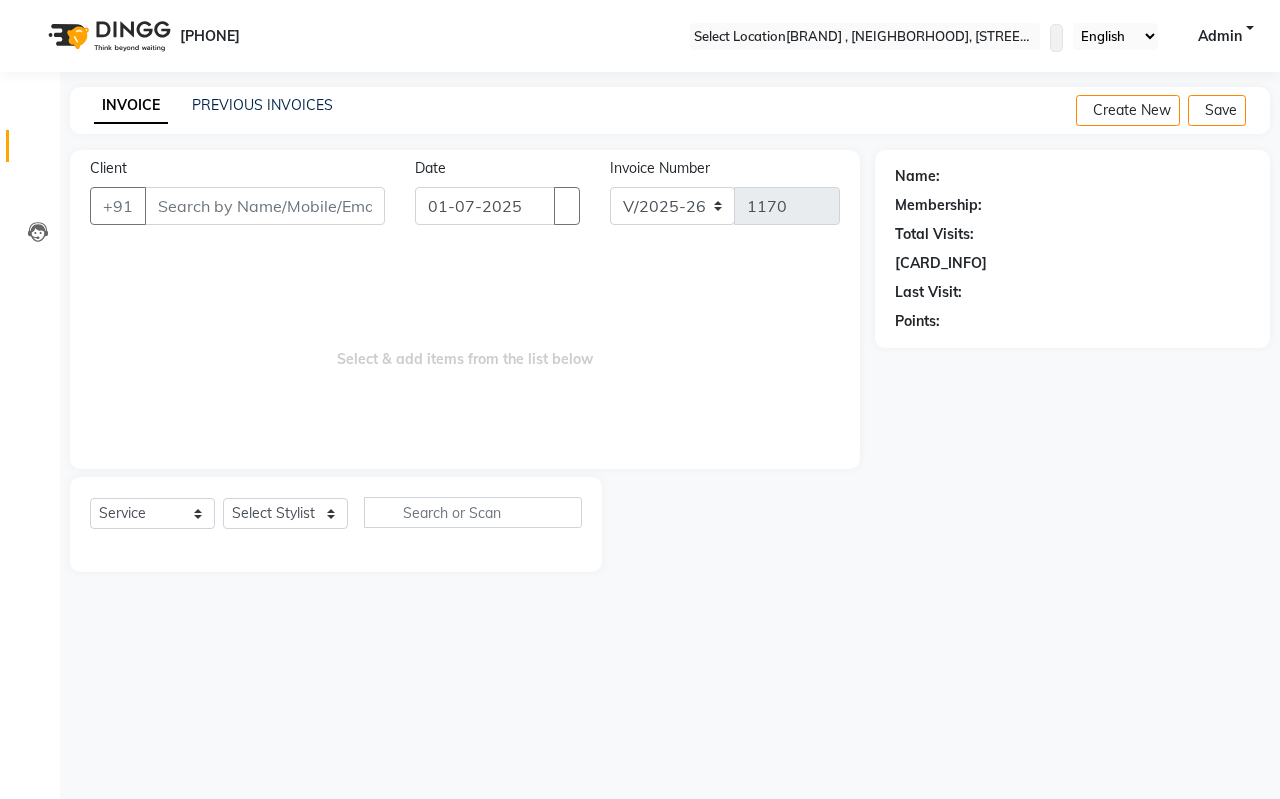 click on "Client +91" at bounding box center (237, 199) 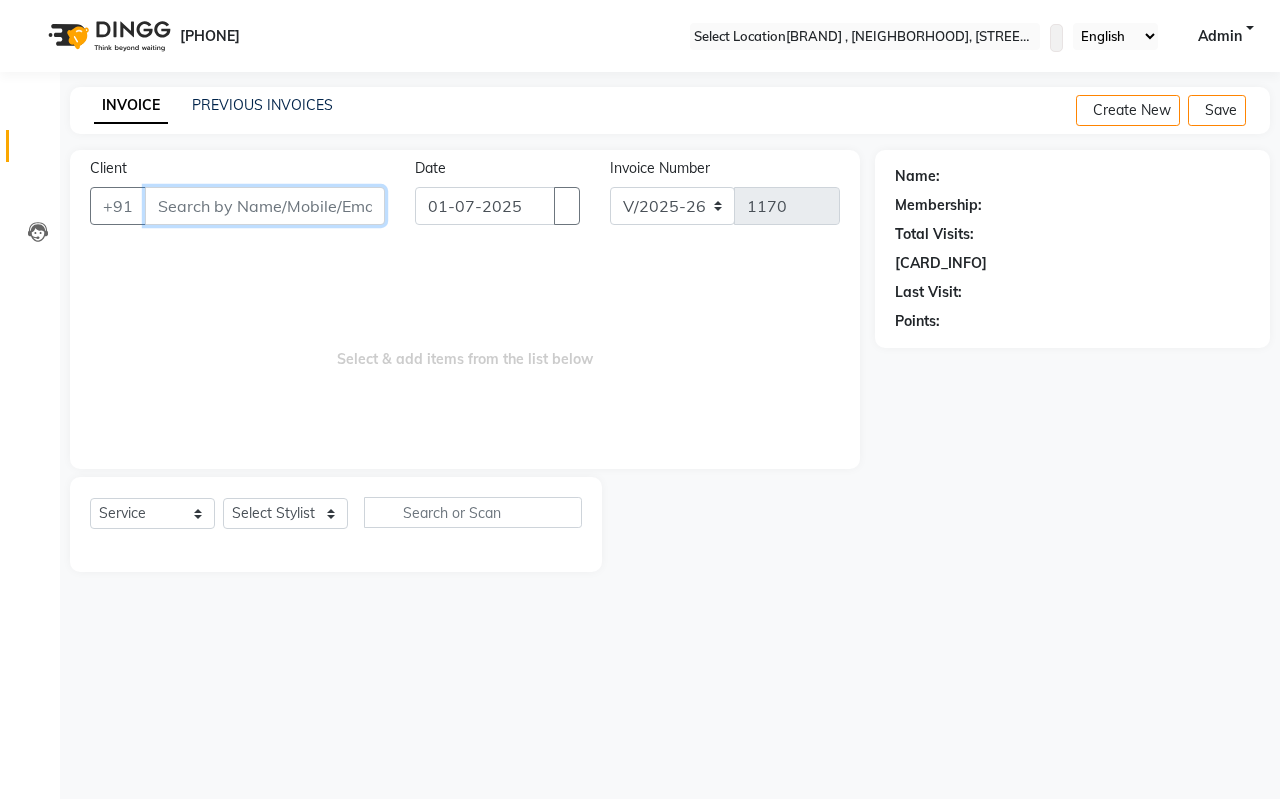 click on "Client" at bounding box center [265, 206] 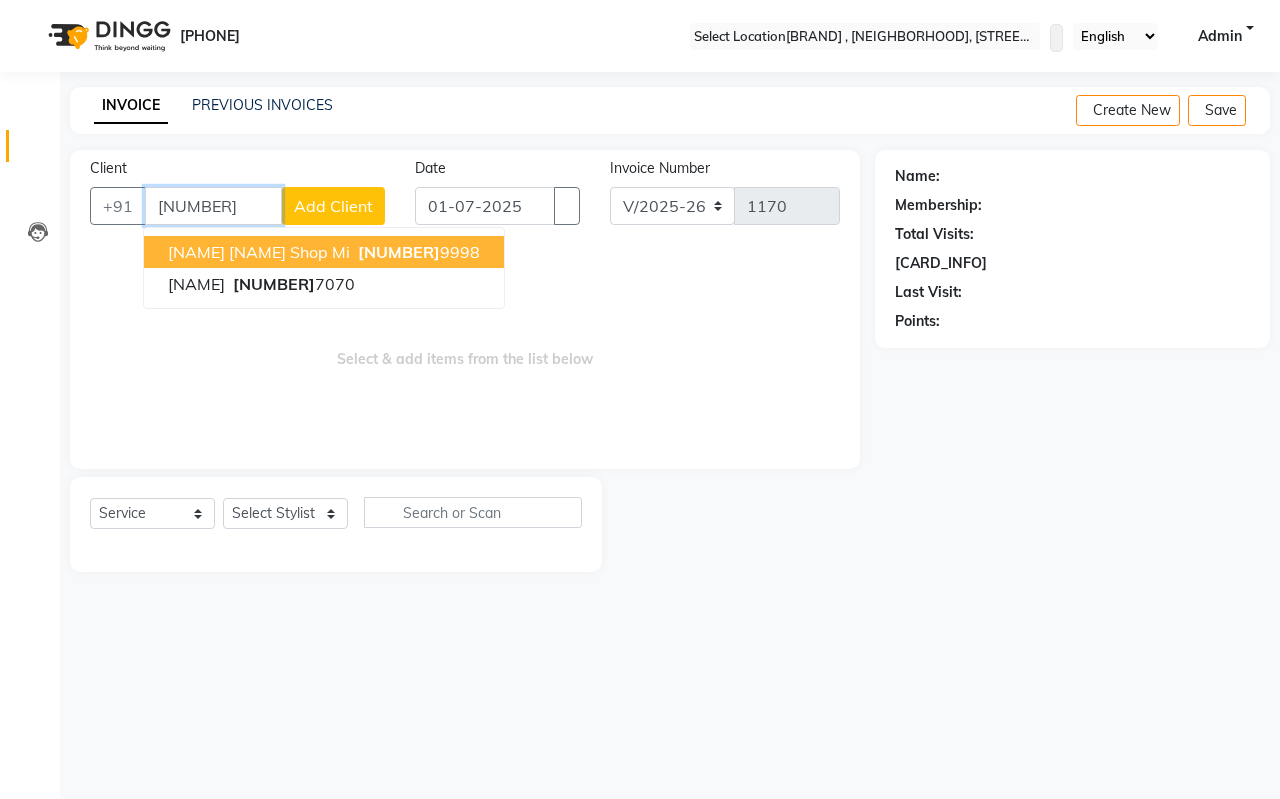 click on "[NAME] [NAME] Shop Mi" at bounding box center [259, 252] 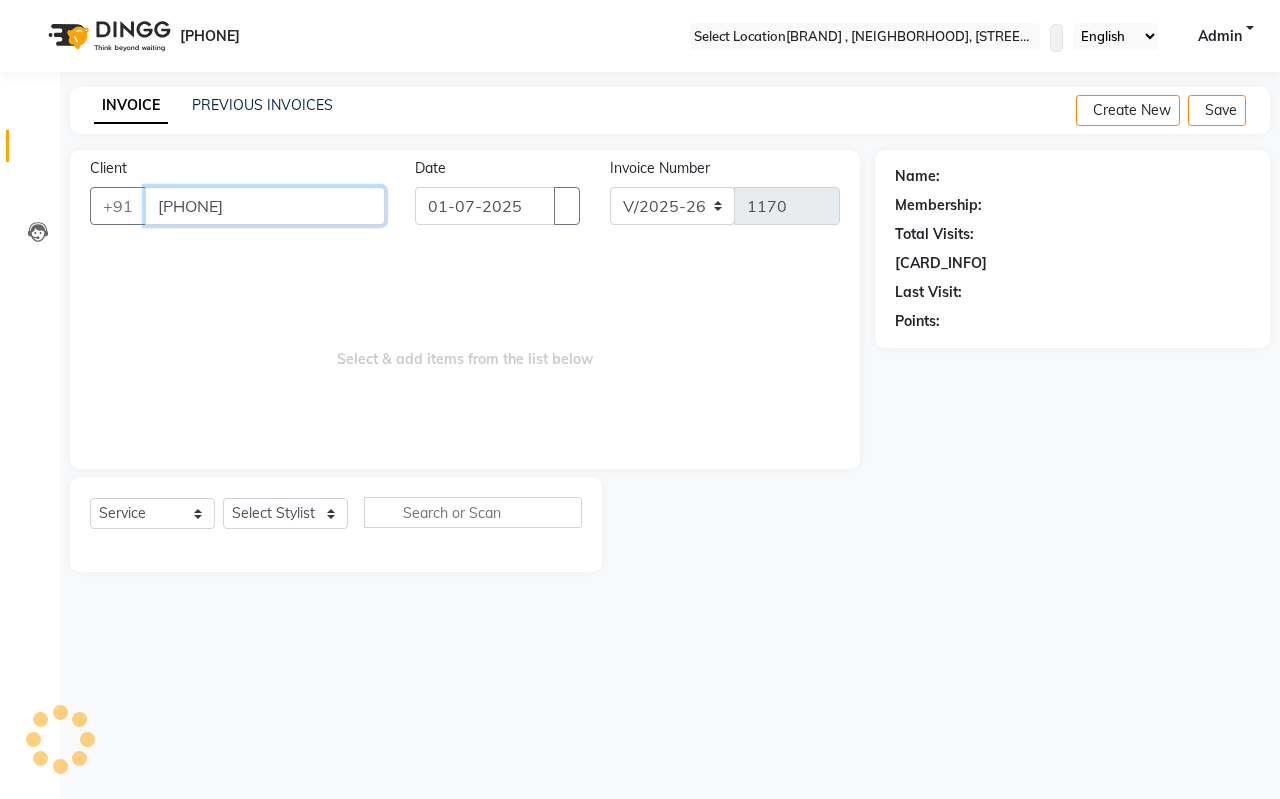 type on "[PHONE]" 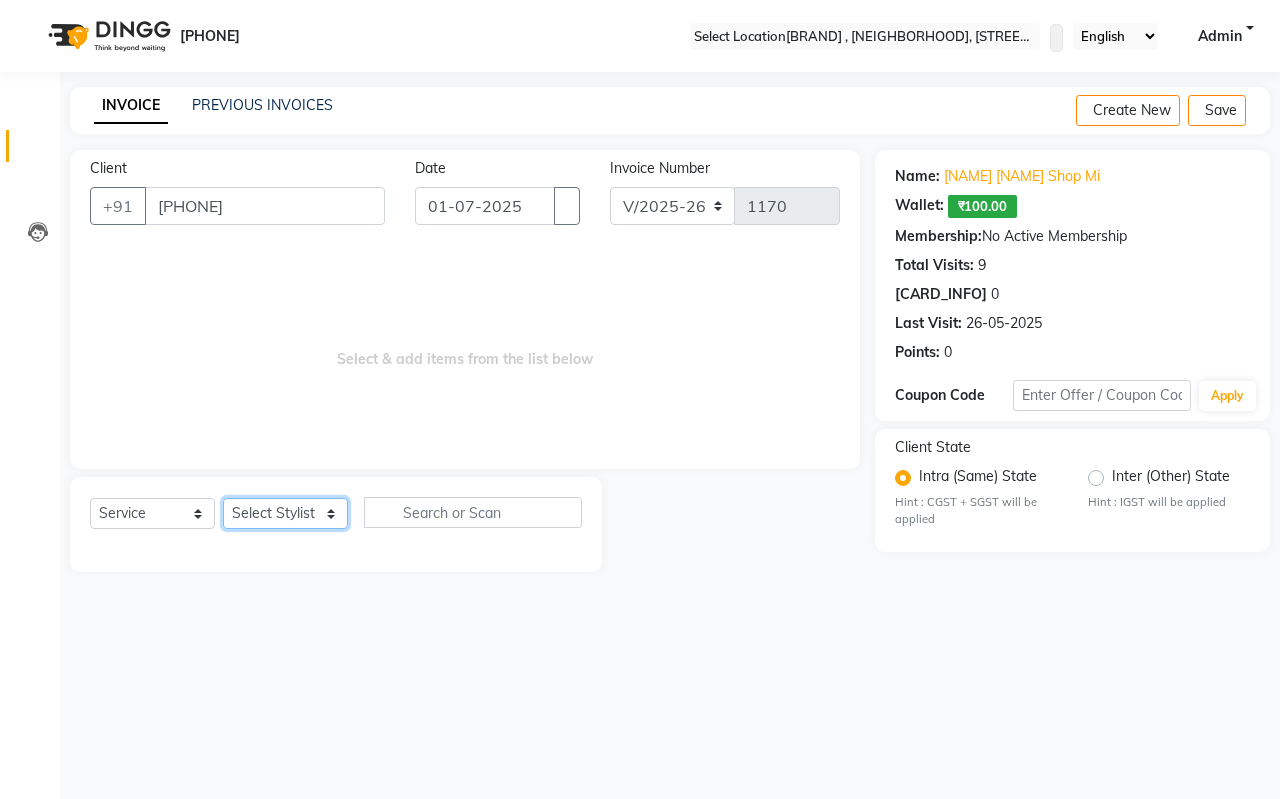 click on "Select Stylist [FIRST] [LAST] [FIRST] [LAST] [FIRST] [LAST] [FIRST] [LAST] [FIRST] [LAST] [FIRST] [LAST] [FIRST] [LAST] [FIRST] [LAST] [FIRST] [LAST] [FIRST] [LAST] [FIRST] [LAST] [FIRST] [LAST]" at bounding box center [285, 513] 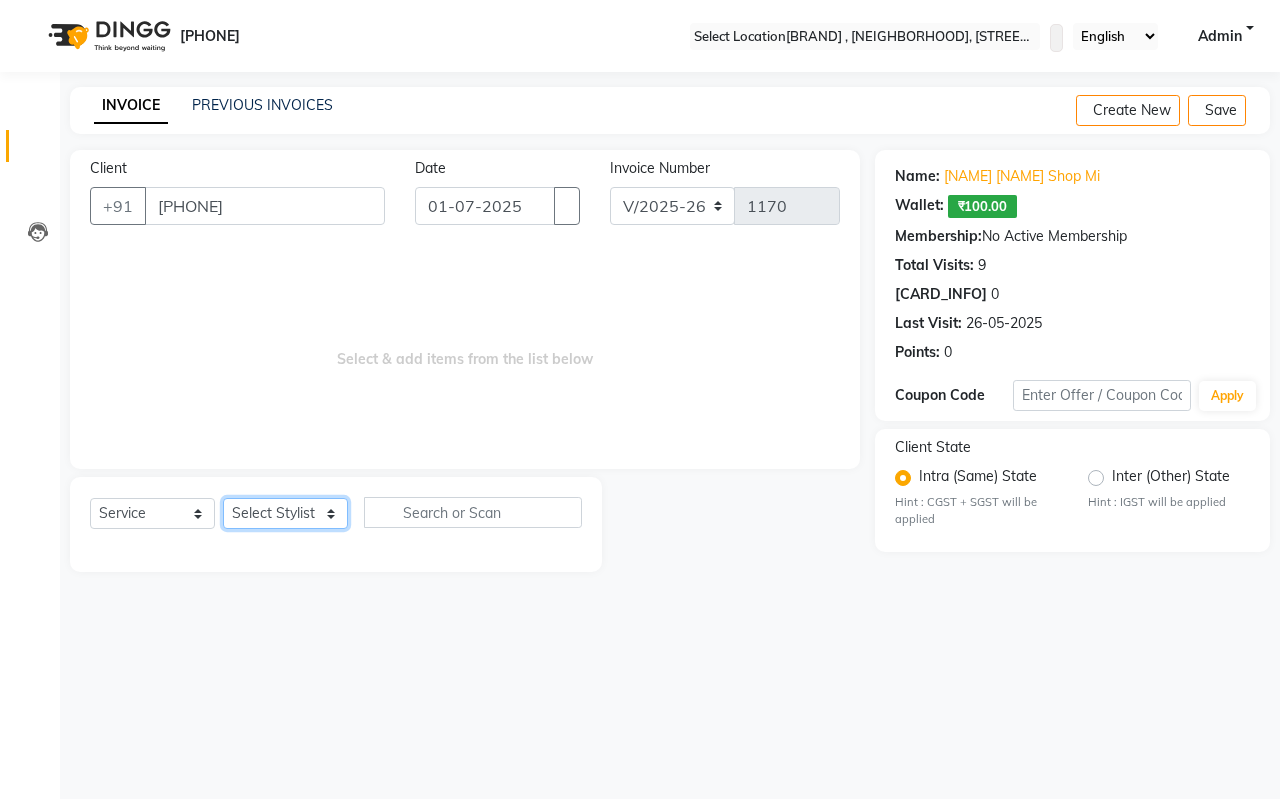 select on "30153" 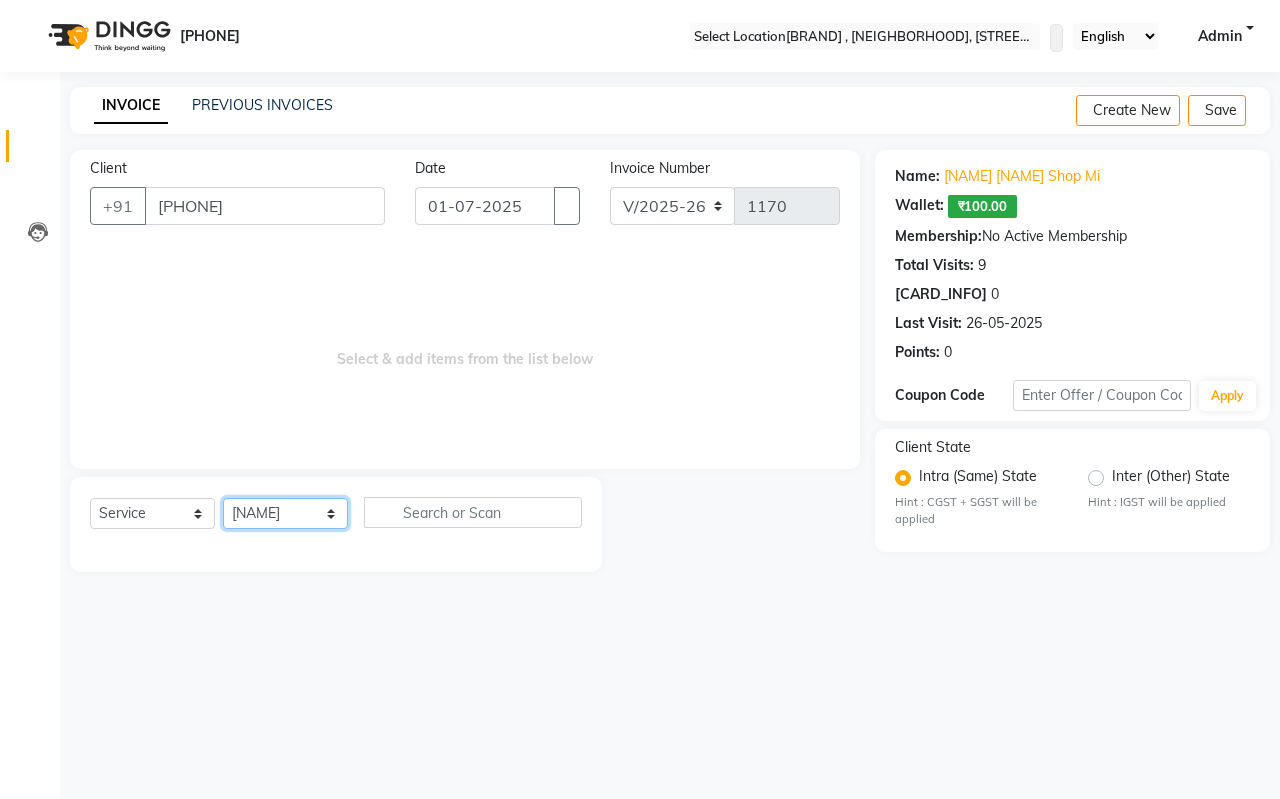 click on "Select Stylist [FIRST] [LAST] [FIRST] [LAST] [FIRST] [LAST] [FIRST] [LAST] [FIRST] [LAST] [FIRST] [LAST] [FIRST] [LAST] [FIRST] [LAST] [FIRST] [LAST] [FIRST] [LAST] [FIRST] [LAST] [FIRST] [LAST]" at bounding box center [285, 513] 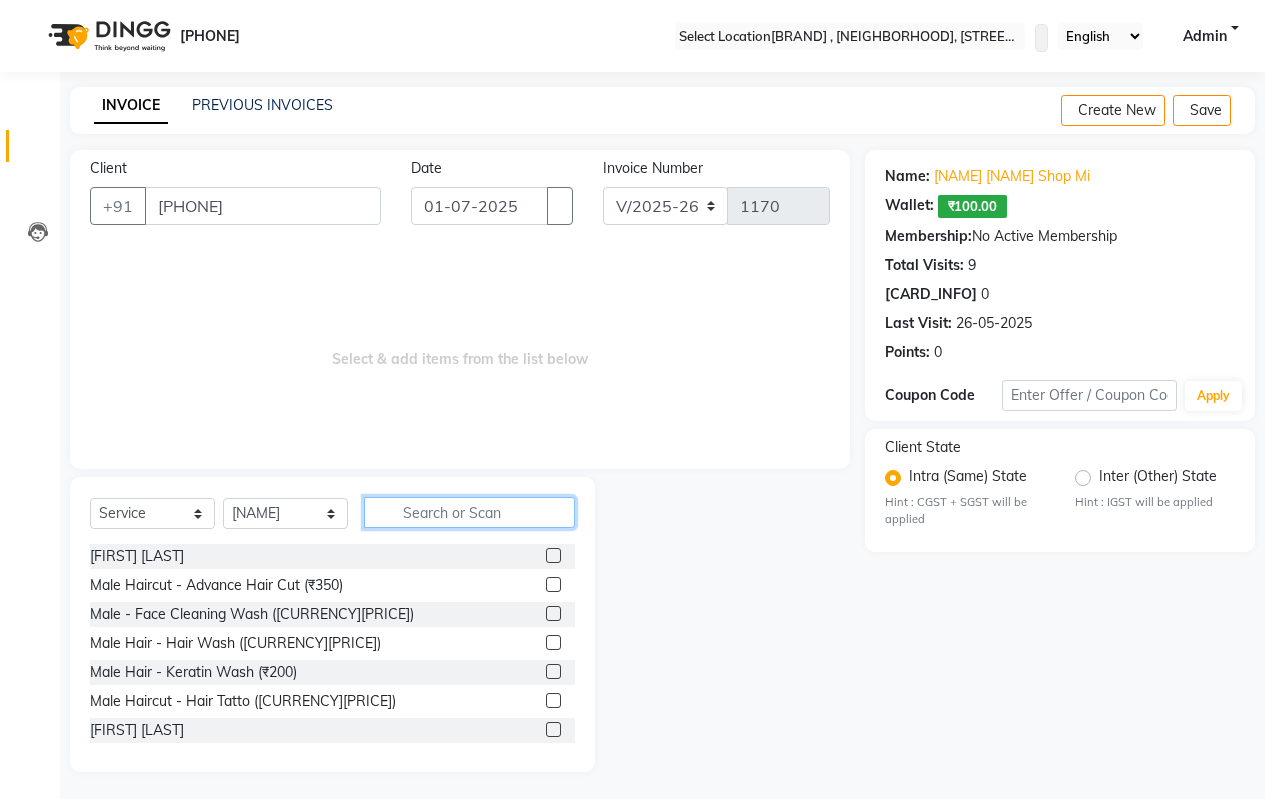 click at bounding box center (469, 512) 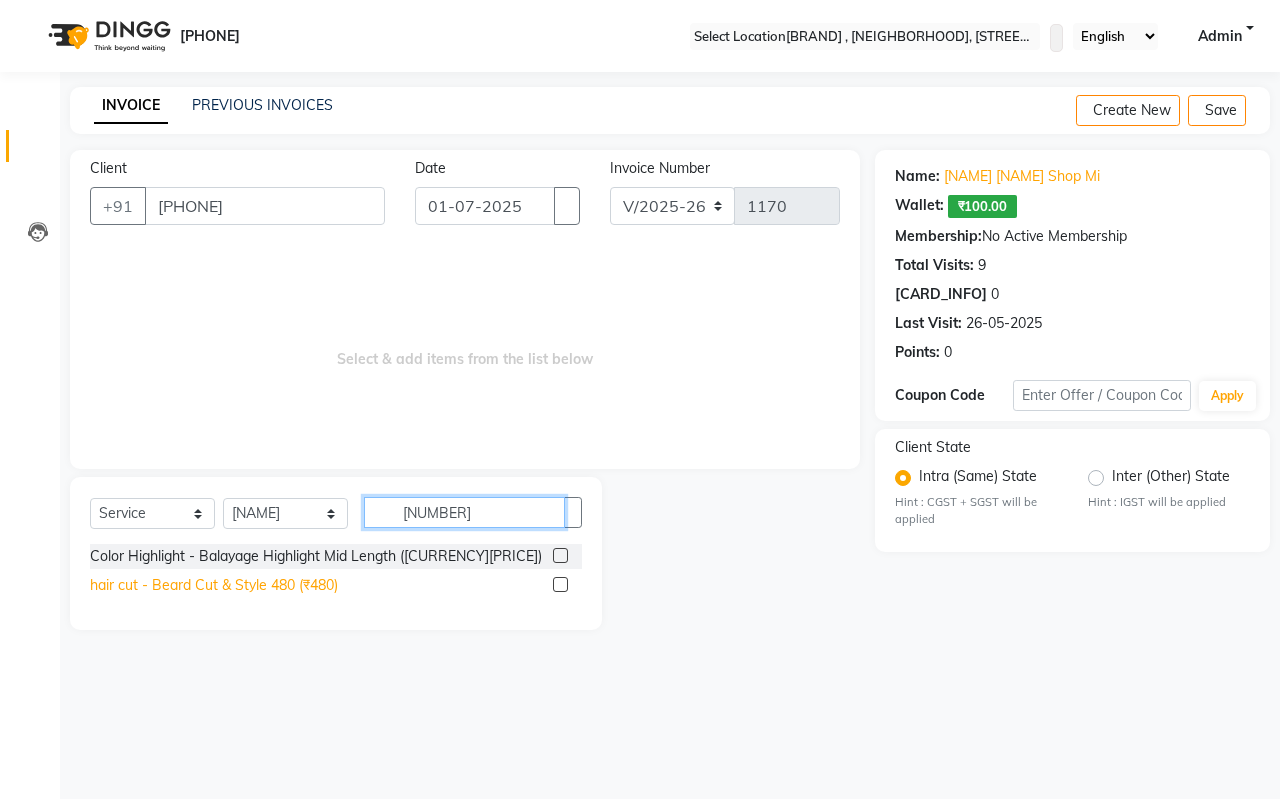type on "[NUMBER]" 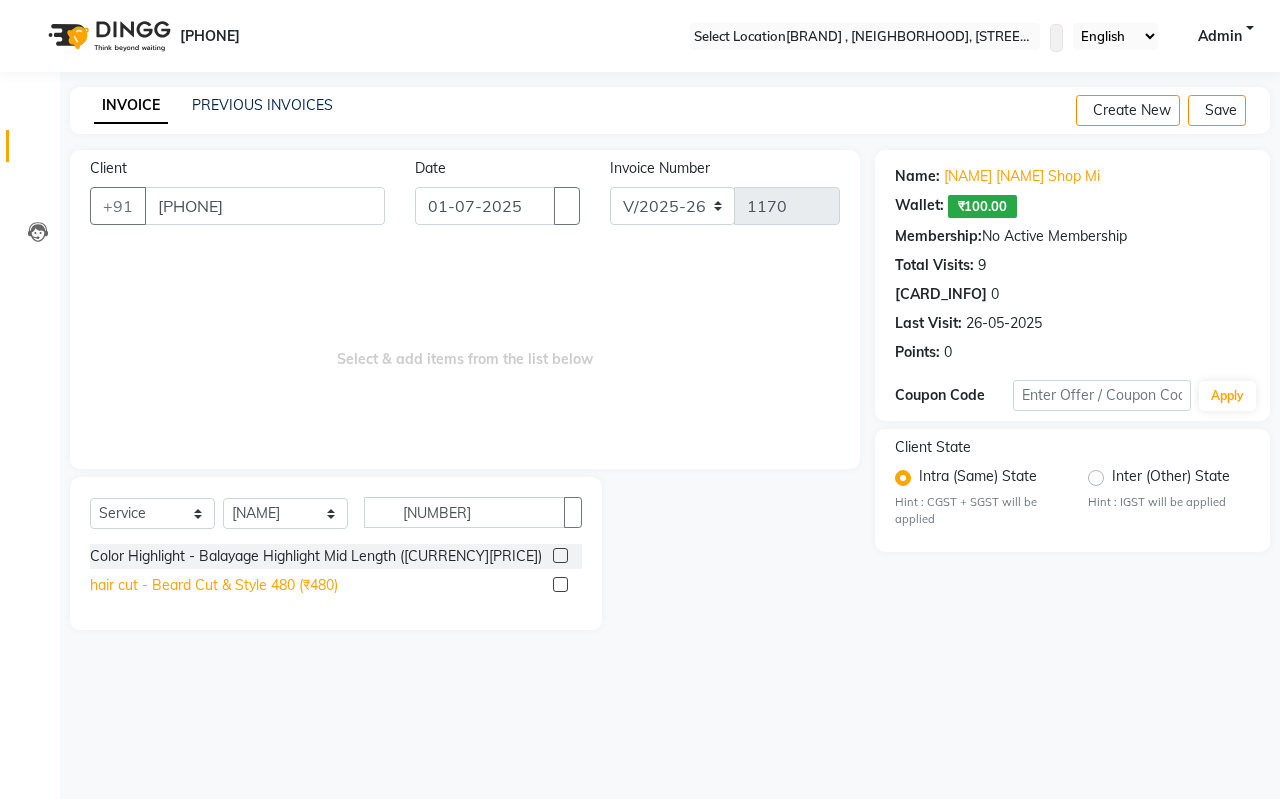 click on "hair cut  - Beard Cut & Style 480 (₹480)" at bounding box center [316, 556] 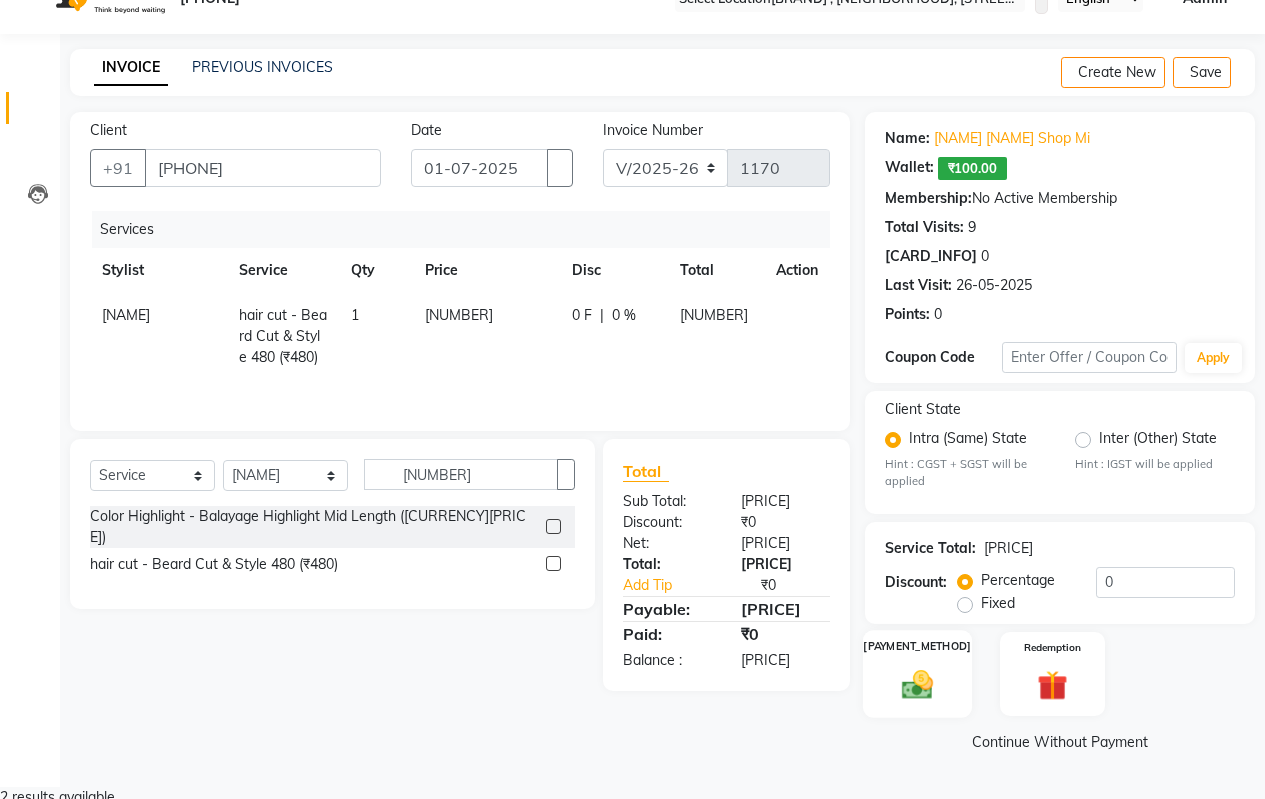 click at bounding box center (917, 685) 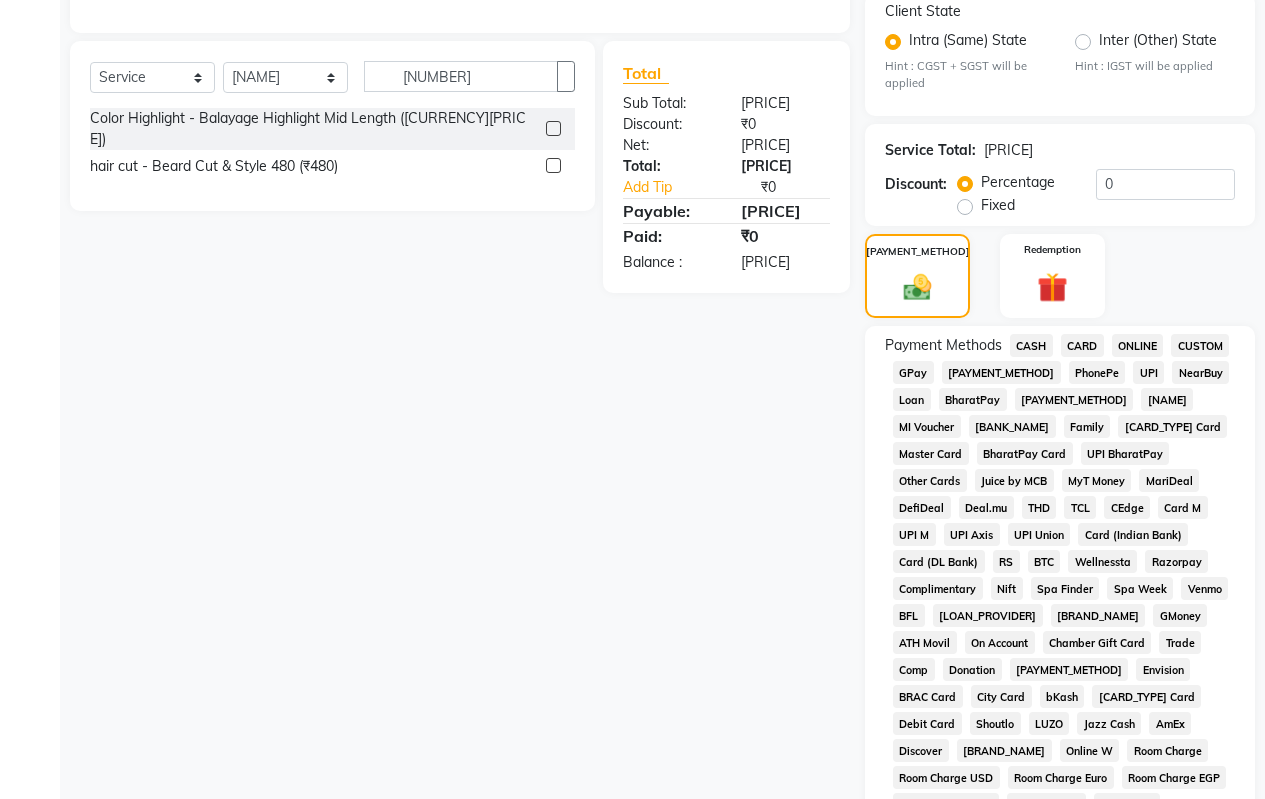 scroll, scrollTop: 438, scrollLeft: 0, axis: vertical 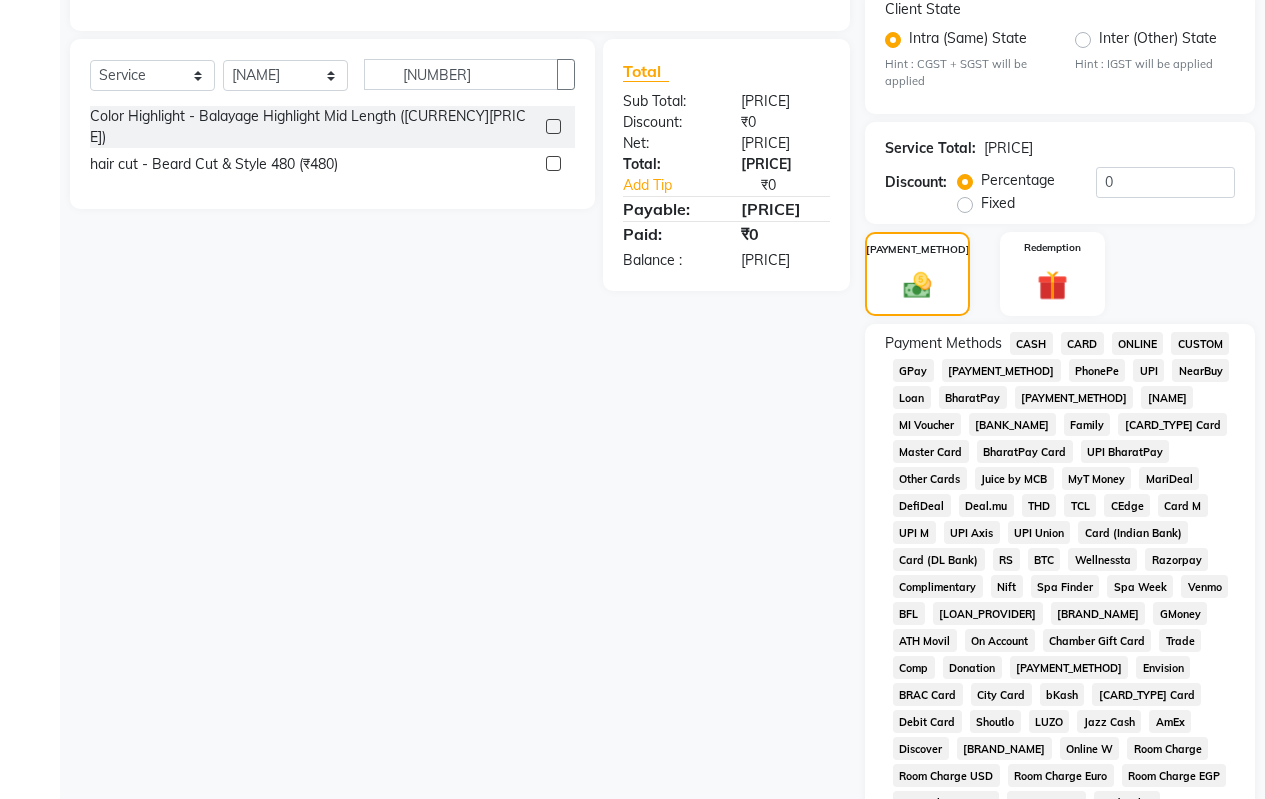 click on "ONLINE" at bounding box center [1031, 343] 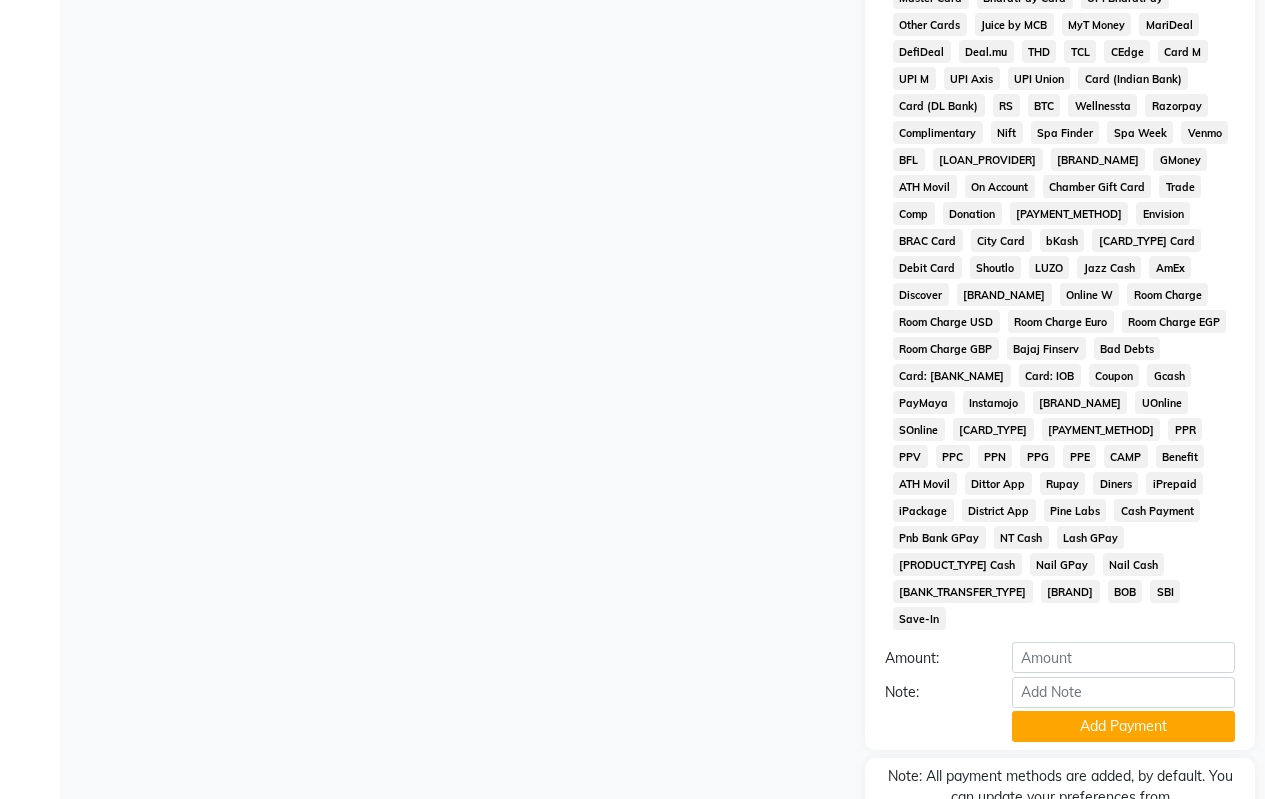 scroll, scrollTop: 919, scrollLeft: 0, axis: vertical 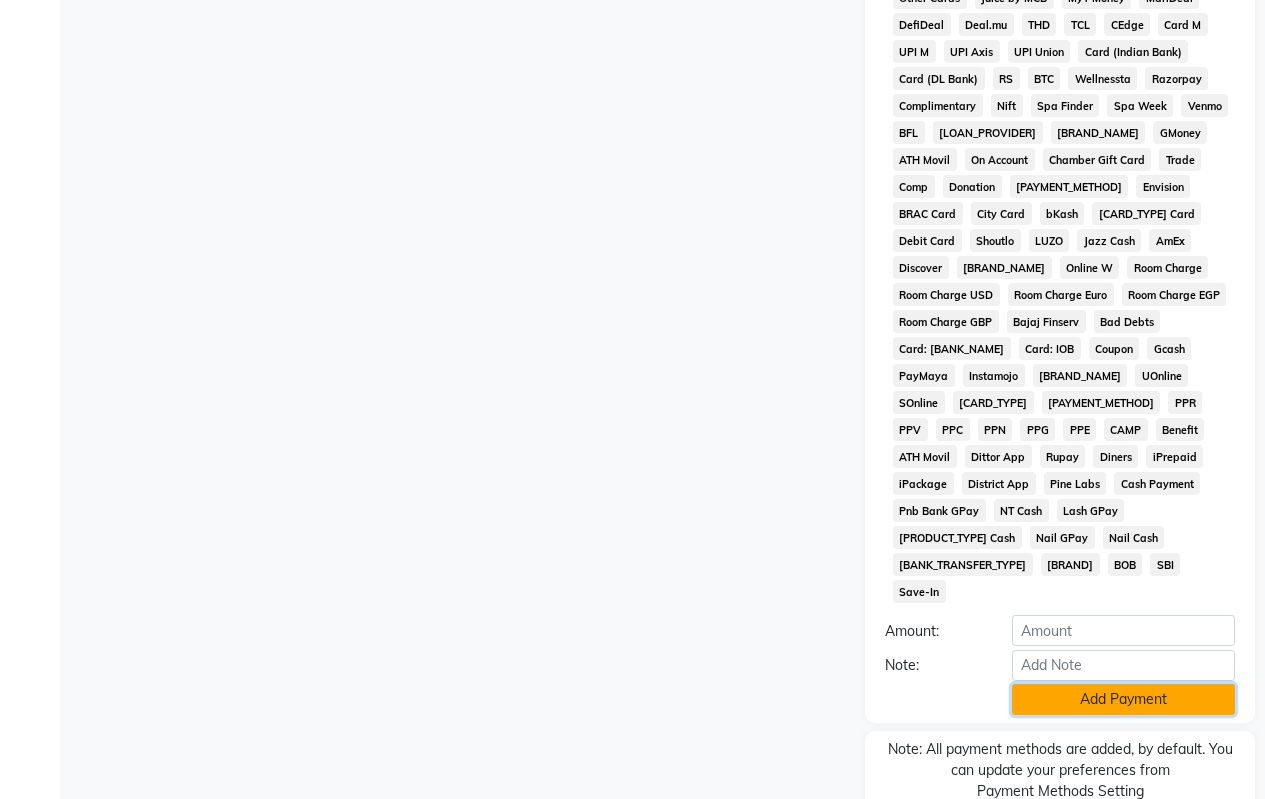 click on "Add Payment" at bounding box center (1123, 699) 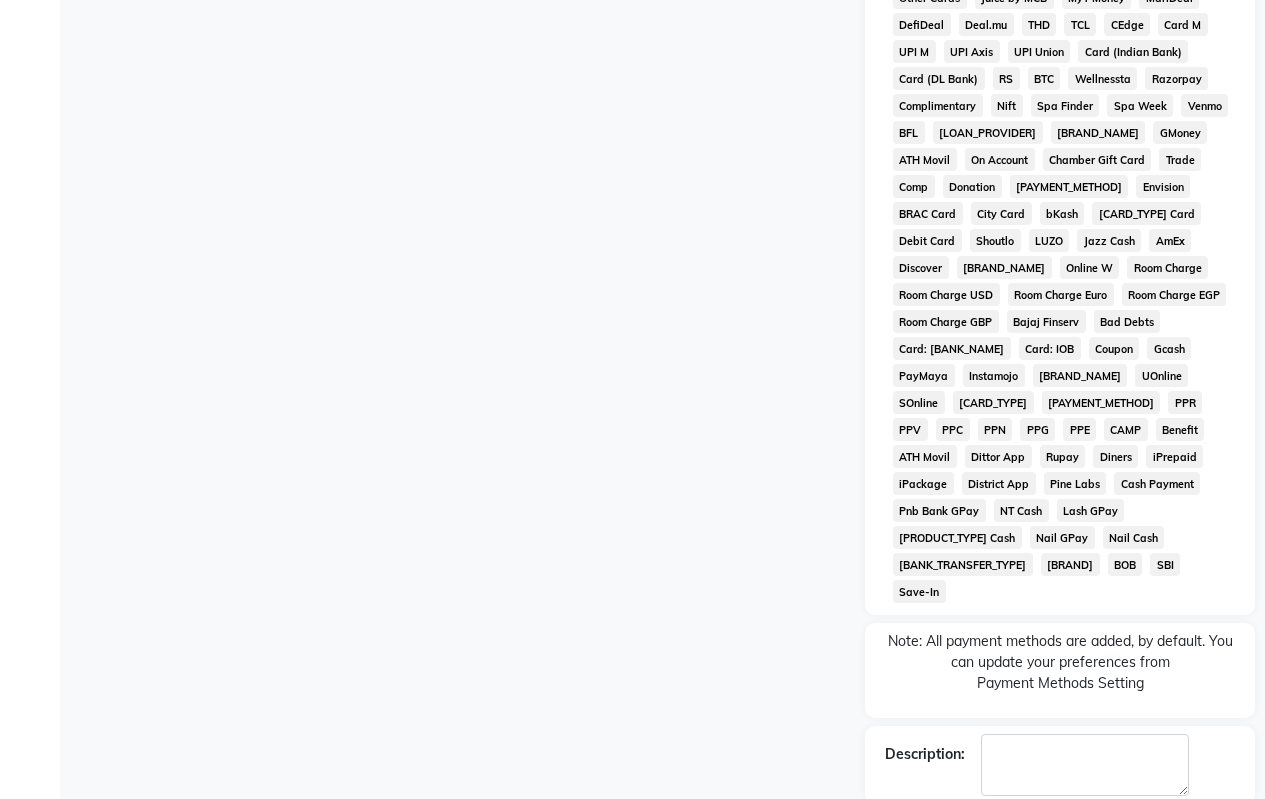 click on "Checkout" at bounding box center (1060, 856) 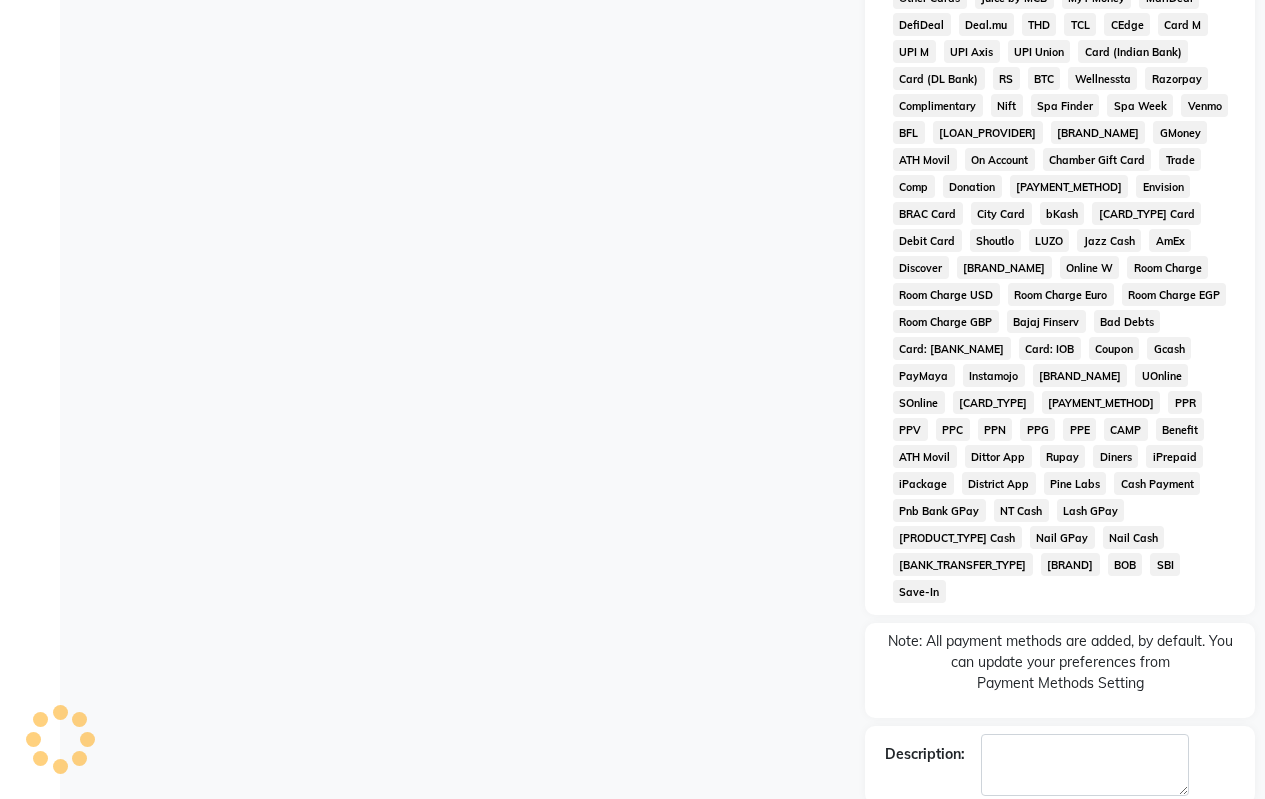 scroll, scrollTop: 926, scrollLeft: 0, axis: vertical 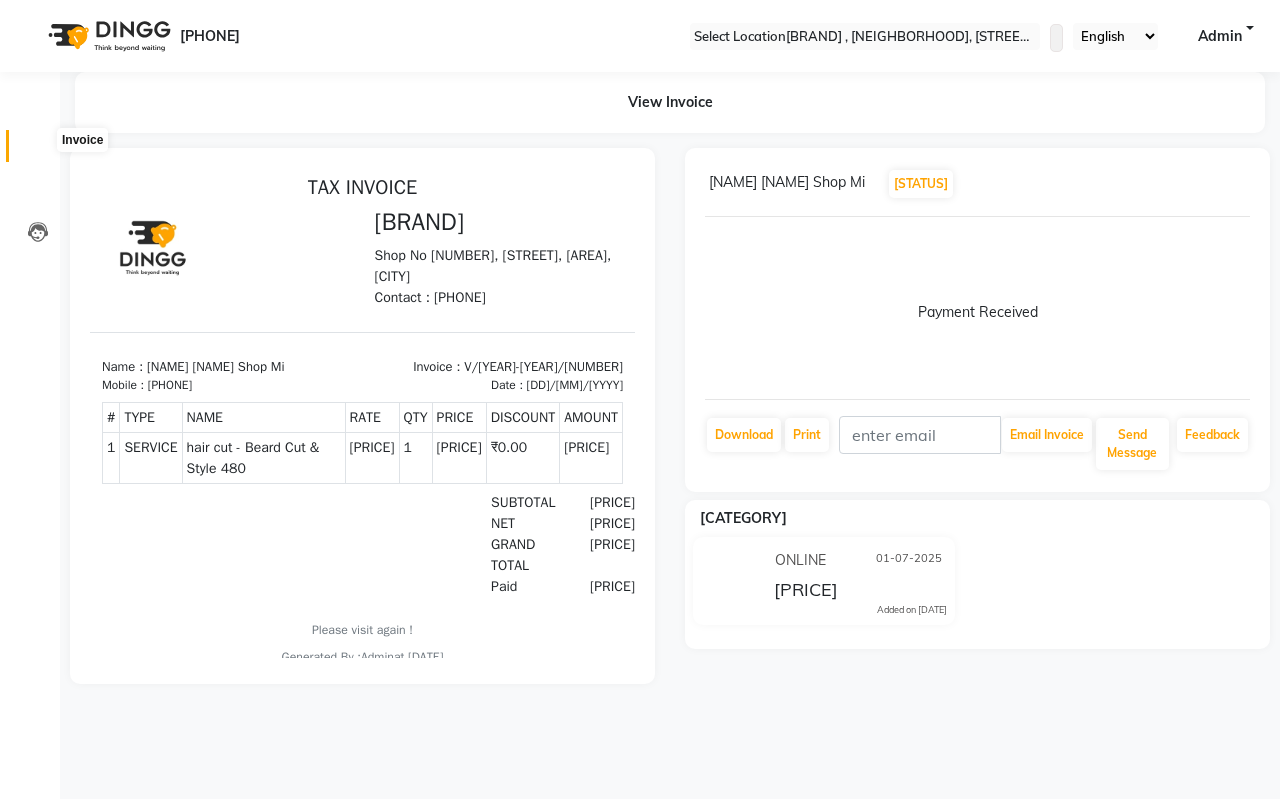 click at bounding box center (38, 151) 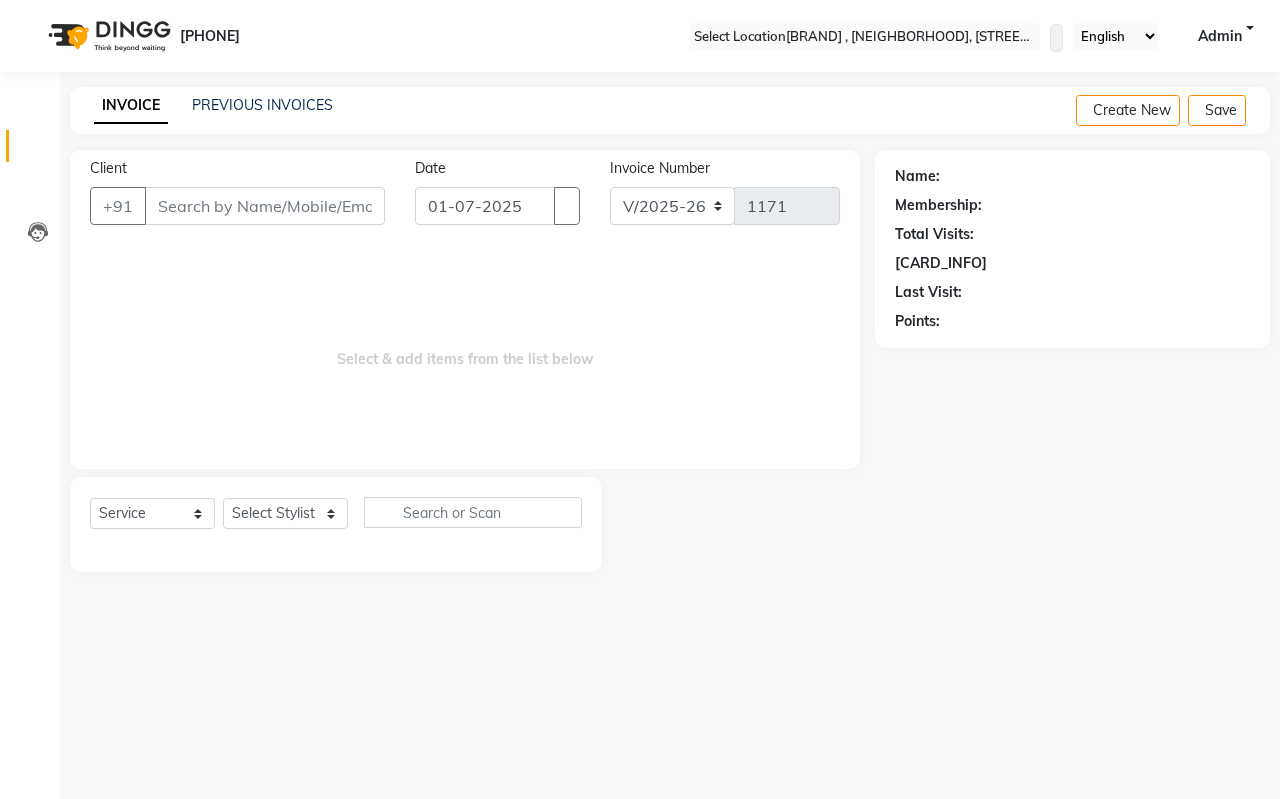 click on "[PHONE] Select Location × Vp's Salon , [NAME], N [NUMBER], [NAME], WhatsApp Status ✕ Status: Disconnected Most Recent Message: [DD]-[MM]-[YYYY] 12:56 PM Recent Service Activity: [DD]-[MM]-[YYYY] 01:34 PM [PHONE] Whatsapp Settings English ENGLISH Español العربية मराठी हिंदी ગુજરાતી தமிழ் 中文 Notifications nothing to show Admin Manage Profile Change Password Sign out Version:3.14.0 ☀ VP's Salon , [NAME], N [NUMBER], [NAME], Calendar Invoice Clients Leads Marketing Members Inventory Staff Reports Settings Completed InProgress Upcoming Dropped Tentative Check-In Confirm Bookings Generate Report Segments Page Builder INVOICE PREVIOUS INVOICES Create New Save Client +[COUNTRY_CODE] Date [DD]-[MM]-[YYYY] Invoice Number V/[YEAR] V/[YEAR]-[YEAR] [NUMBER] Select & add items from the list below Select Service Product Membership Package Voucher Prepaid Gift Card Select Stylist [NAME] [NAME] [NAME] [NAME] [NAME] [NAME] [NAME]" at bounding box center [640, 399] 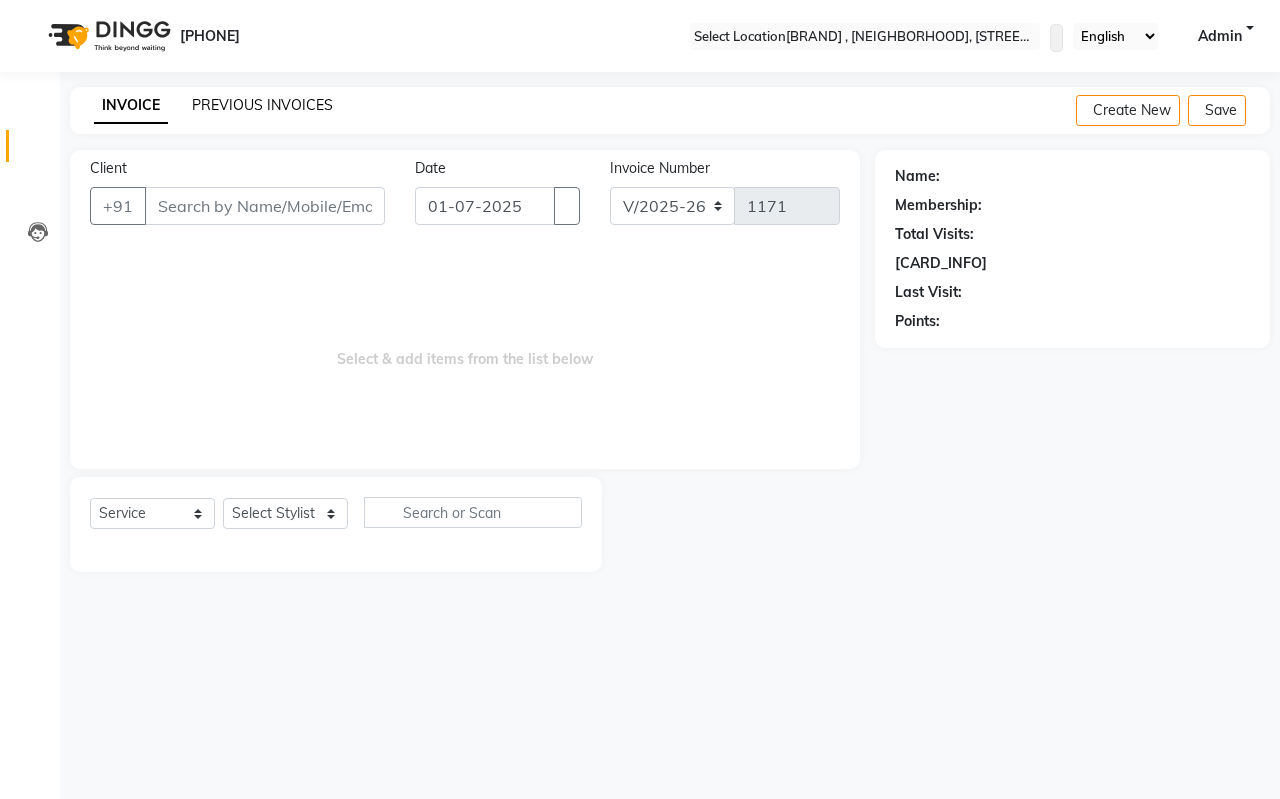 click on "PREVIOUS INVOICES" at bounding box center [262, 105] 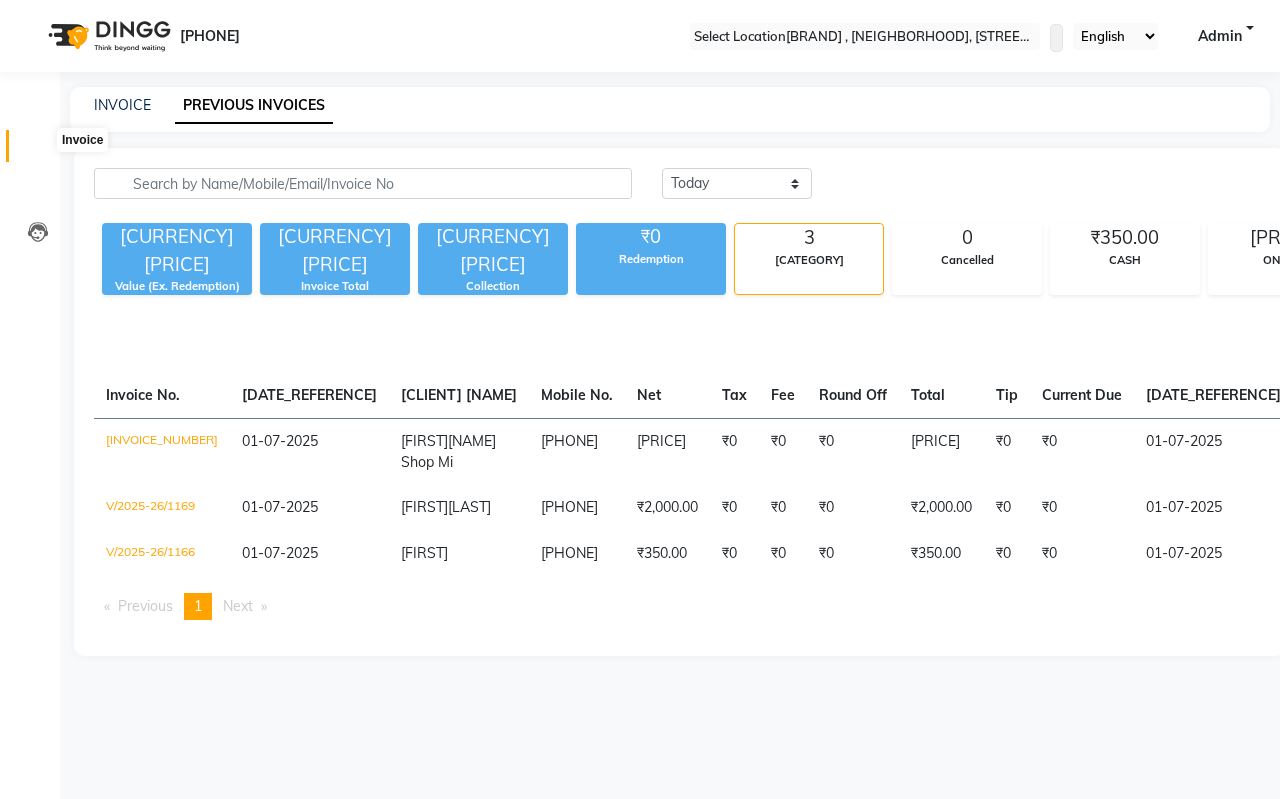 drag, startPoint x: 38, startPoint y: 141, endPoint x: 118, endPoint y: 136, distance: 80.1561 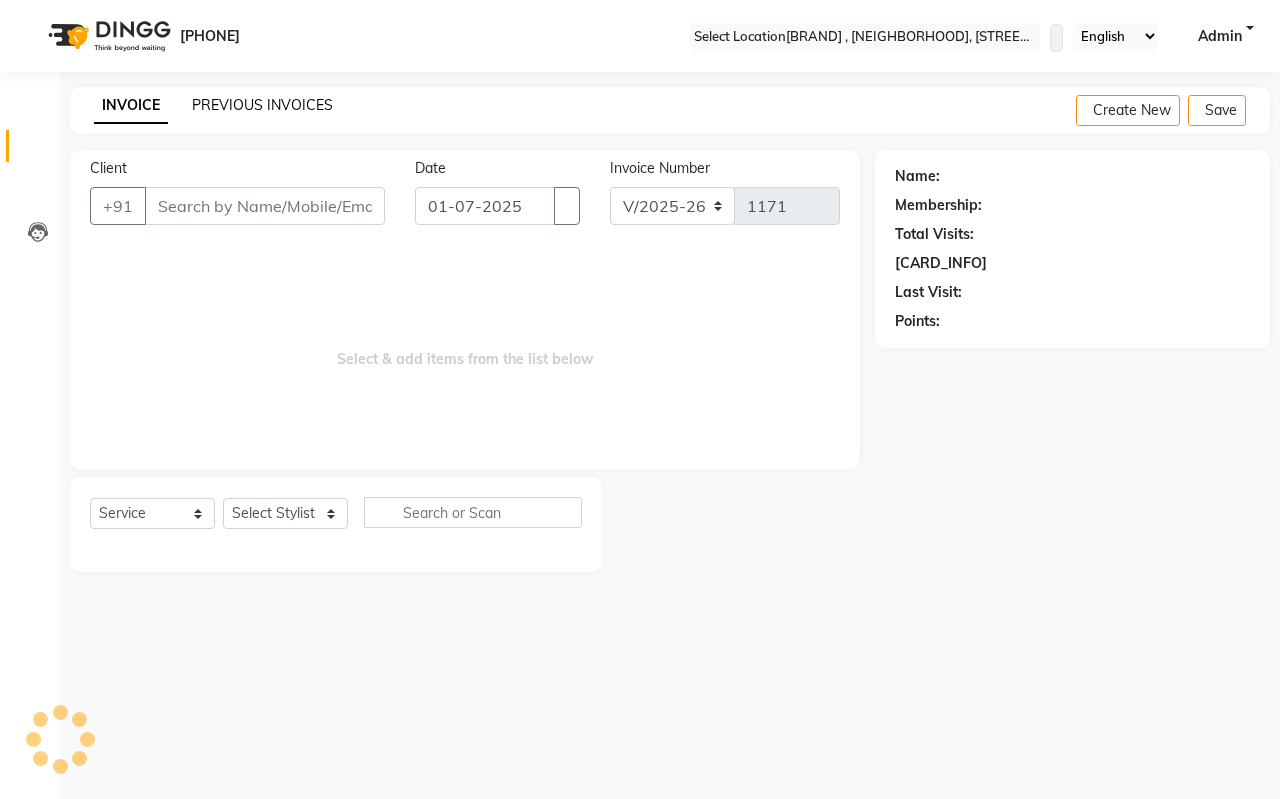 click on "PREVIOUS INVOICES" at bounding box center (262, 105) 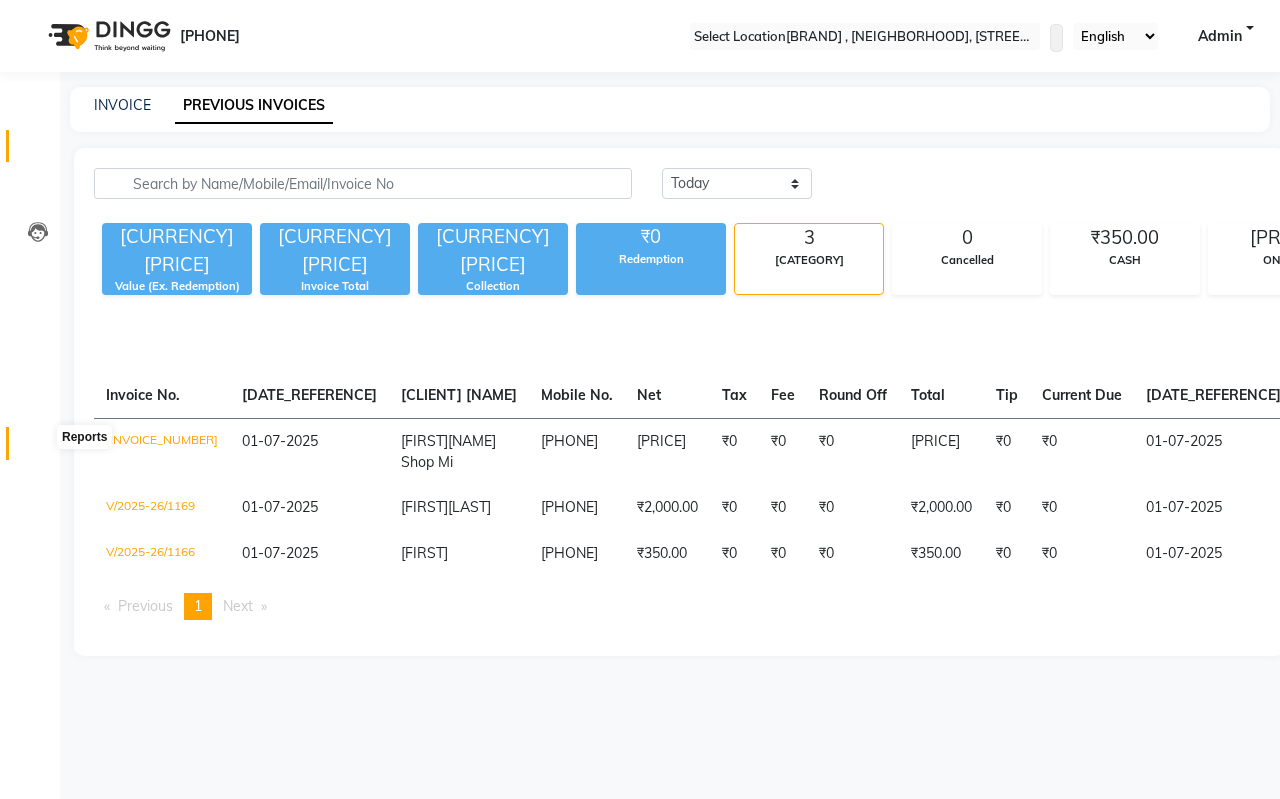 click at bounding box center [38, 448] 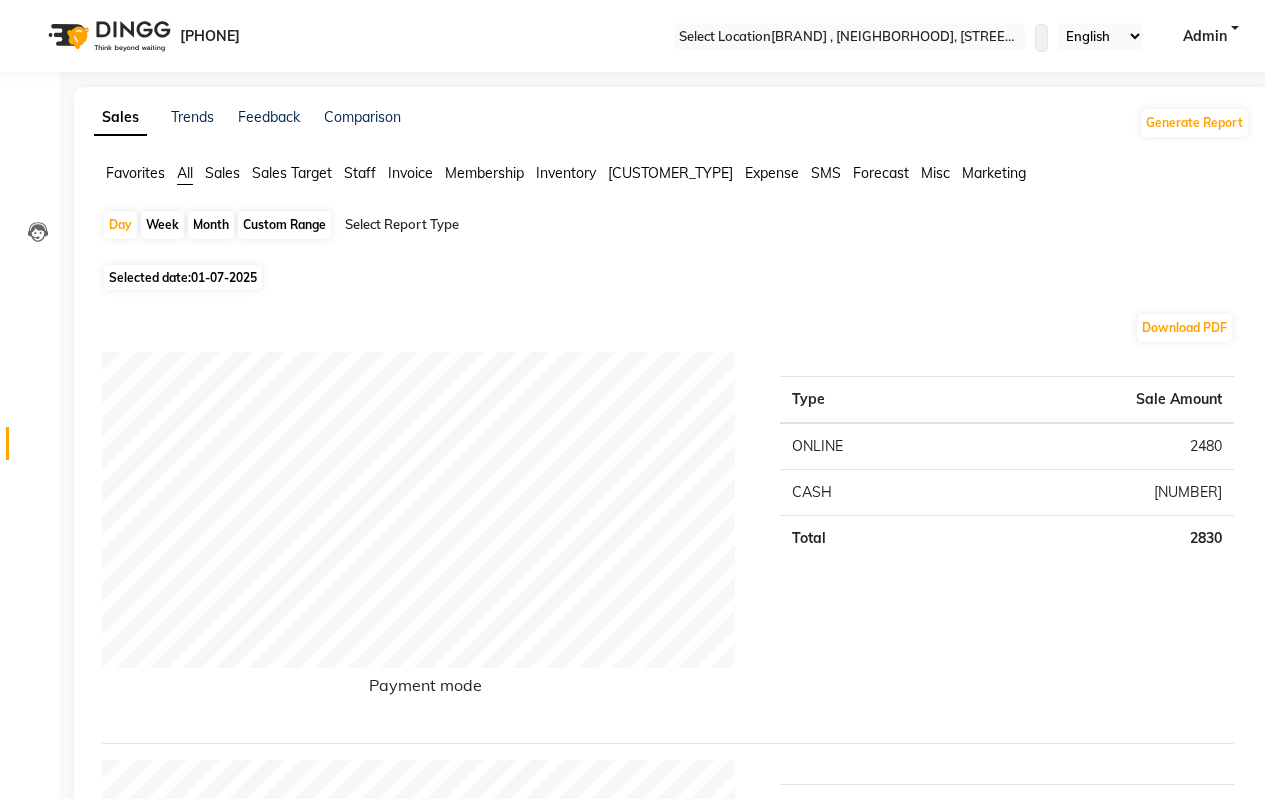 click on "Month" at bounding box center (211, 225) 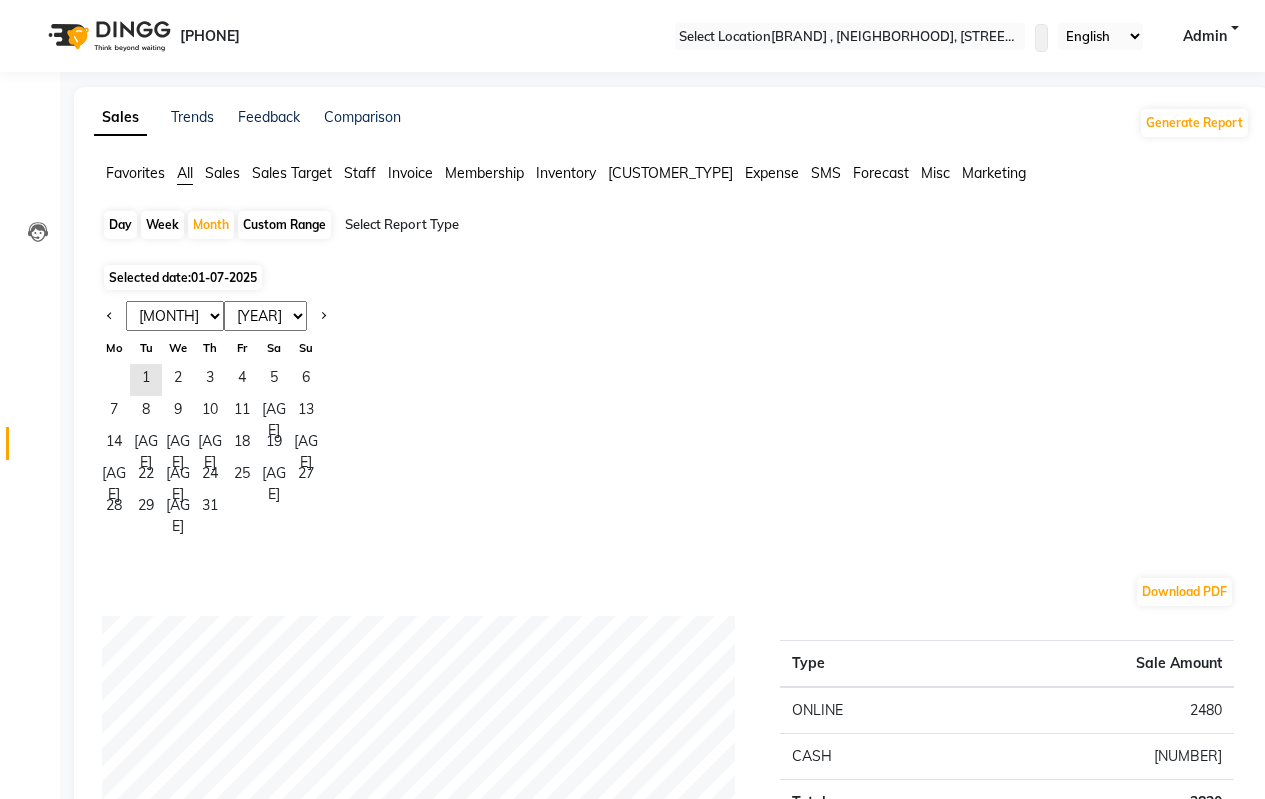 click on "Jan Feb Mar Apr May Jun Jul Aug Sep Oct Nov Dec" at bounding box center (175, 316) 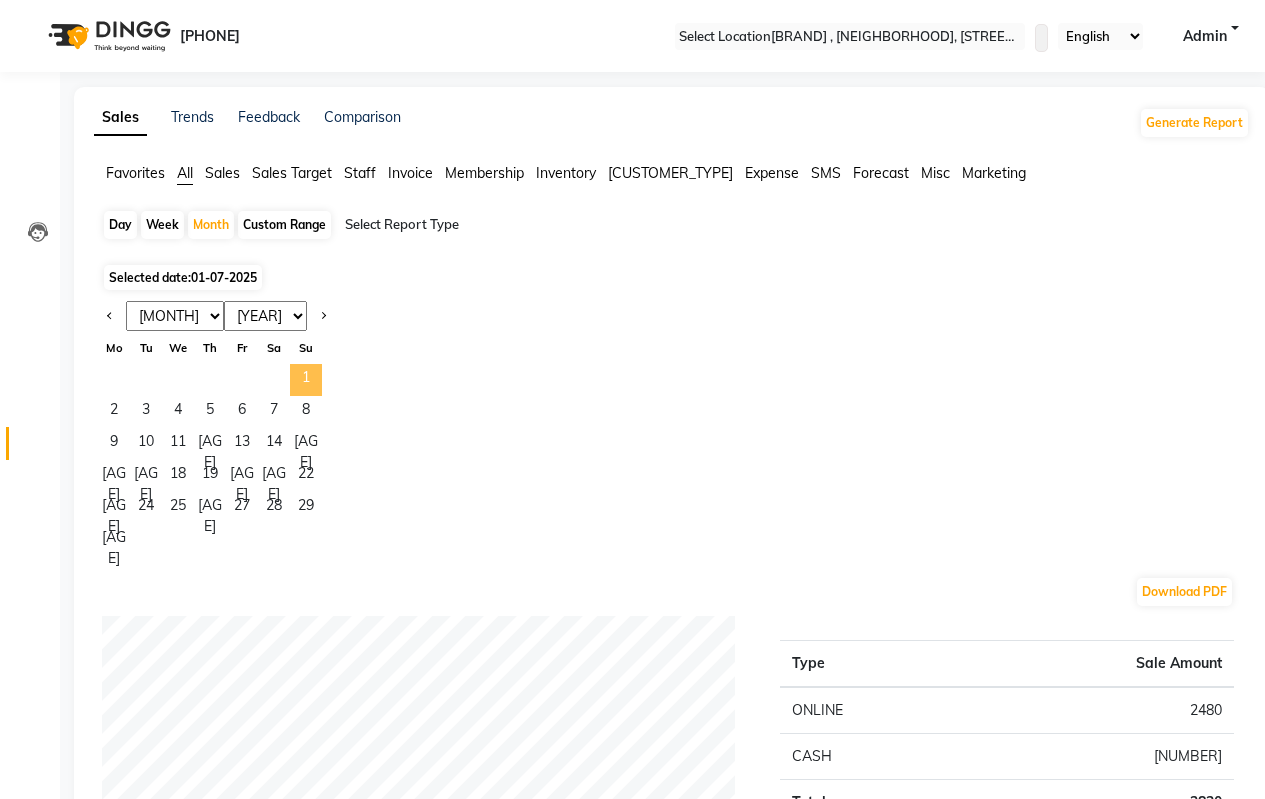click on "1" at bounding box center [306, 380] 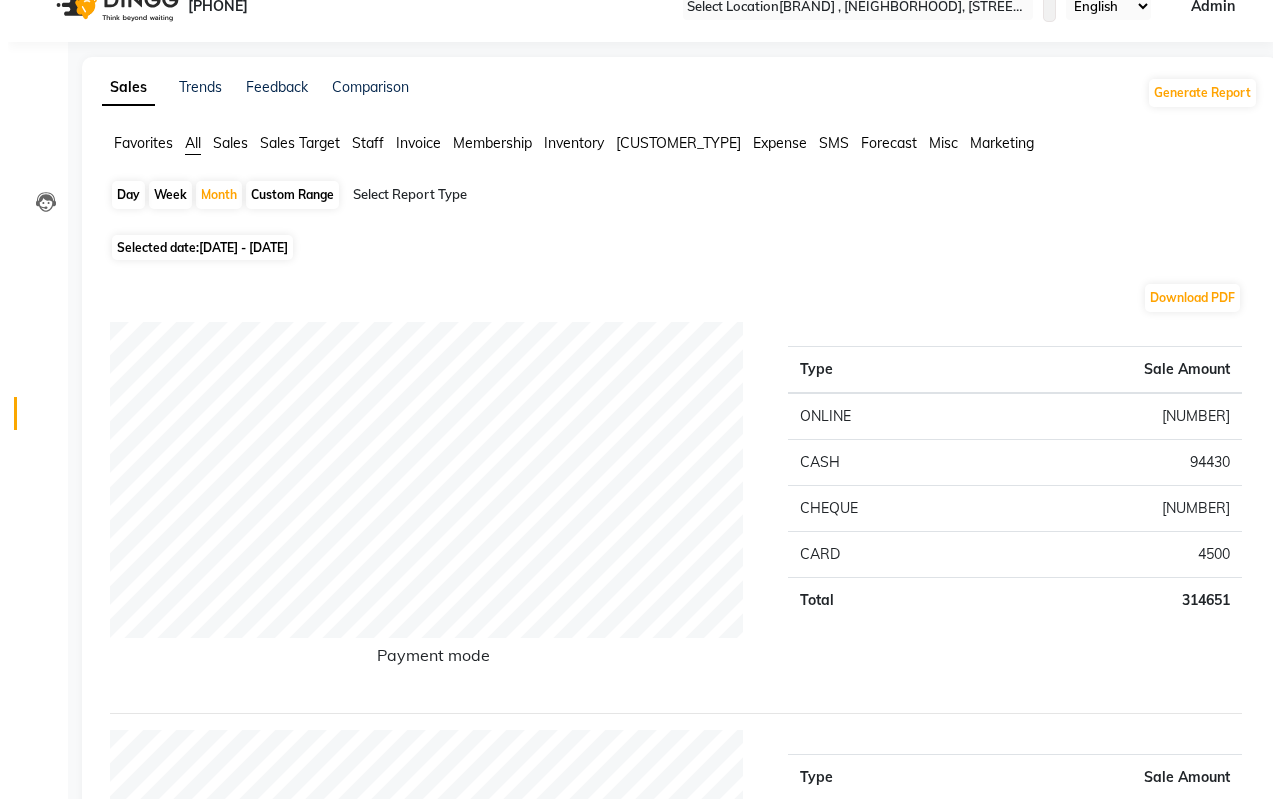scroll, scrollTop: 0, scrollLeft: 0, axis: both 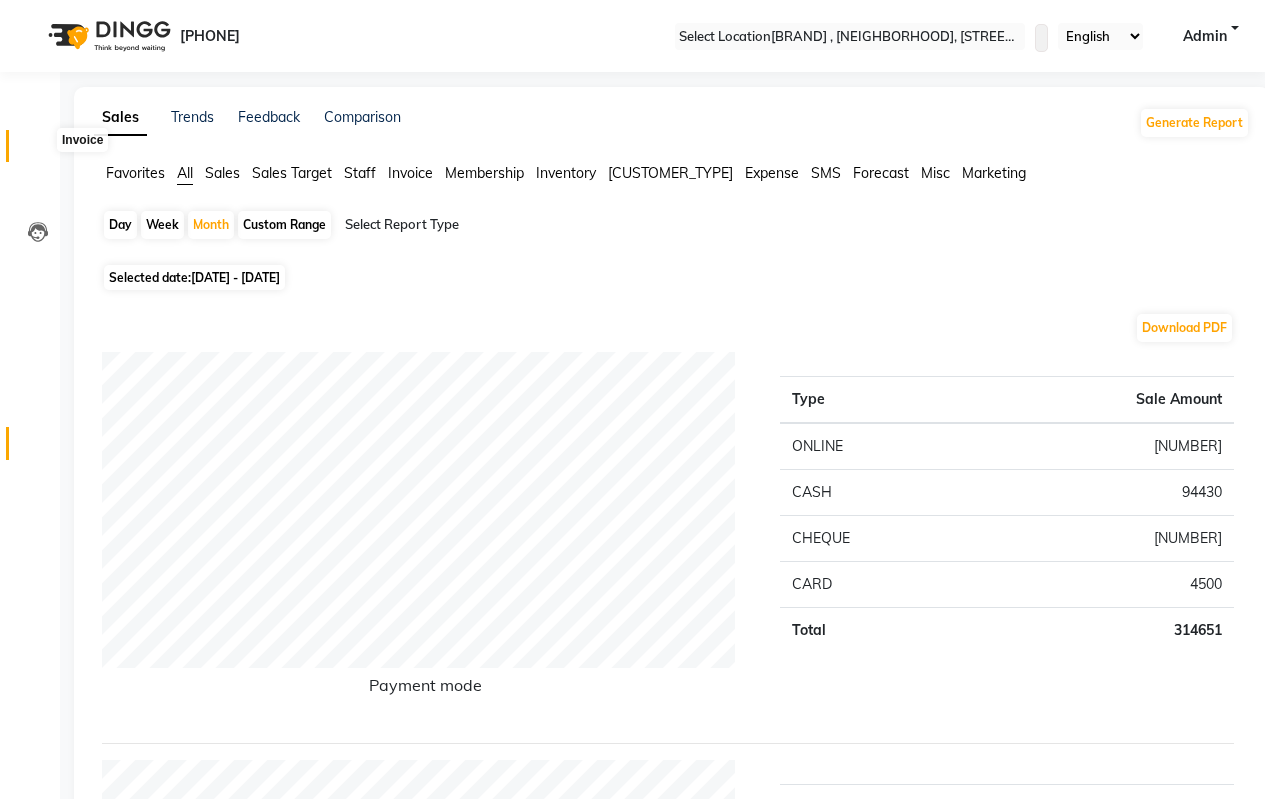 click at bounding box center (37, 151) 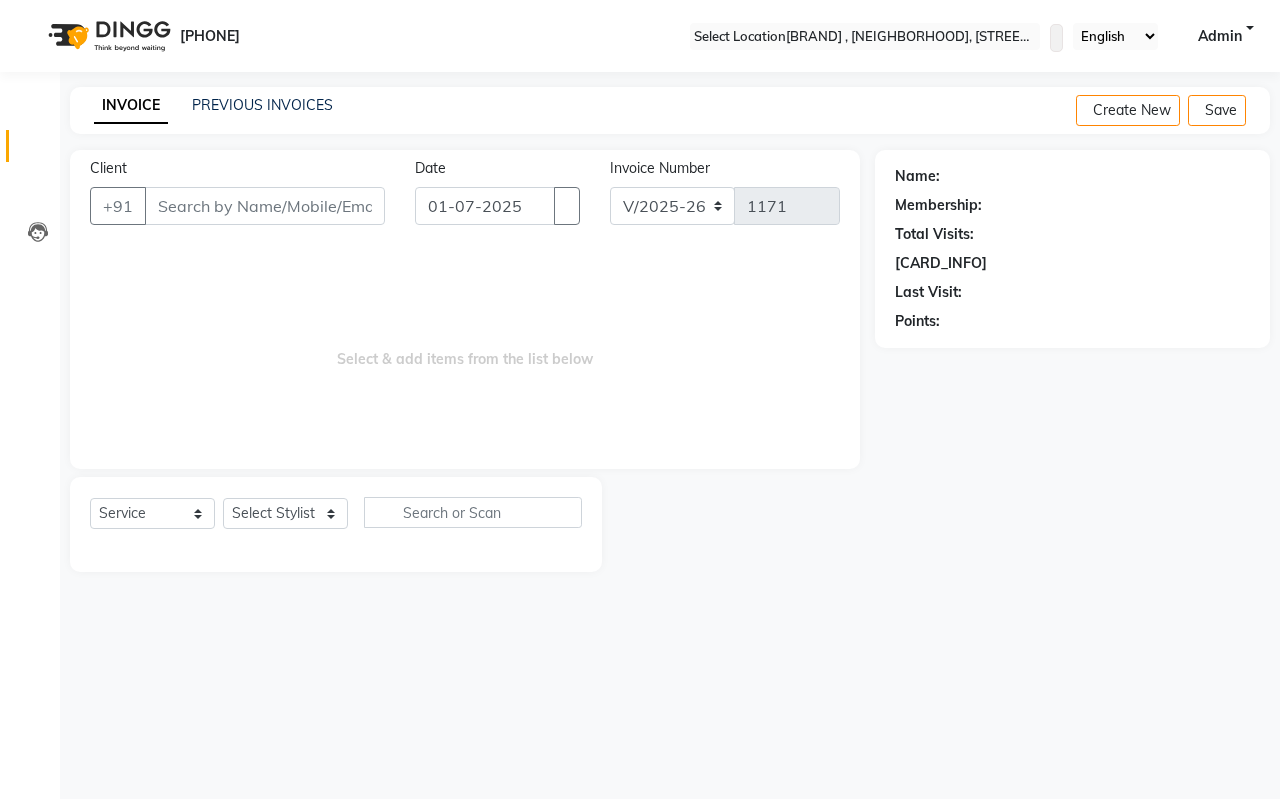 click on "Client +91 Date [DATE] Invoice Number [INVOICE_NUMBER] [INVOICE_NUMBER] [INVOICE_NUMBER] Select & add items from the list below Select Service Product Membership Package Voucher Prepaid Gift Card Select Stylist [NAME] [NAME] [NAME] [NAME] [NAME] [NAME] [NAME] [NAME] [NAME] [NAME] [NAME] [NAME] [NAME] [NAME]" at bounding box center [465, 361] 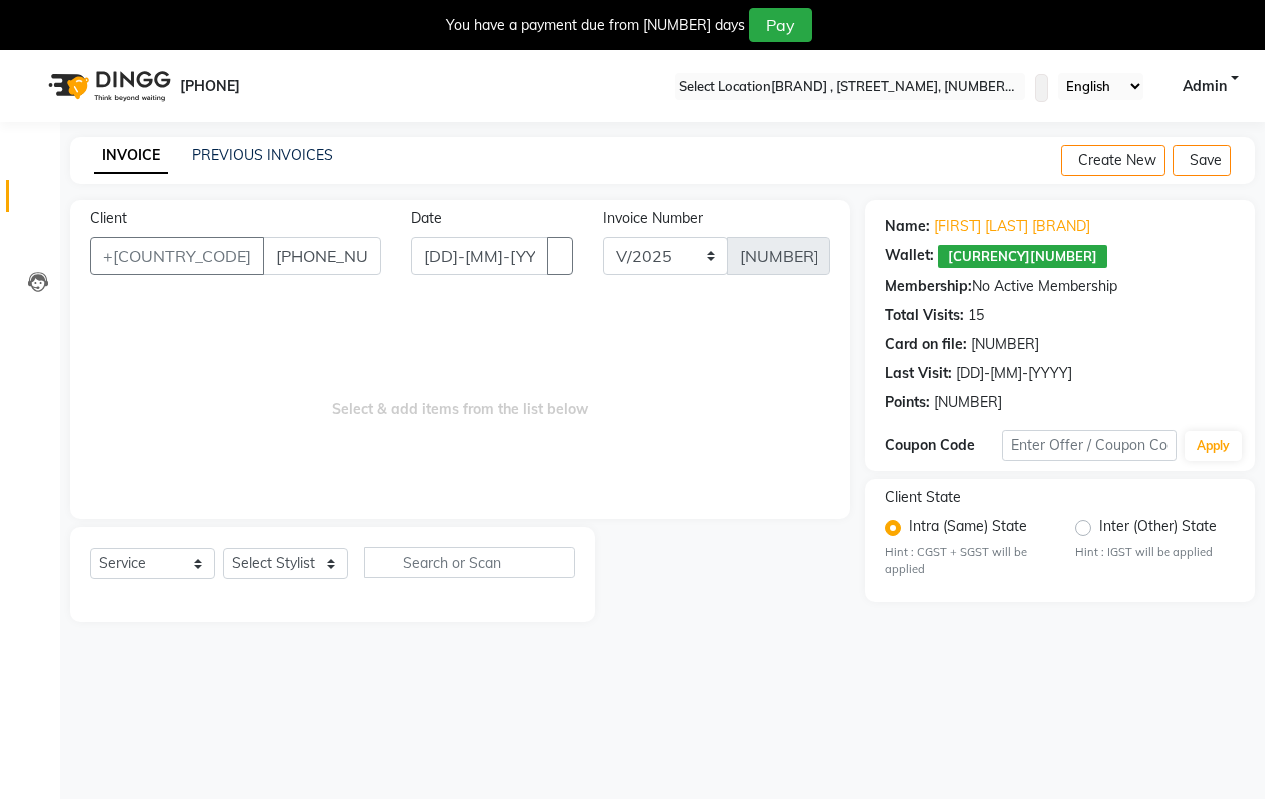 scroll, scrollTop: 0, scrollLeft: 0, axis: both 